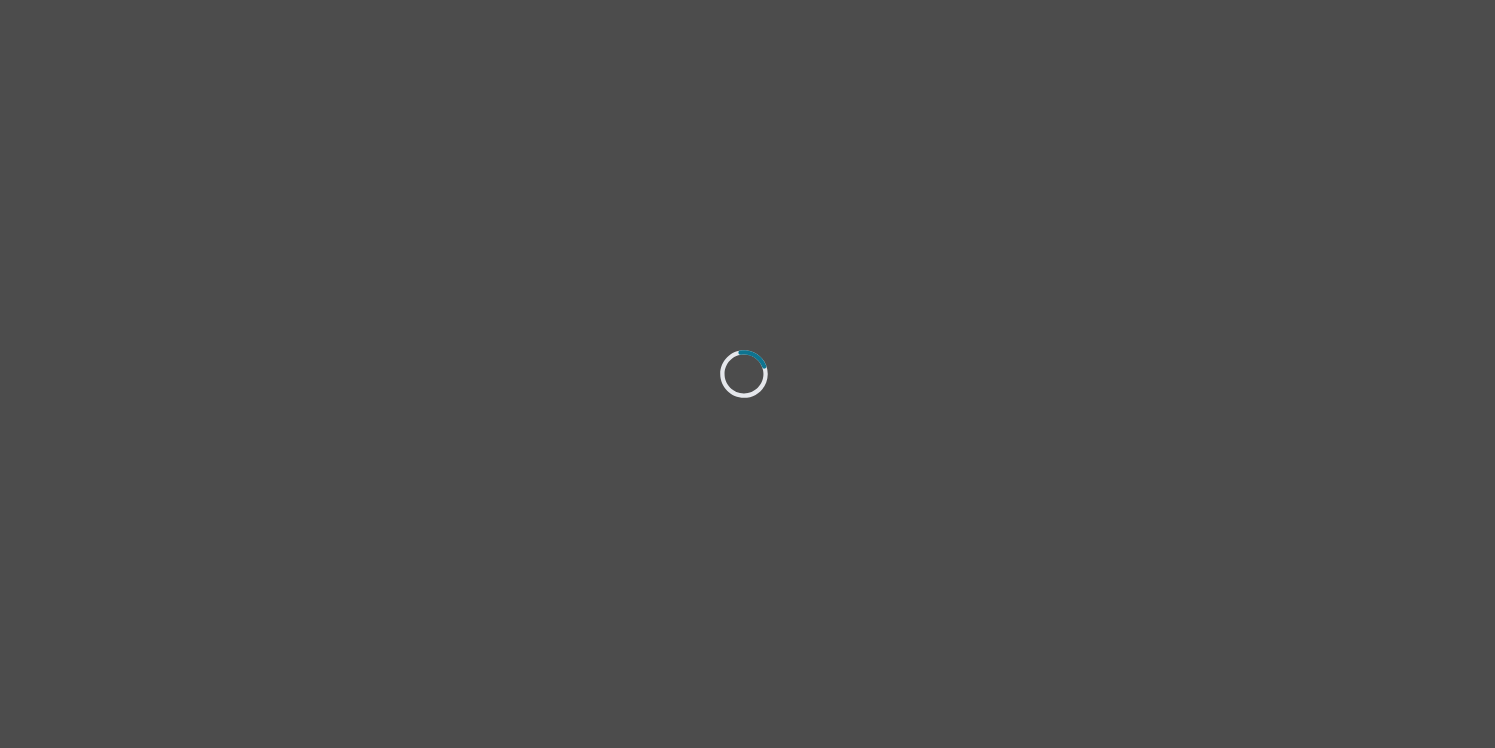 scroll, scrollTop: 0, scrollLeft: 0, axis: both 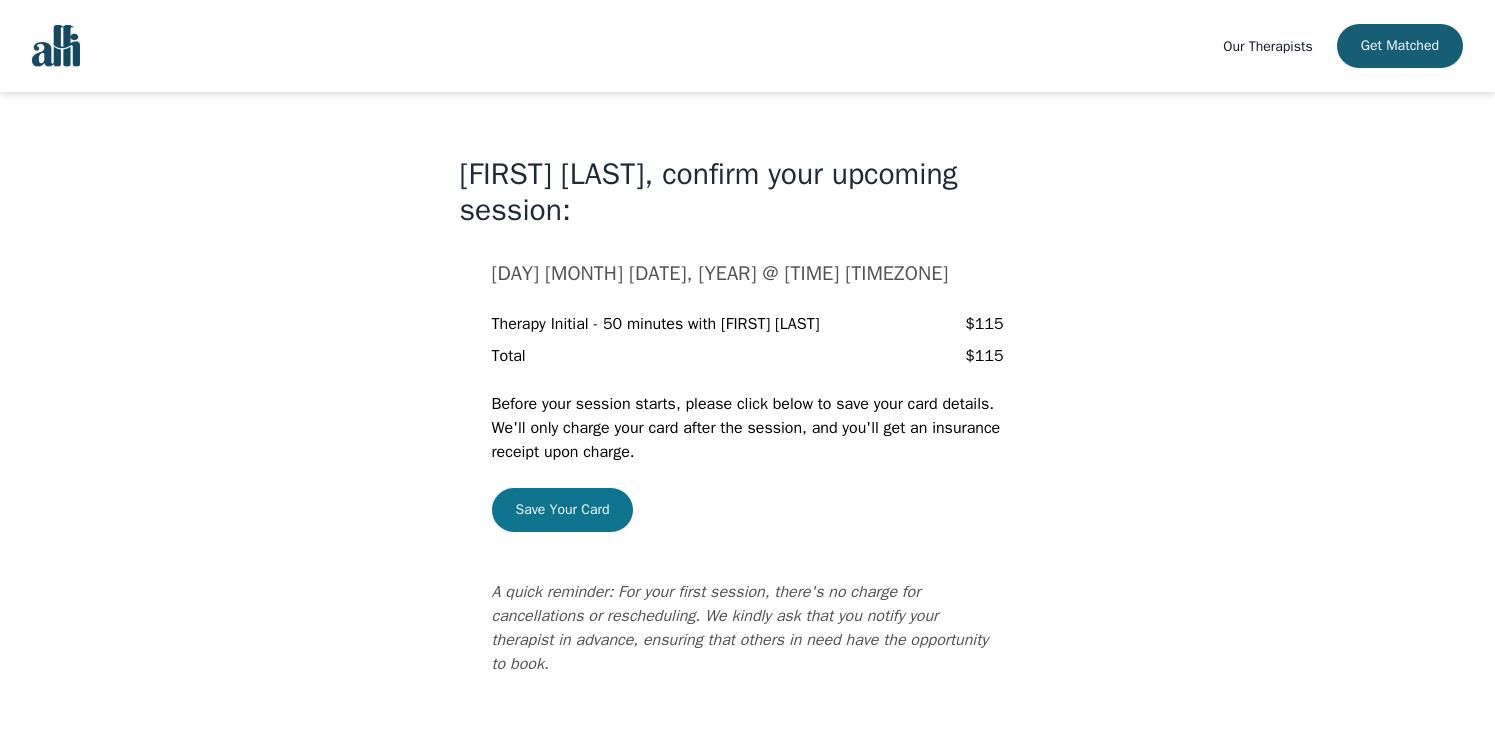 click on "Save Your Card" at bounding box center [563, 510] 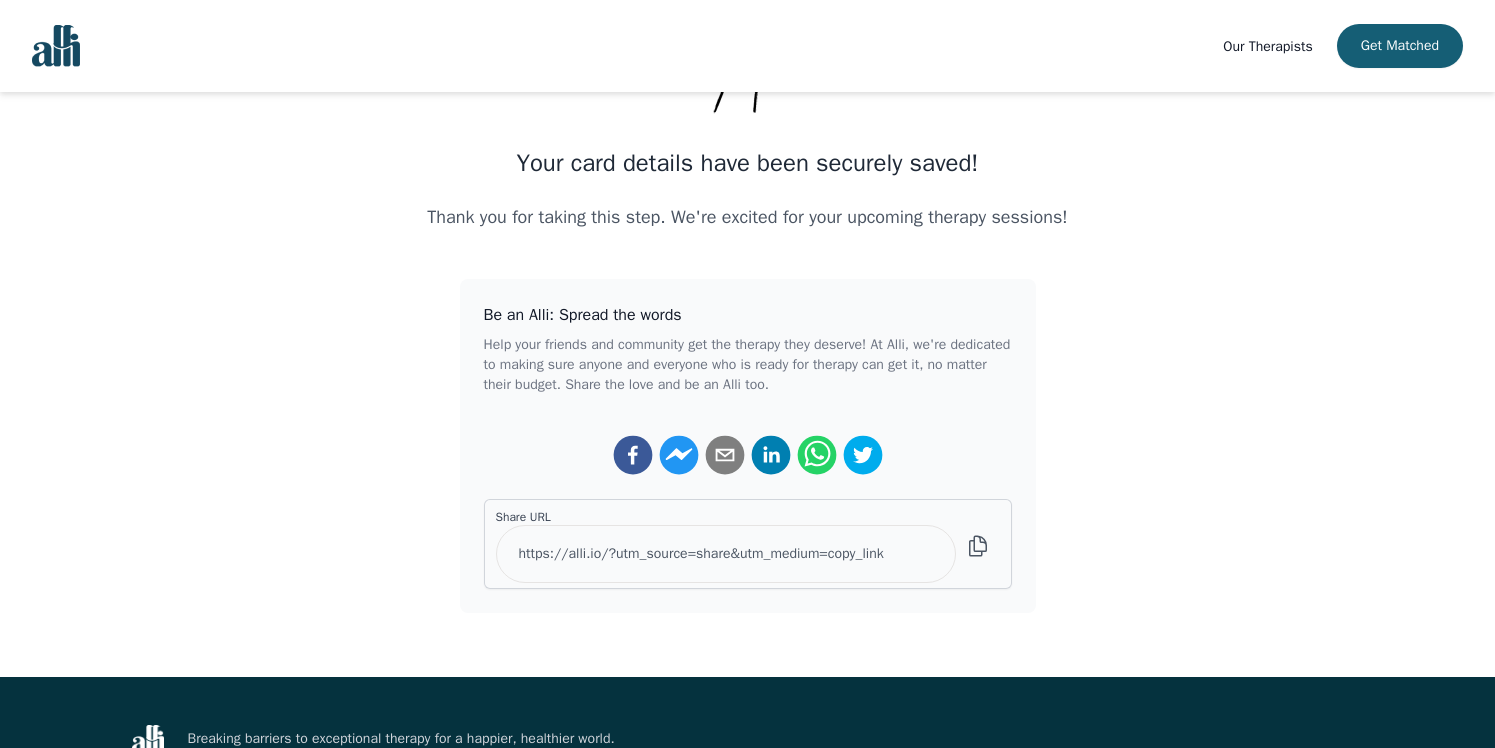 scroll, scrollTop: 261, scrollLeft: 0, axis: vertical 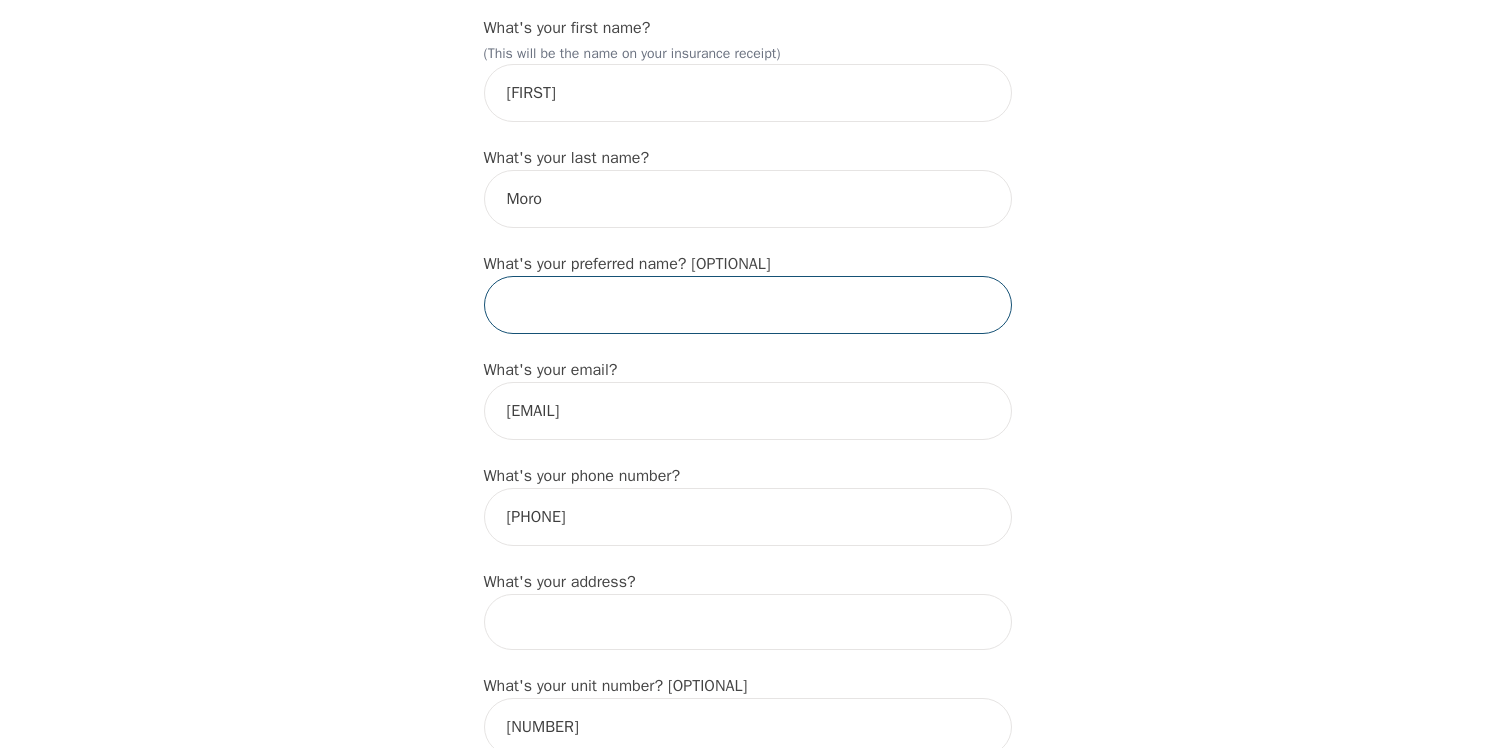 click at bounding box center (748, 305) 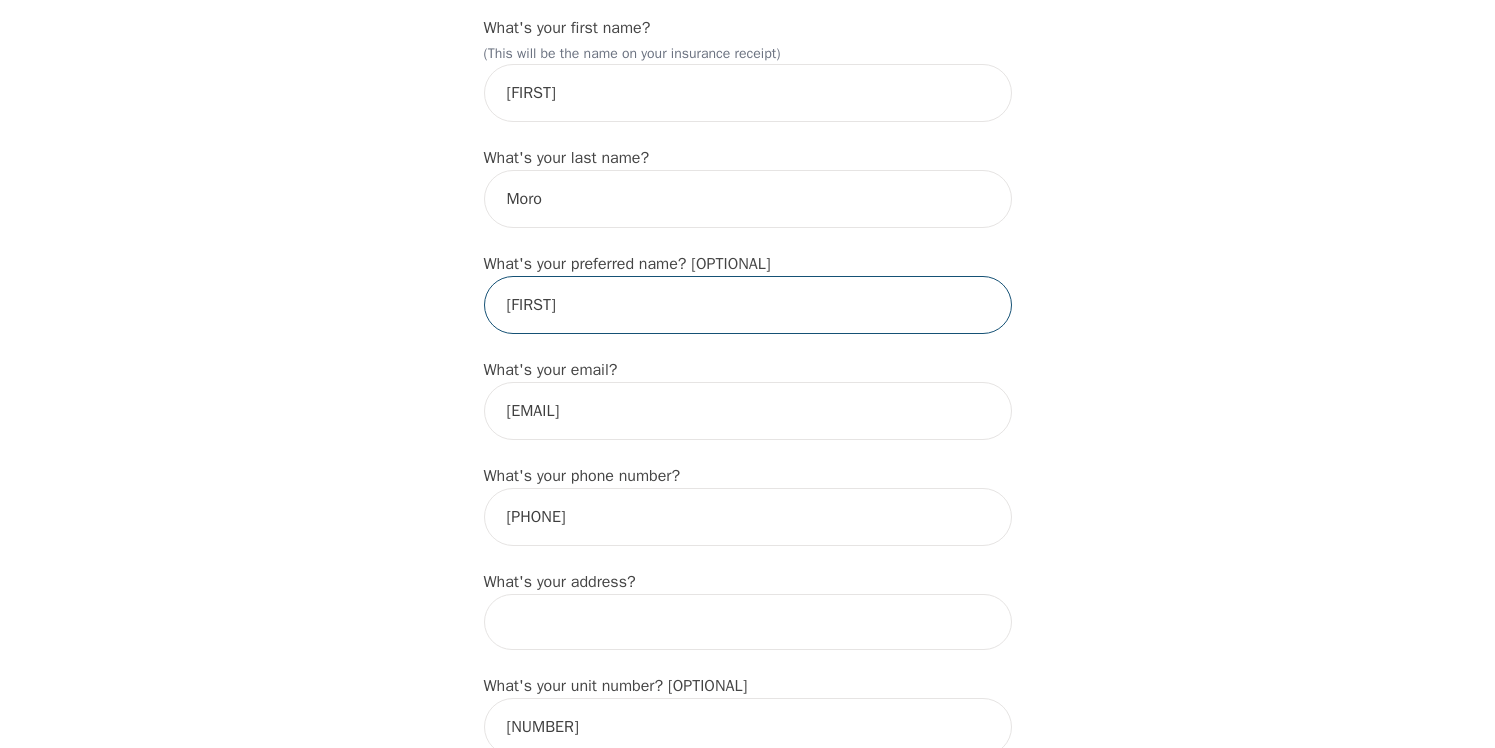 type on "[FIRST]" 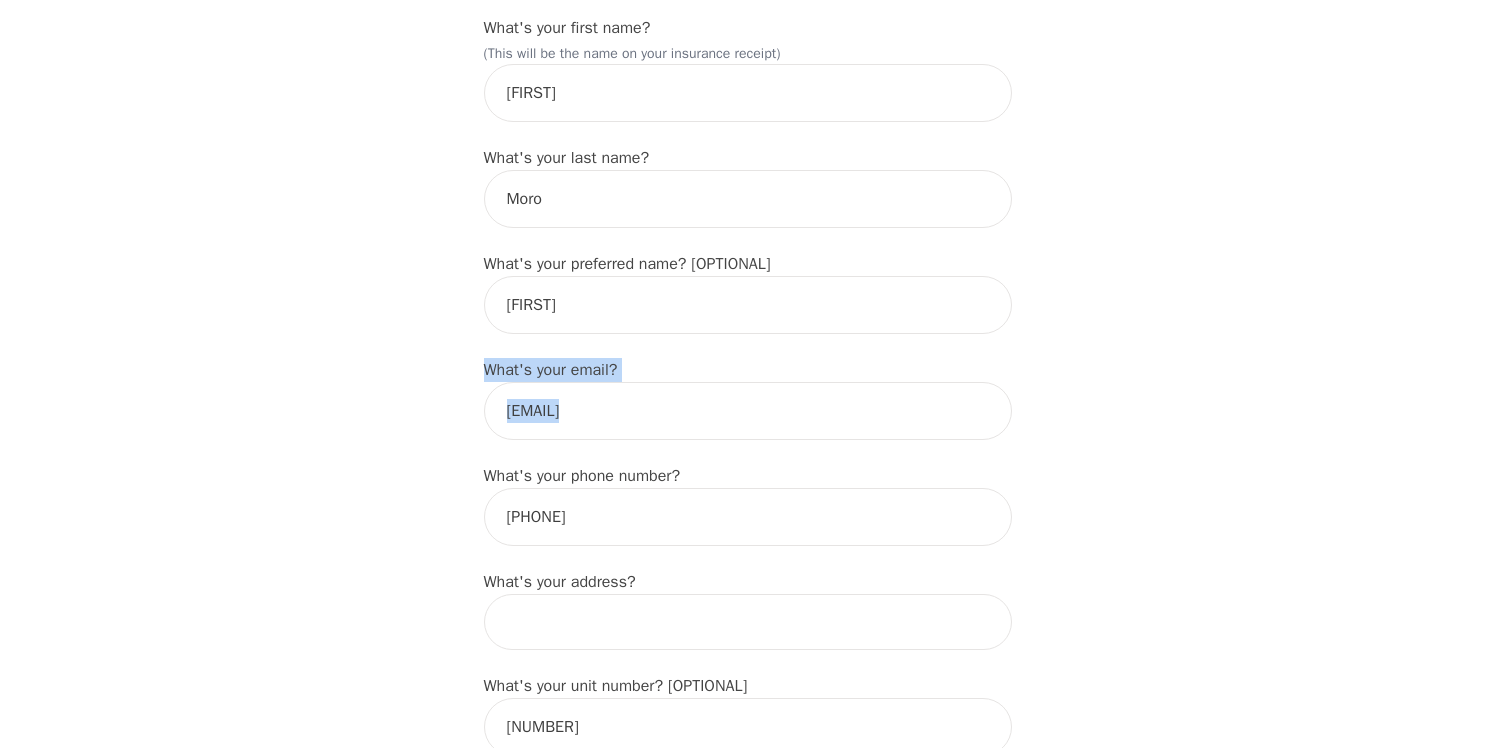 click on "Intake Assessment for [FIRST] [LAST] Part 1 of 2: Tell Us About Yourself Please complete the following information before your initial session. This step is crucial to kickstart your therapeutic journey with your therapist: What's your first name? (This will be the name on your insurance receipt) [FIRST] What's your last name? [LAST] What's your preferred name? [OPTIONAL] [FIRST] What's your email? [EMAIL] What's your phone number? [PHONE] What's your address? What's your unit number? [OPTIONAL] [NUMBER] What's your date of birth? What's the name of your emergency contact? [NAME] What's the phone number of your emergency contact? [PHONE] What's the full name of your primary care physician? What's the phone number of your primary care physician? Below are optional questions - Please tell us more about yourself: What is your gender? -Select- male female non-binary transgender intersex prefer_not_to_say What are your preferred pronouns? -Select- he/him she/her they/them ze/zir xe/xem ey/em ve/ver" at bounding box center (747, 1221) 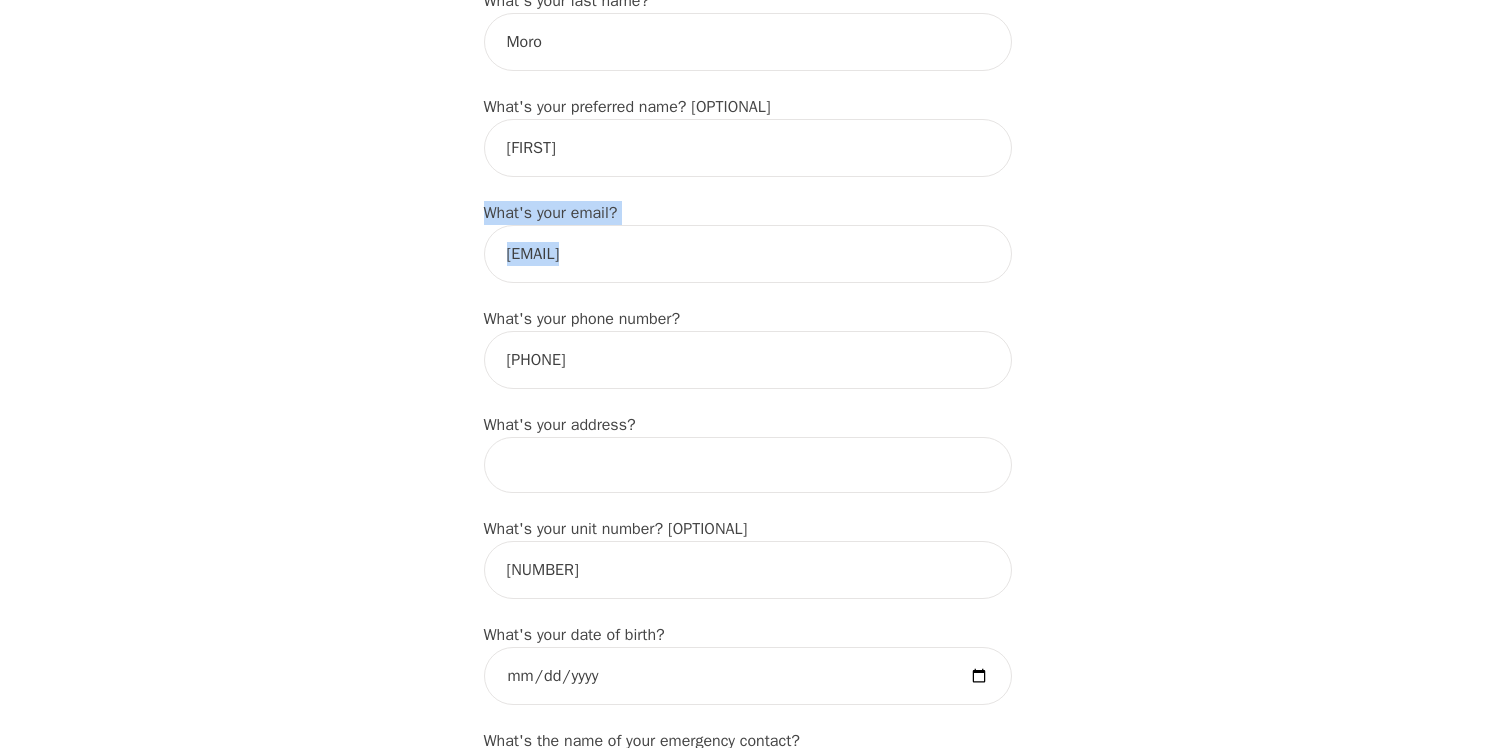 scroll, scrollTop: 465, scrollLeft: 0, axis: vertical 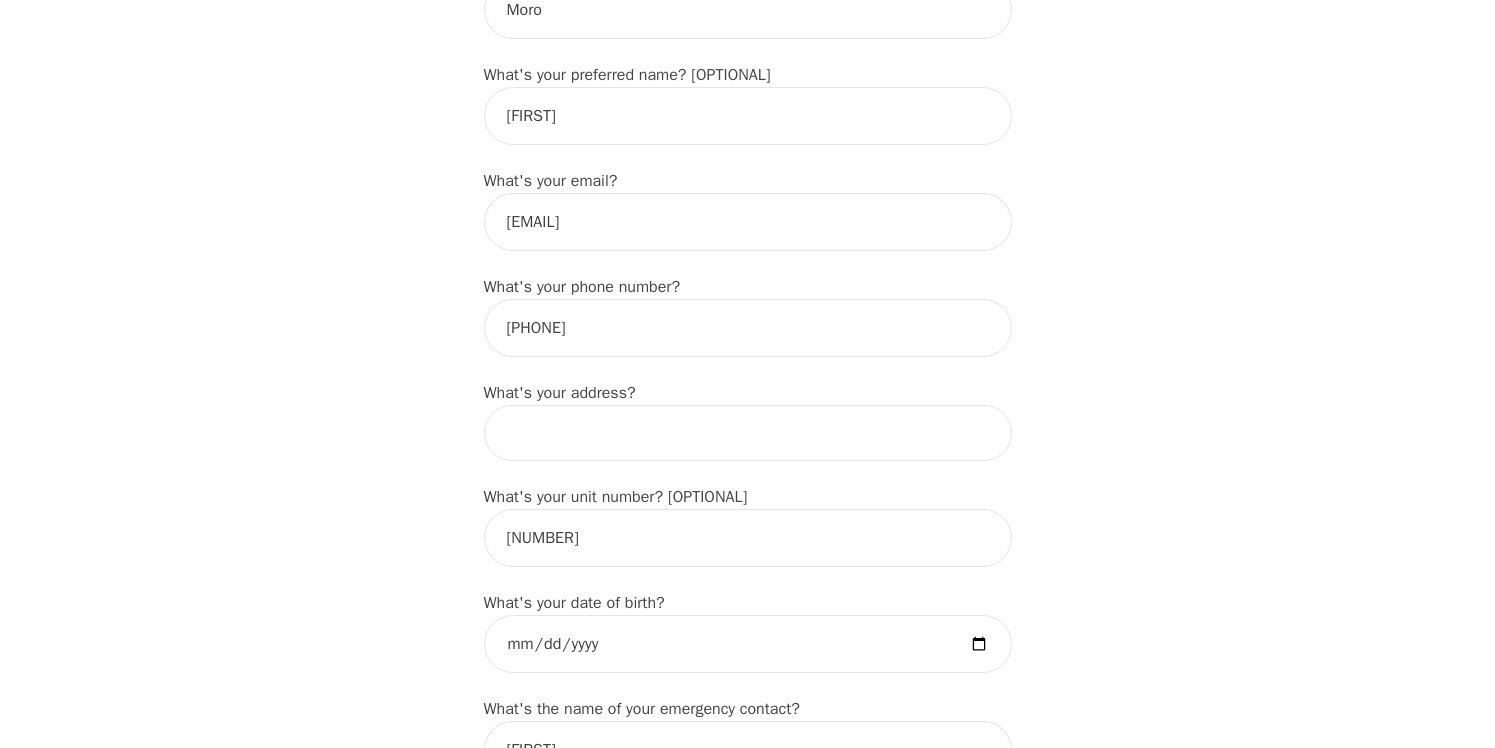 click at bounding box center (748, 433) 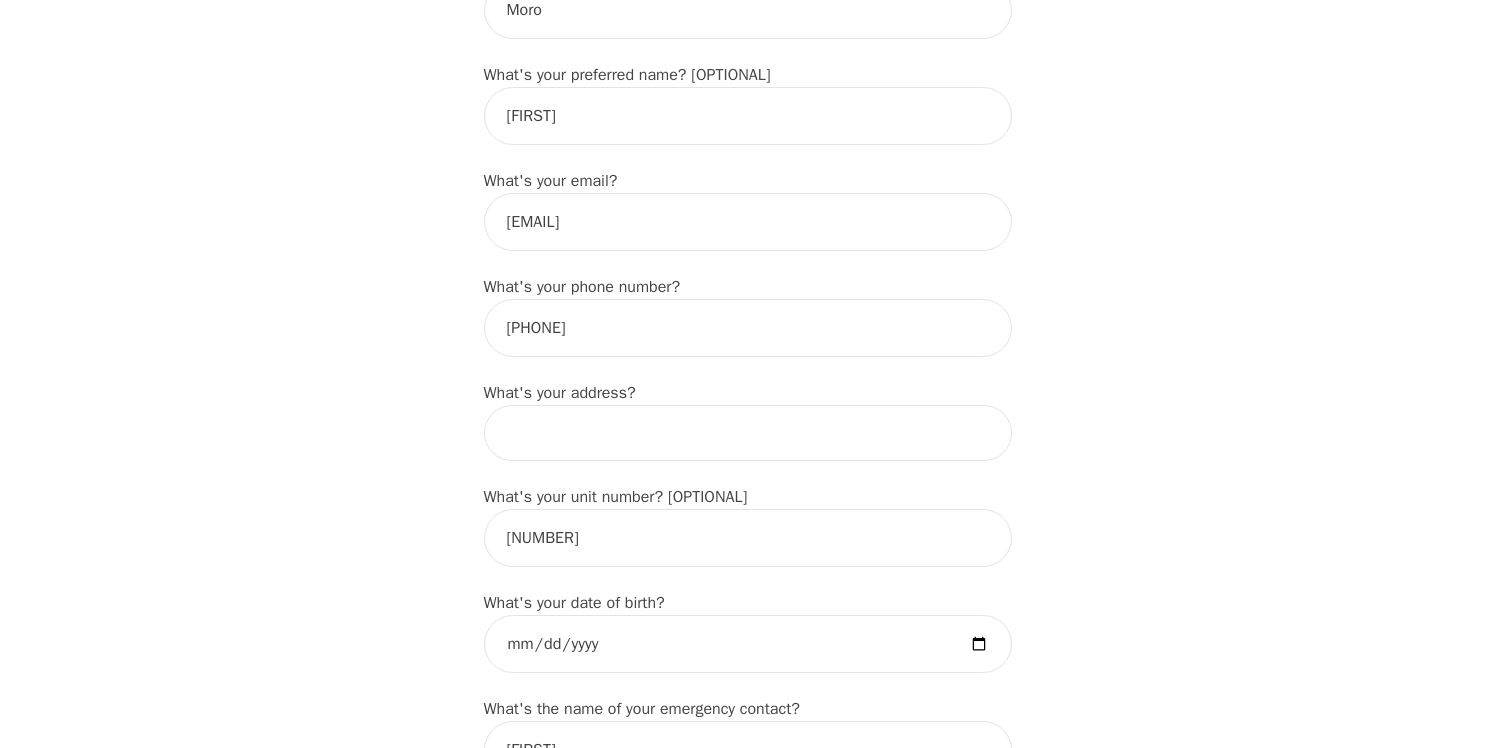 type on "[NUMBER] [STREET]" 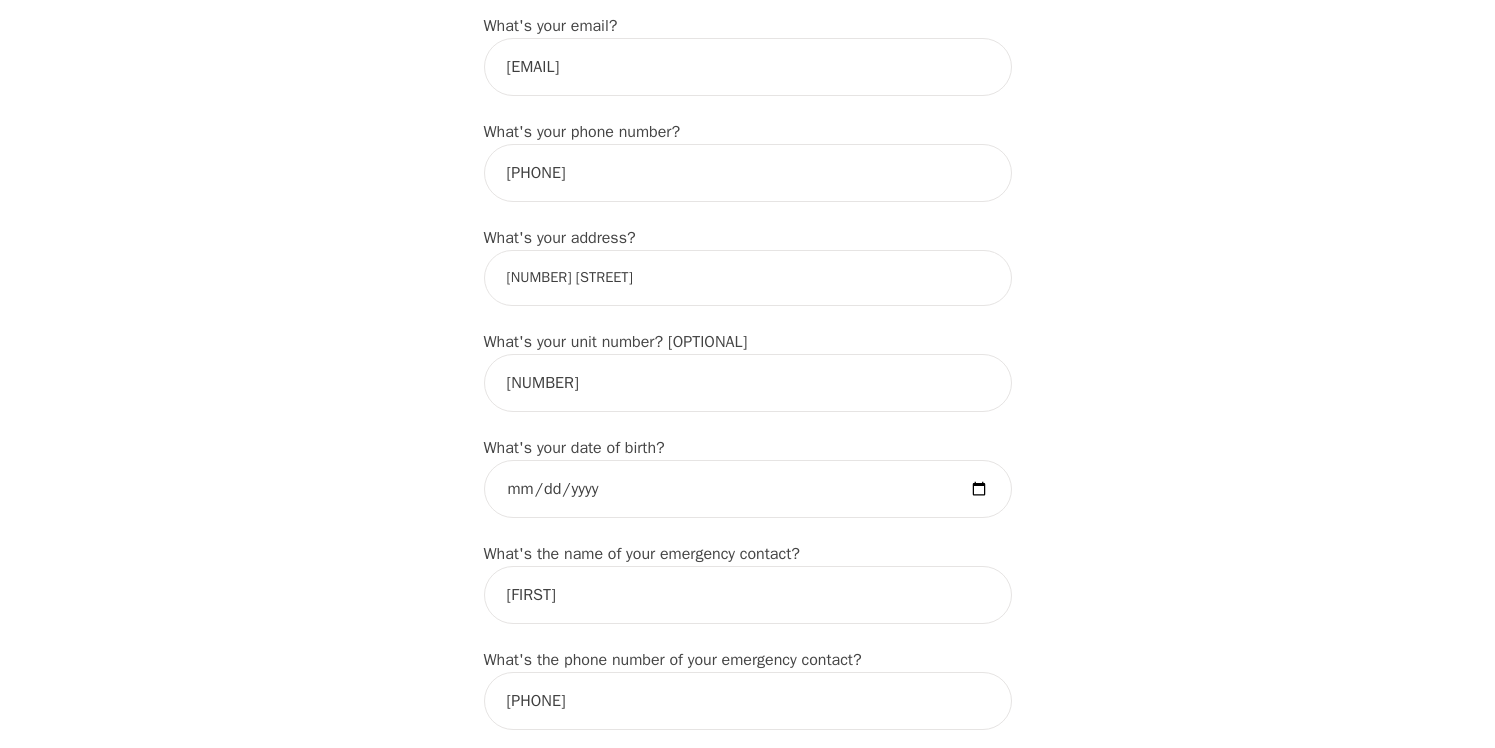 scroll, scrollTop: 696, scrollLeft: 0, axis: vertical 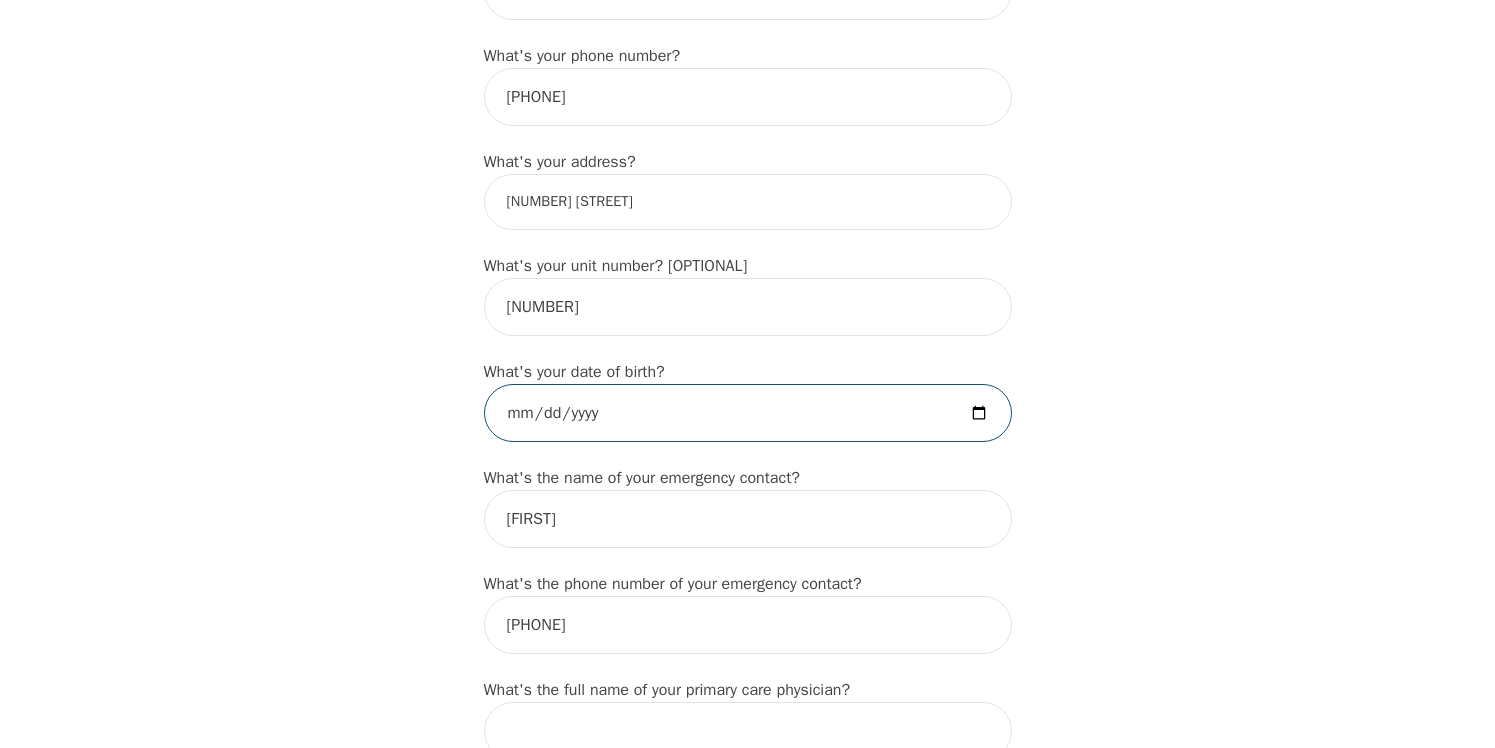 click at bounding box center [748, 413] 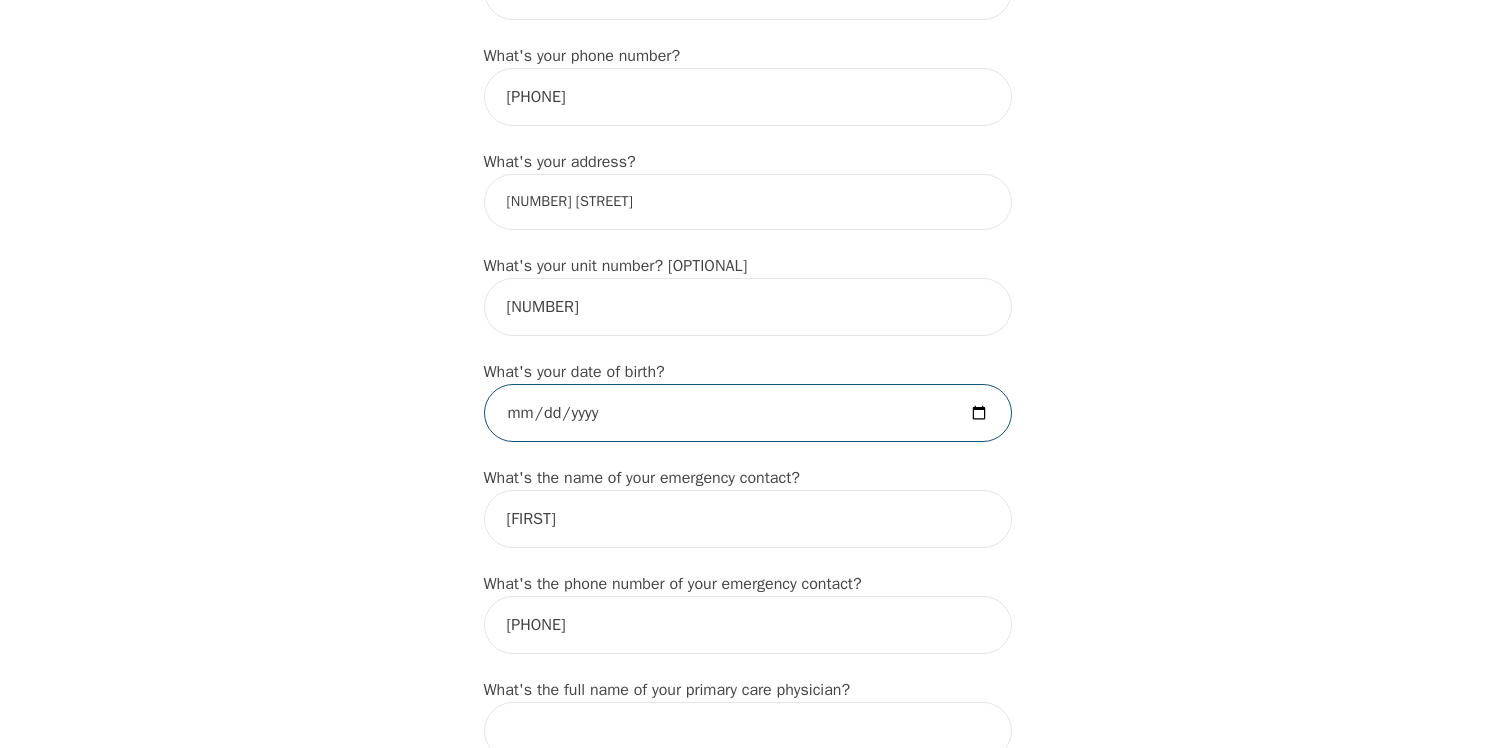 click on "[DATE]" at bounding box center (748, 413) 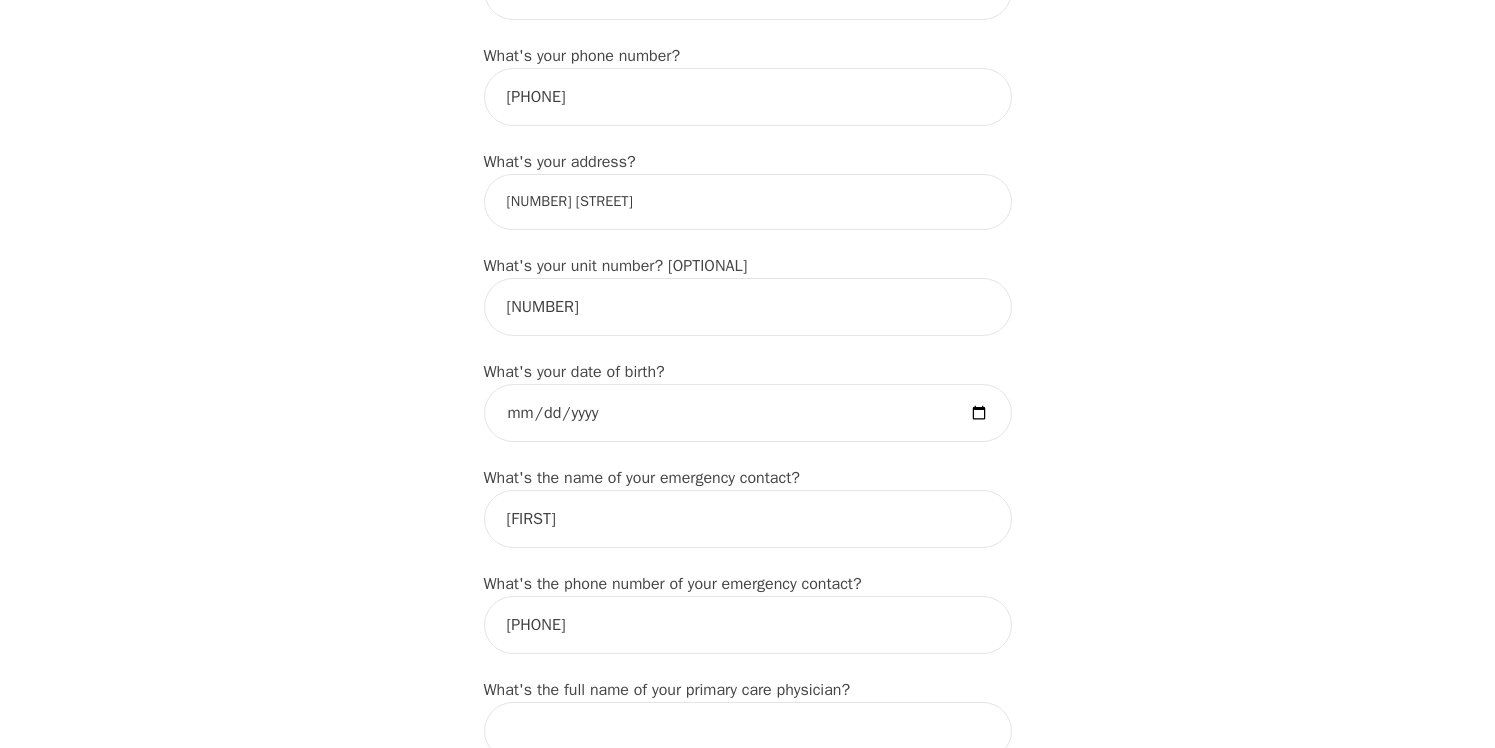 type on "[DATE]" 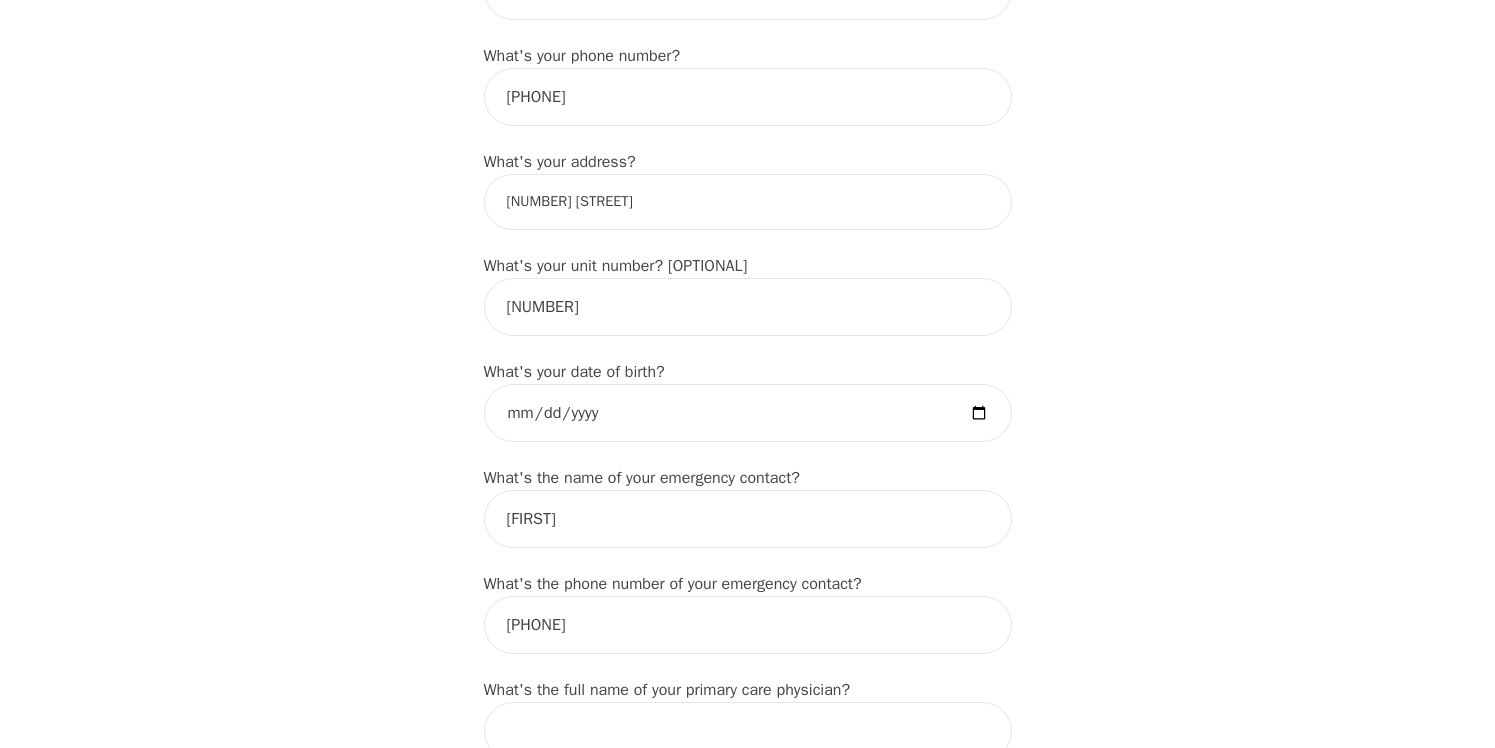 click on "Intake Assessment for [FIRST] [LAST] Part 1 of 2: Tell Us About Yourself Please complete the following information before your initial session. This step is crucial to kickstart your therapeutic journey with your therapist: What's your first name? (This will be the name on your insurance receipt) [FIRST] What's your last name? [LAST] What's your preferred name? [OPTIONAL] [FIRST] What's your email? [EMAIL] What's your phone number? [PHONE] What's your address? [NUMBER] [STREET] What's your unit number? [OPTIONAL] [NUMBER] What's your date of birth? [DATE] What's the name of your emergency contact? [NAME] What's the phone number of your emergency contact? [PHONE] What's the full name of your primary care physician? What's the phone number of your primary care physician? Below are optional questions - Please tell us more about yourself: What is your gender? -Select- male female non-binary transgender intersex prefer_not_to_say What are your preferred pronouns? -Select- he/him she/her they/them" at bounding box center (747, 801) 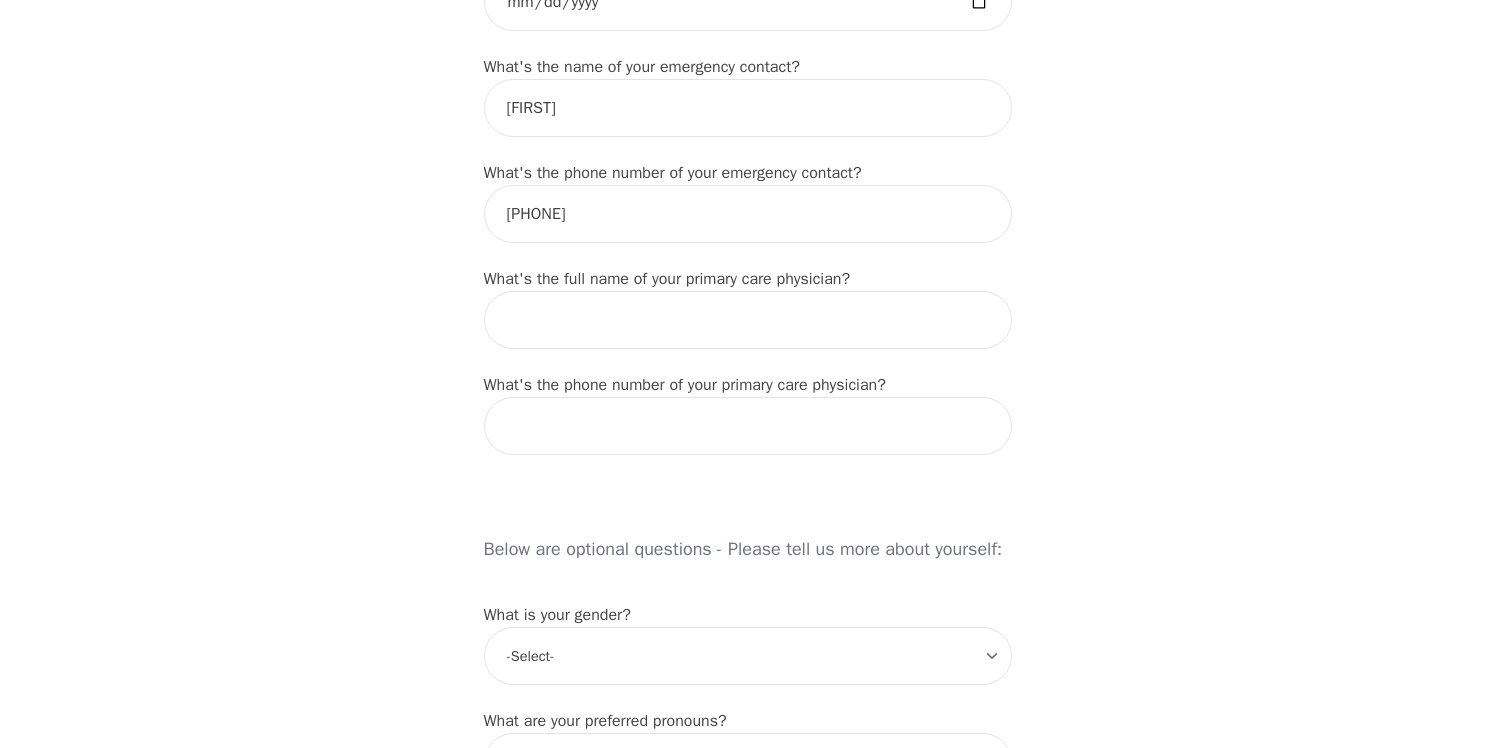 scroll, scrollTop: 1108, scrollLeft: 0, axis: vertical 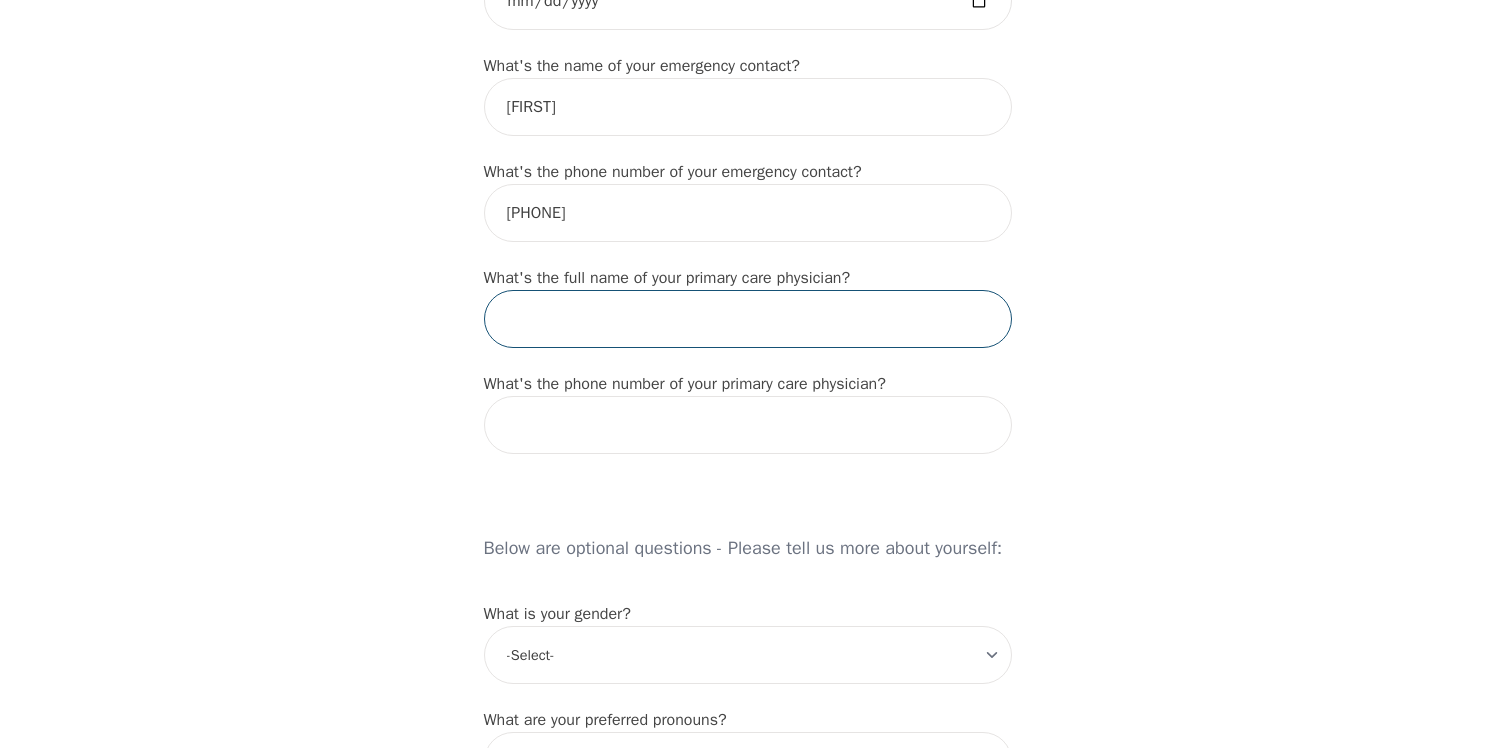 click at bounding box center (748, 319) 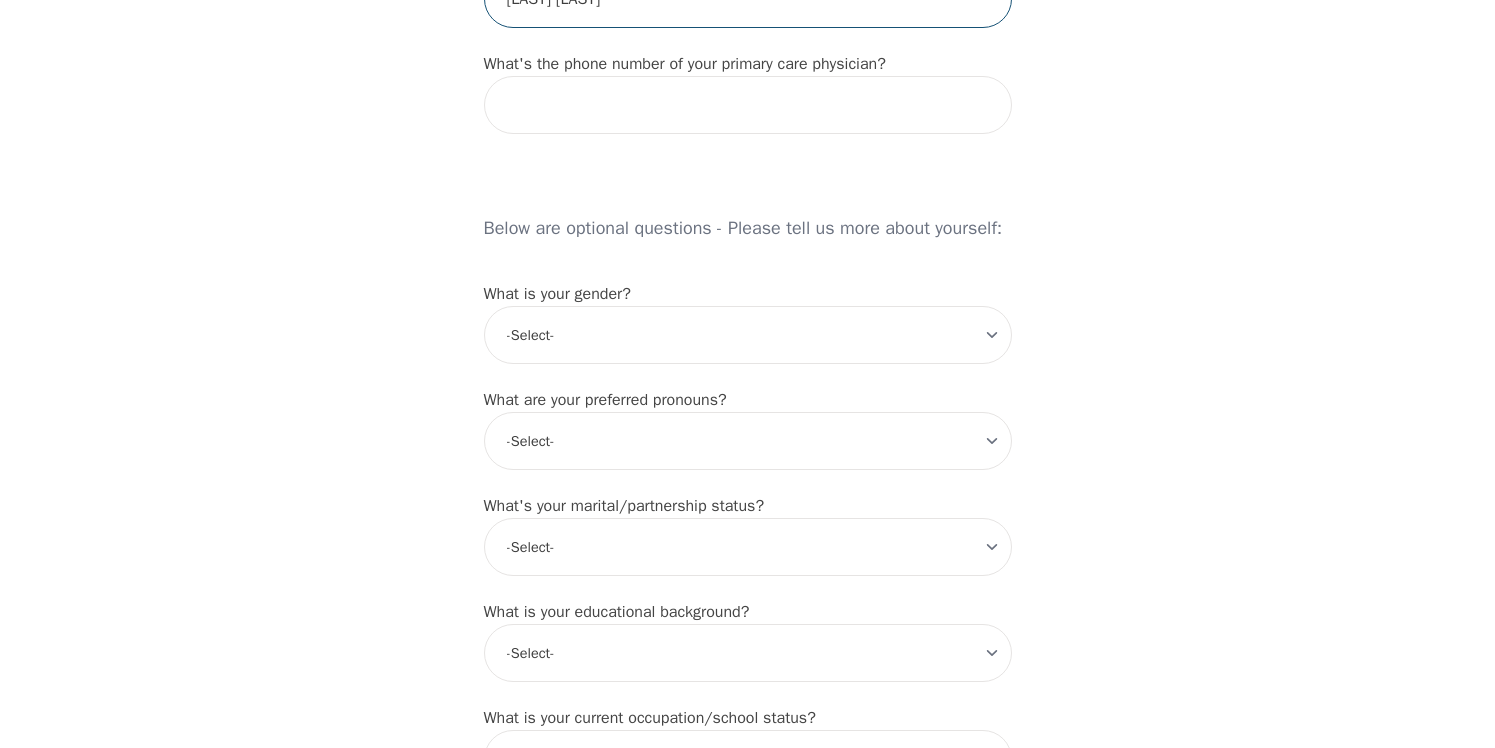 scroll, scrollTop: 1426, scrollLeft: 0, axis: vertical 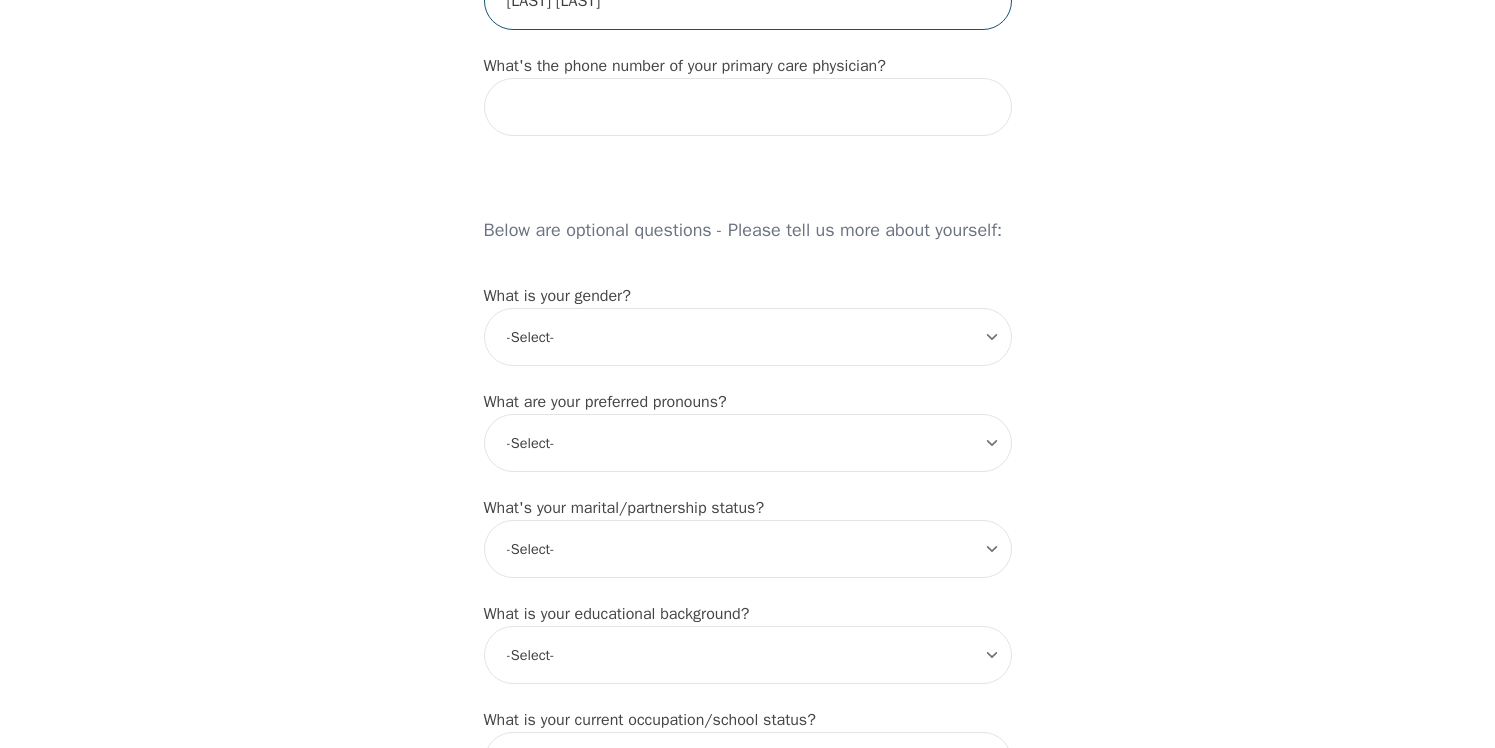 type on "[LAST] [LAST]" 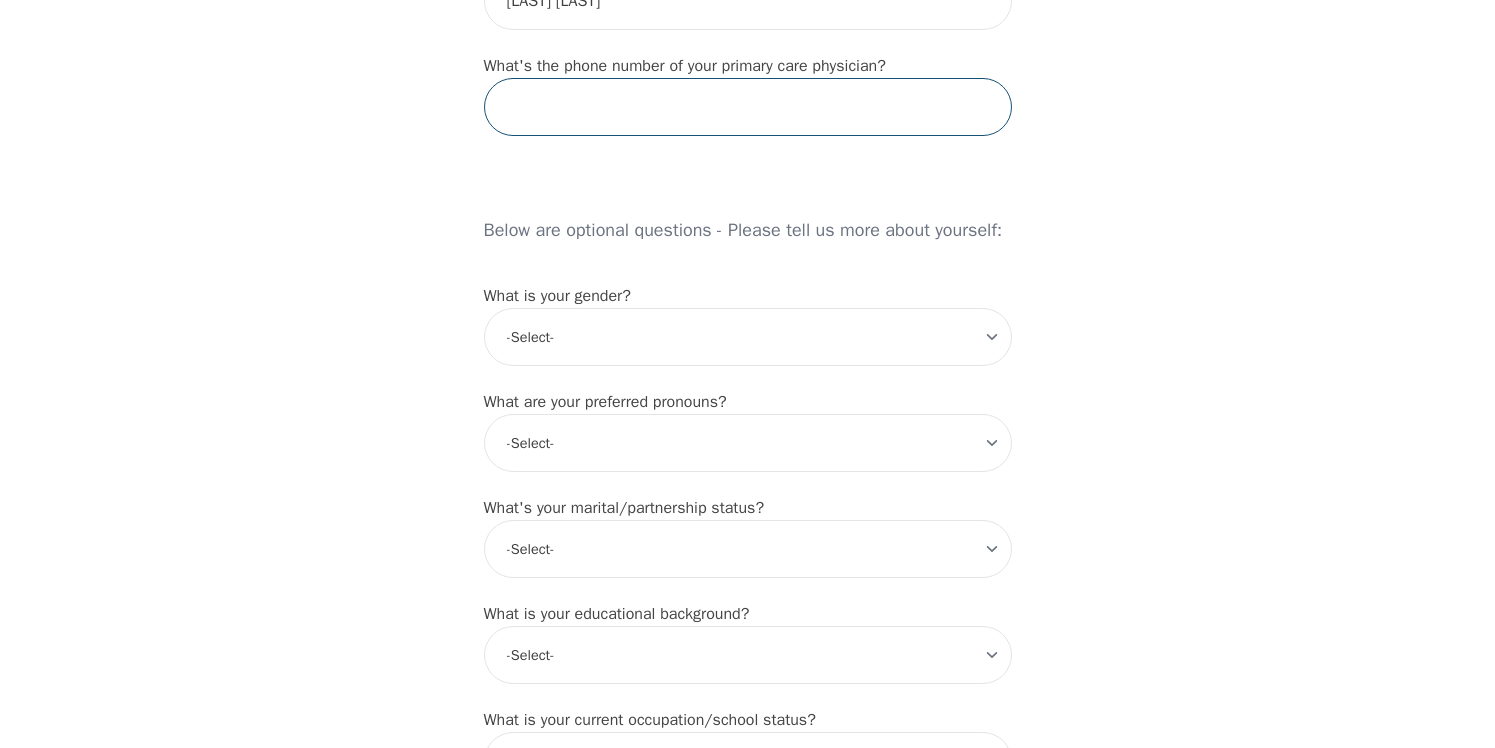 click at bounding box center [748, 107] 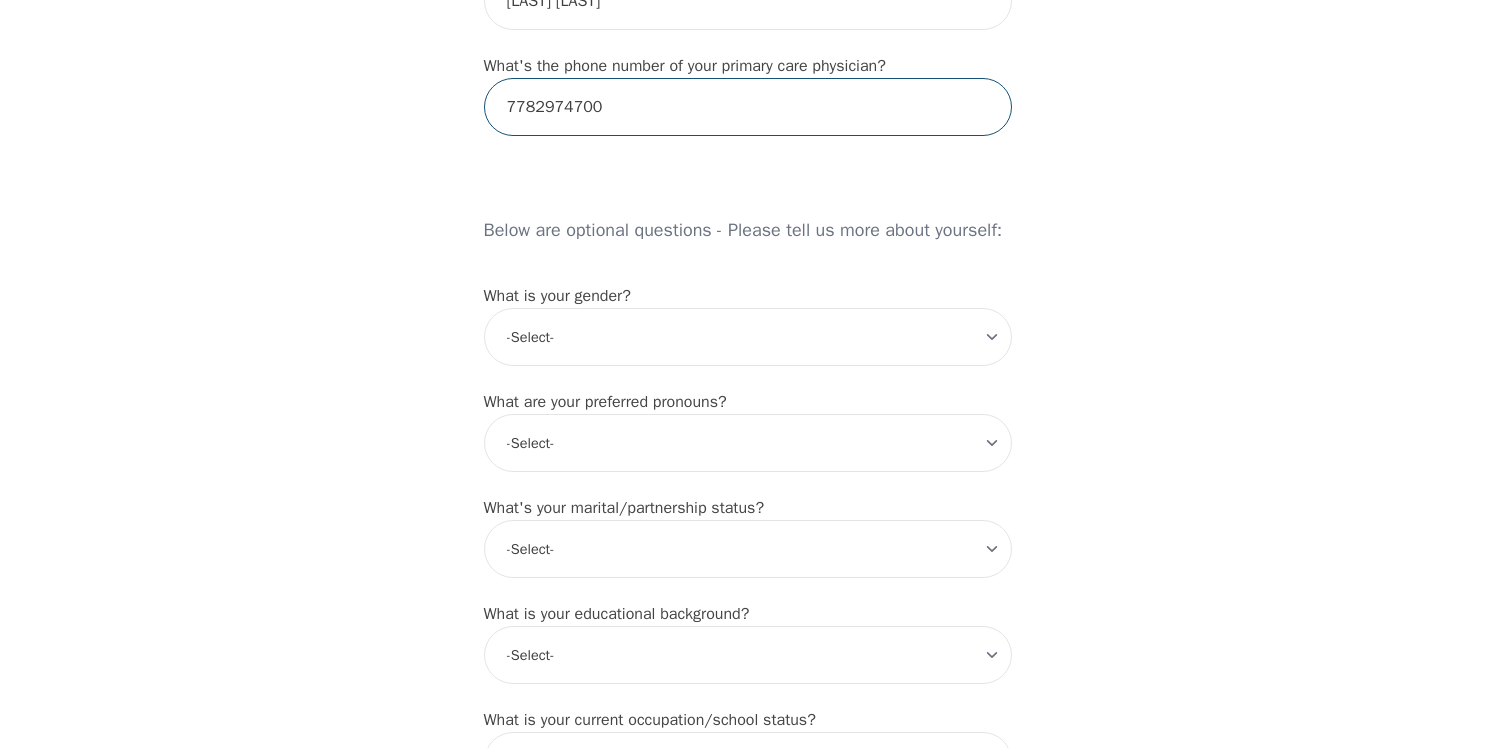 type on "7782974700" 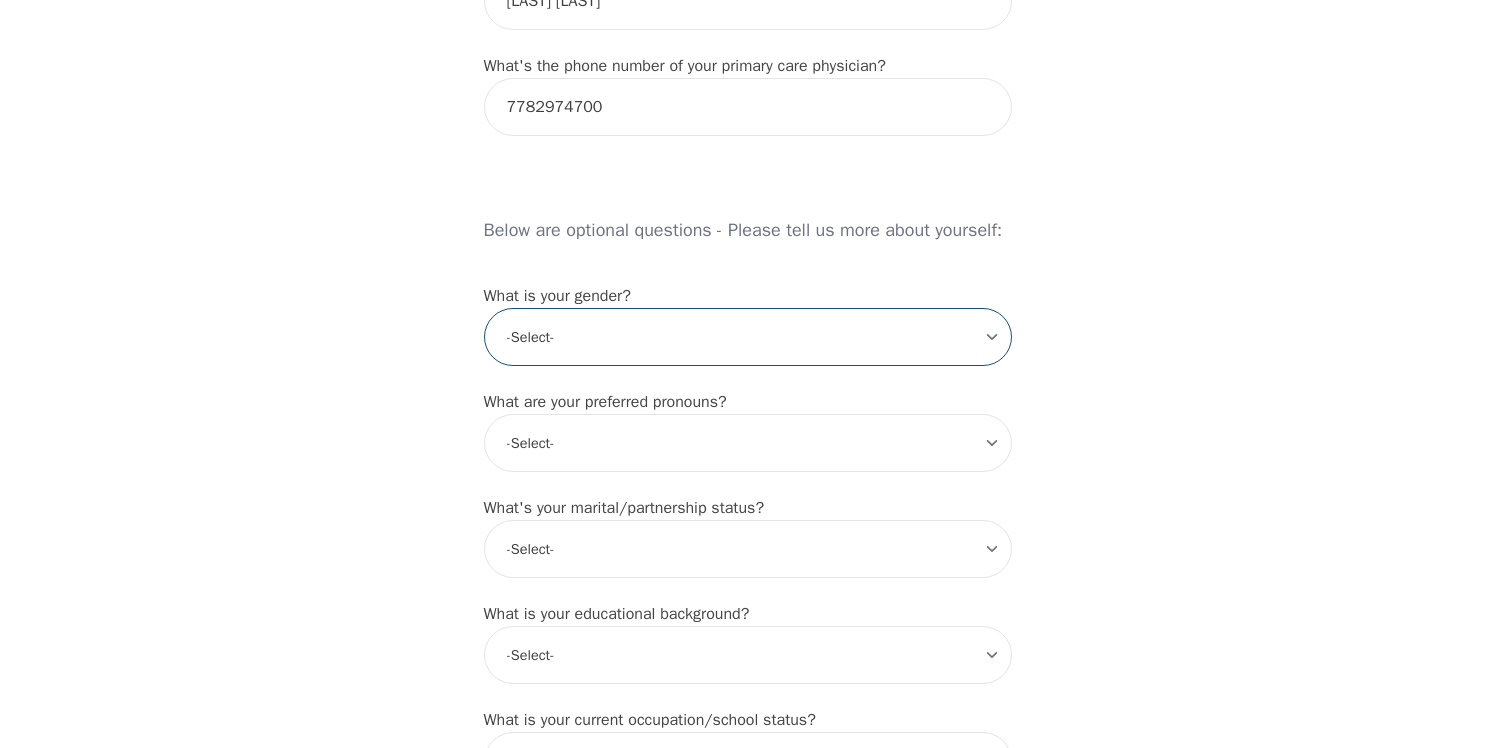 click on "-Select- male female non-binary transgender intersex prefer_not_to_say" at bounding box center (748, 337) 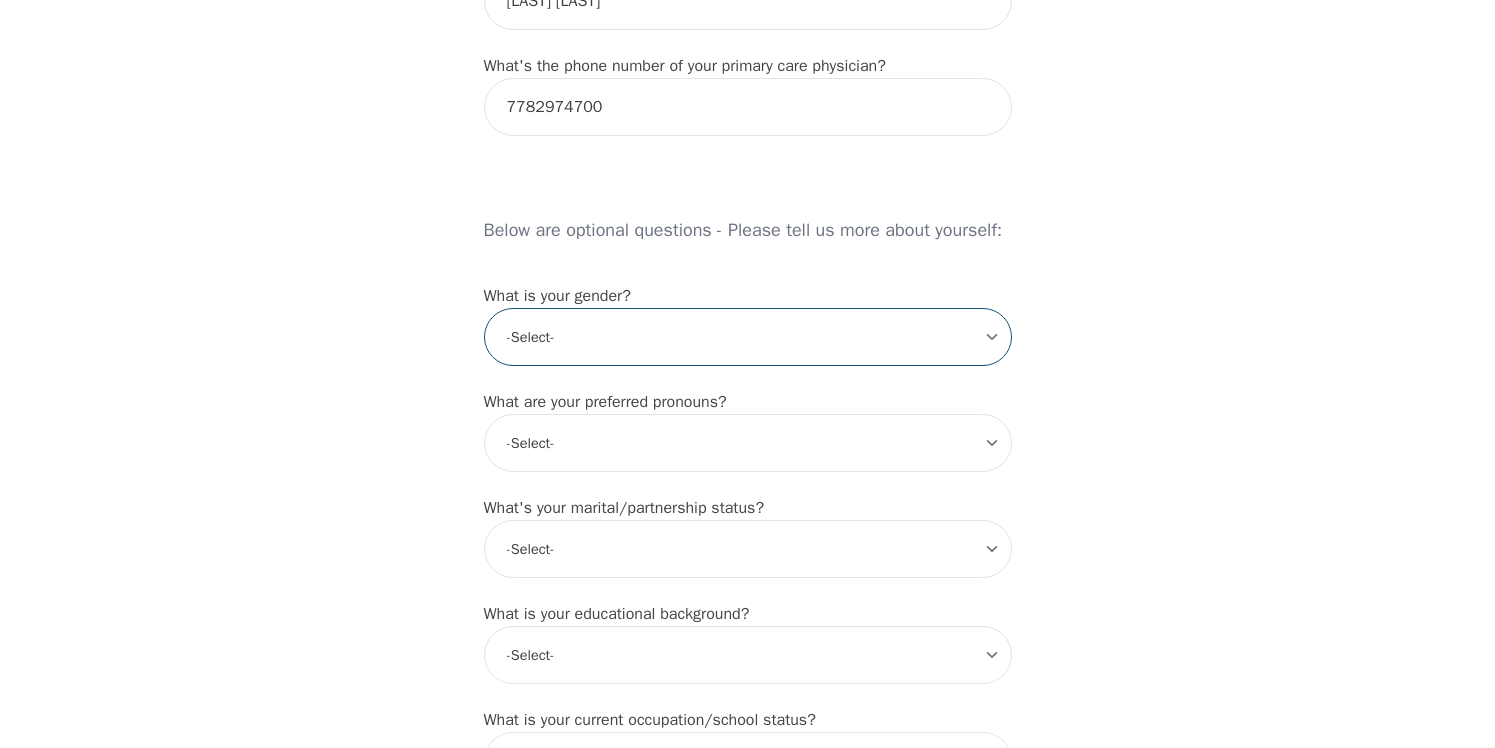 select on "female" 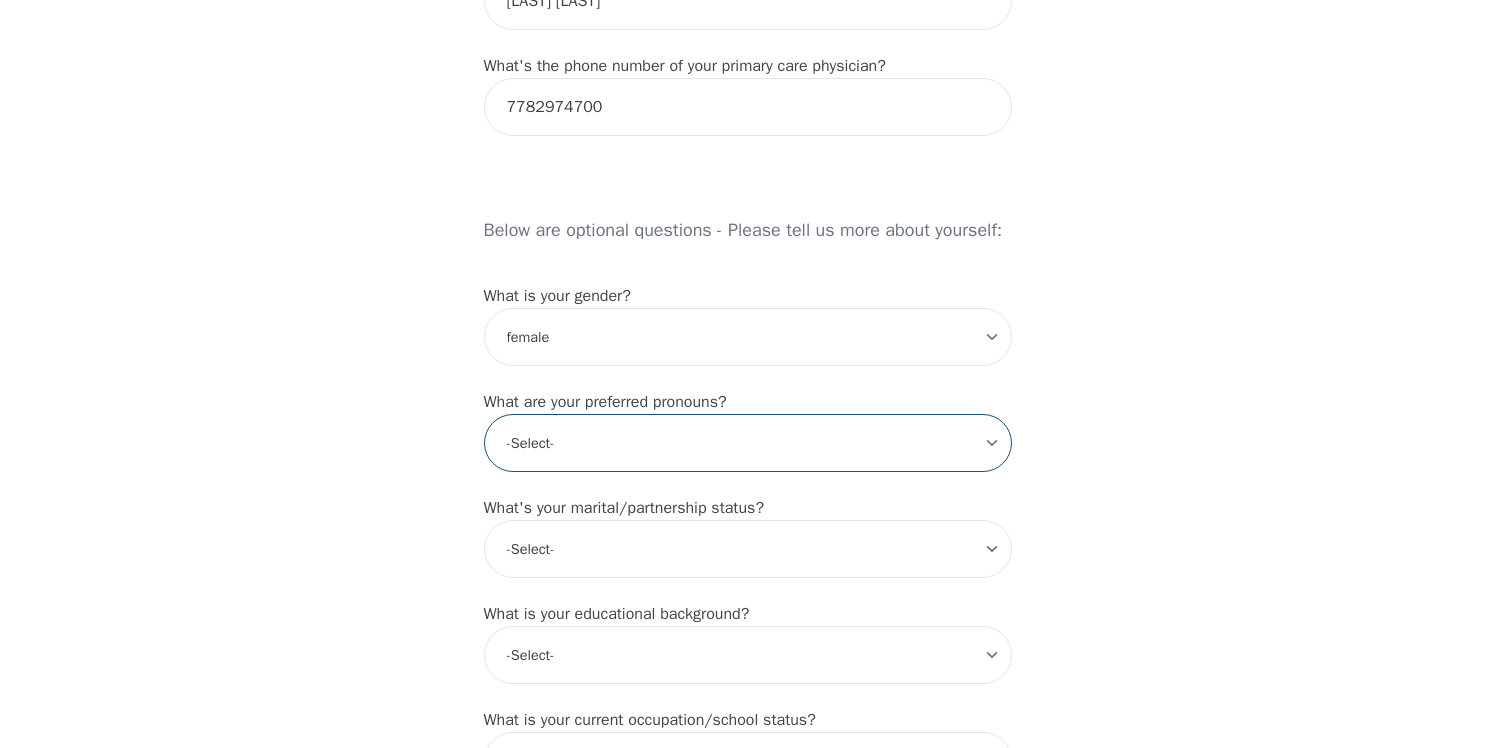 click on "-Select- he/him she/her they/them ze/zir xe/xem ey/em ve/ver tey/ter e/e per/per prefer_not_to_say" at bounding box center (748, 443) 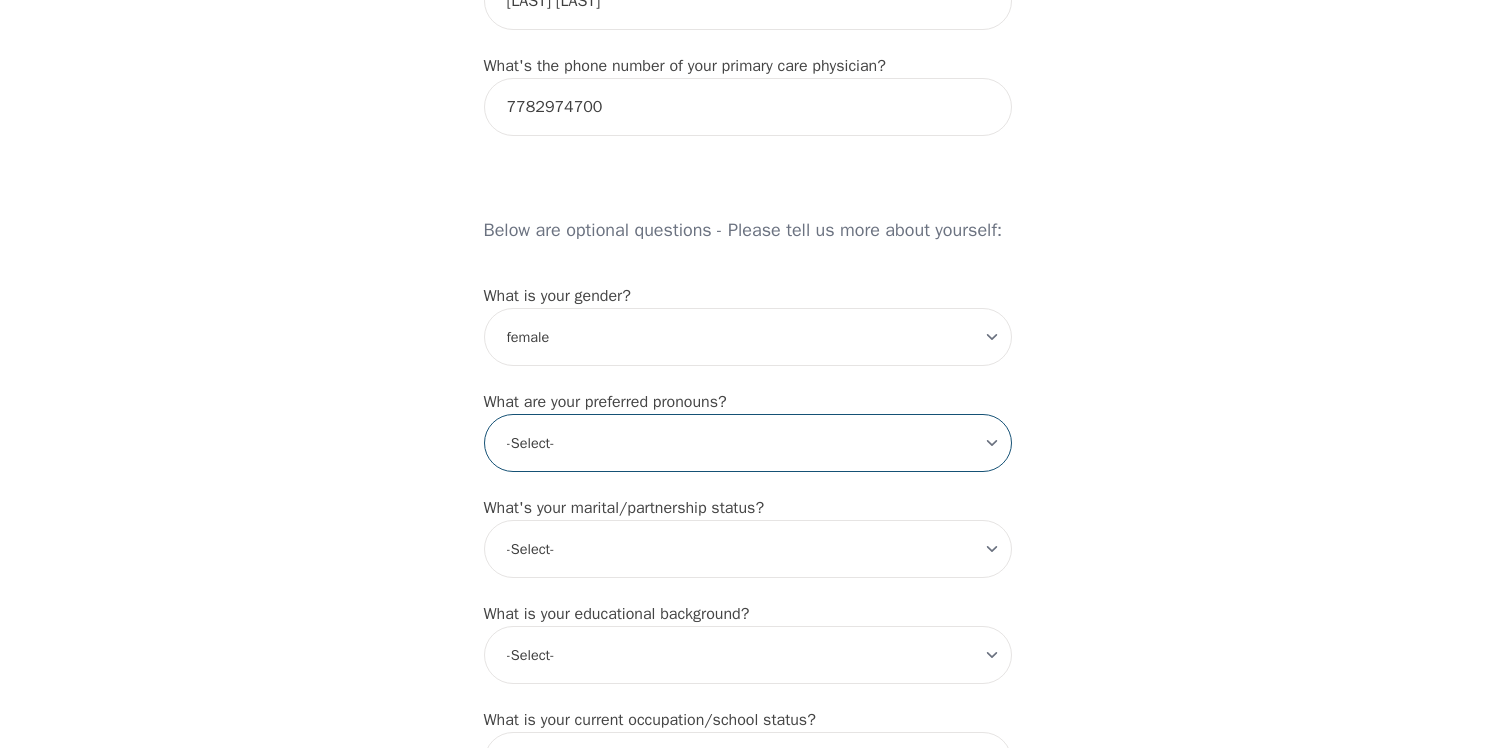 select on "she/her" 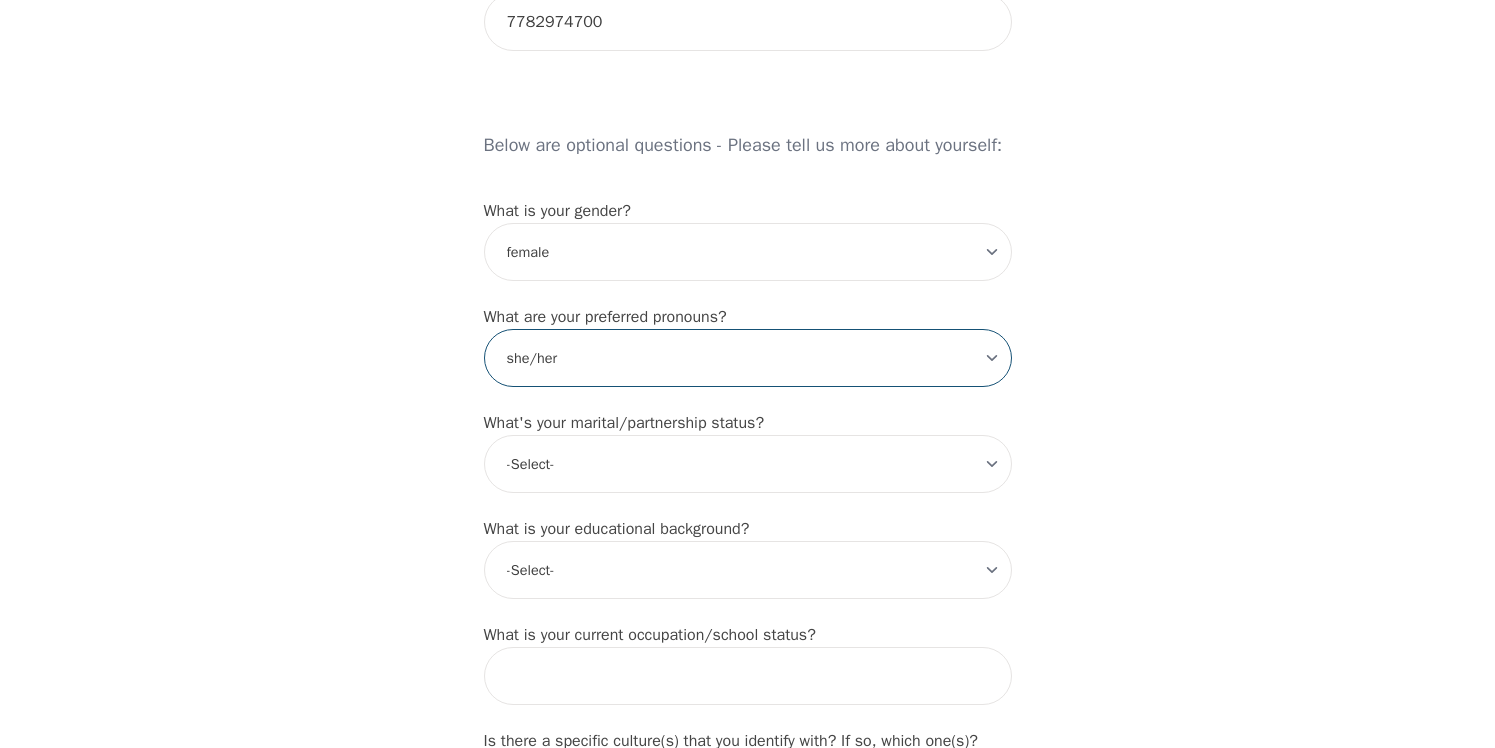 scroll, scrollTop: 1520, scrollLeft: 0, axis: vertical 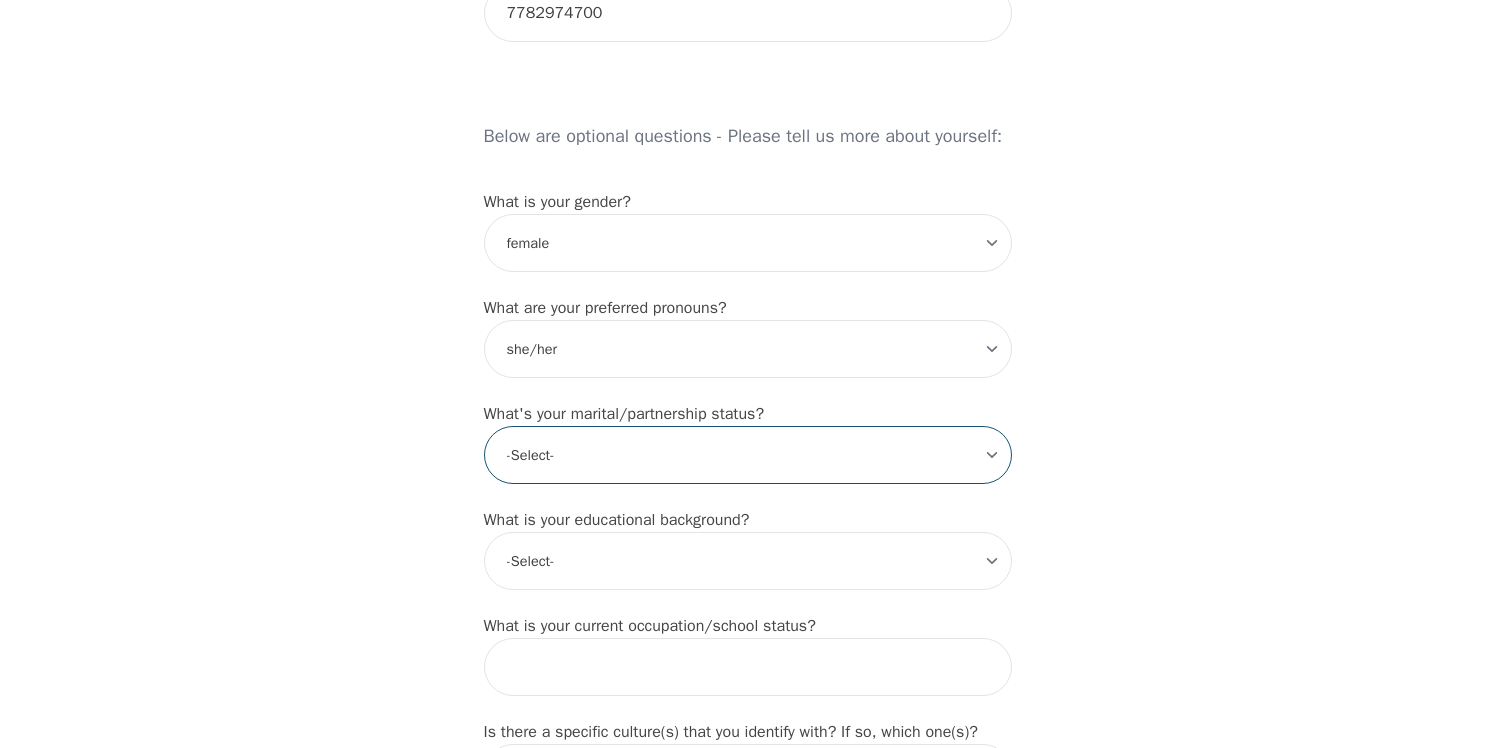 click on "-Select- Single Partnered Married Common Law Widowed Separated Divorced" at bounding box center (748, 455) 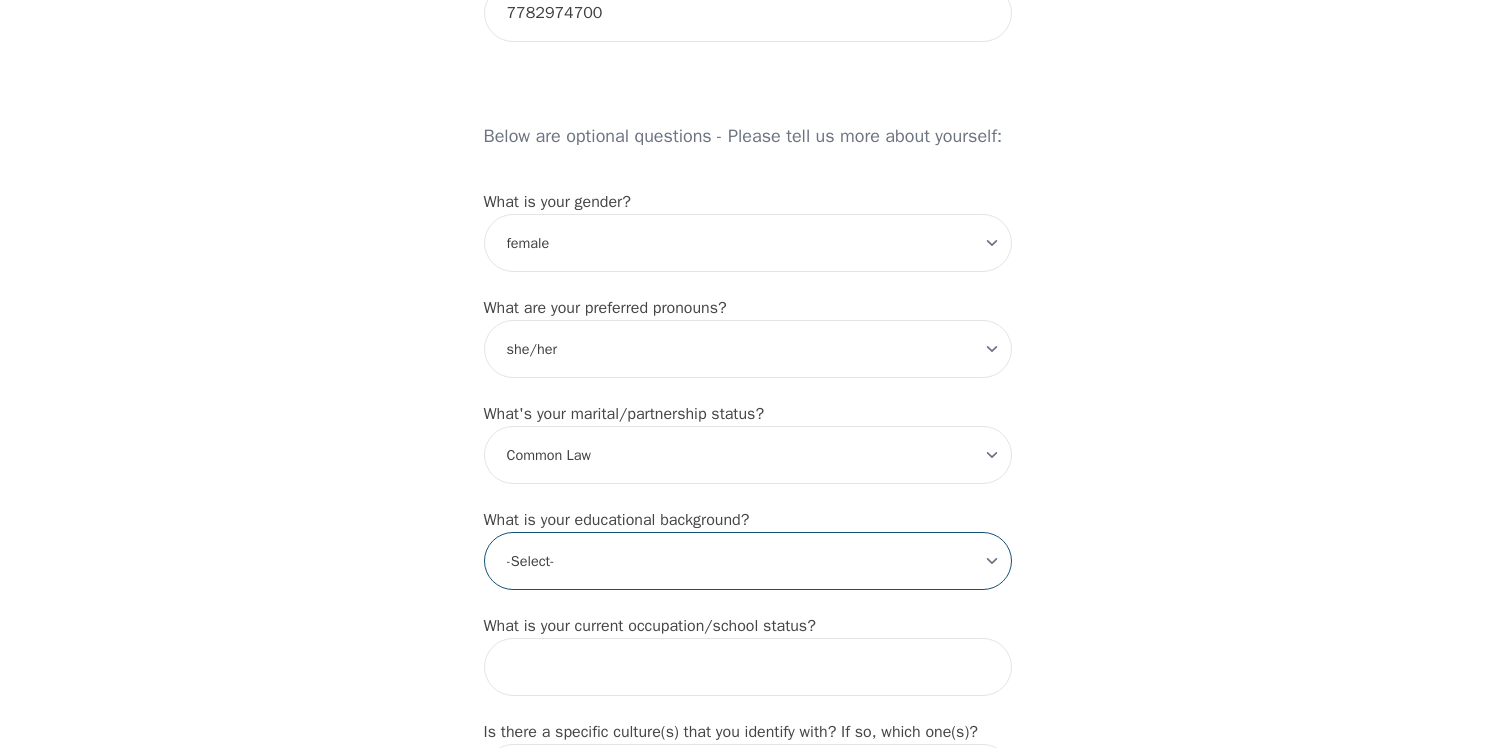 click on "-Select- Less than high school High school Associate degree Bachelor degree Master's degree Professional degree Doctorial degree" at bounding box center (748, 561) 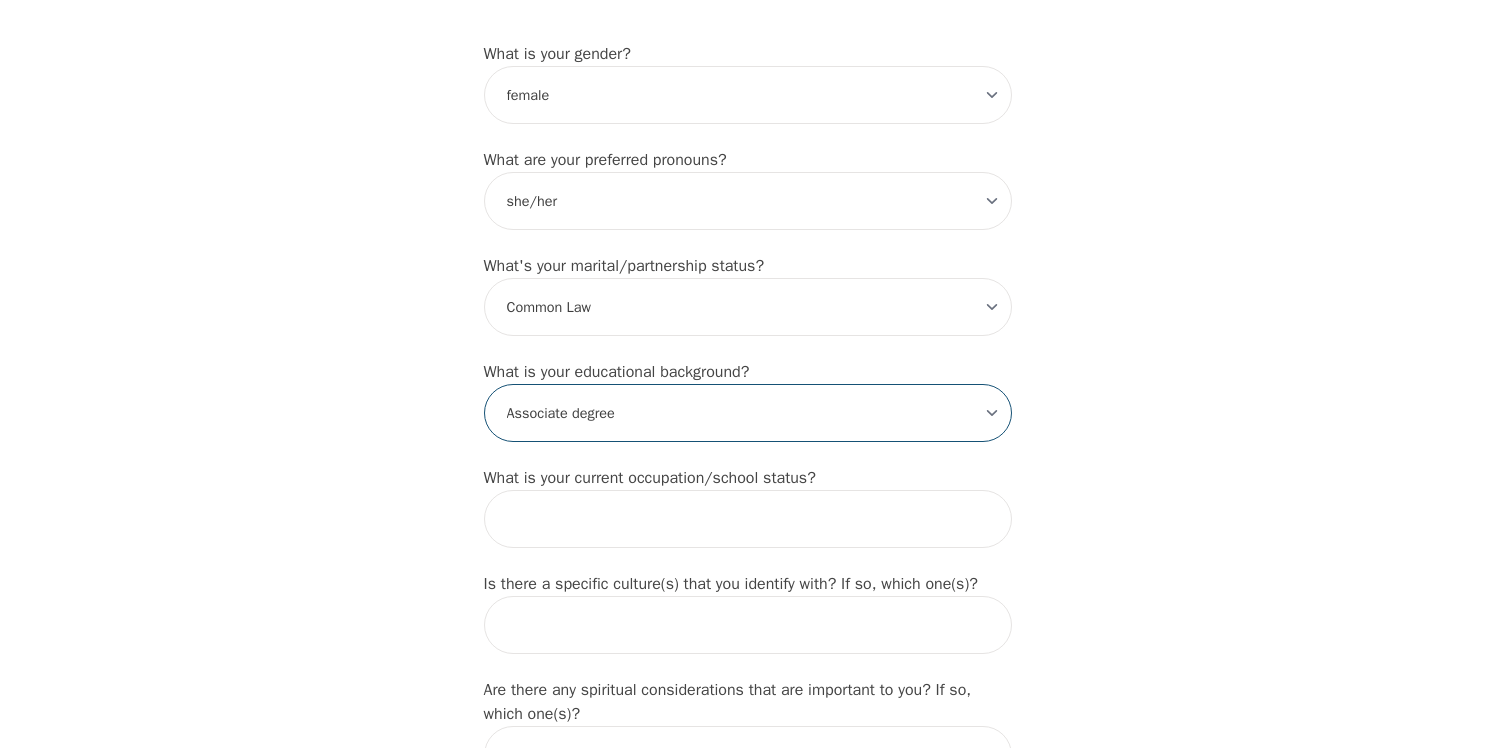 scroll, scrollTop: 1670, scrollLeft: 0, axis: vertical 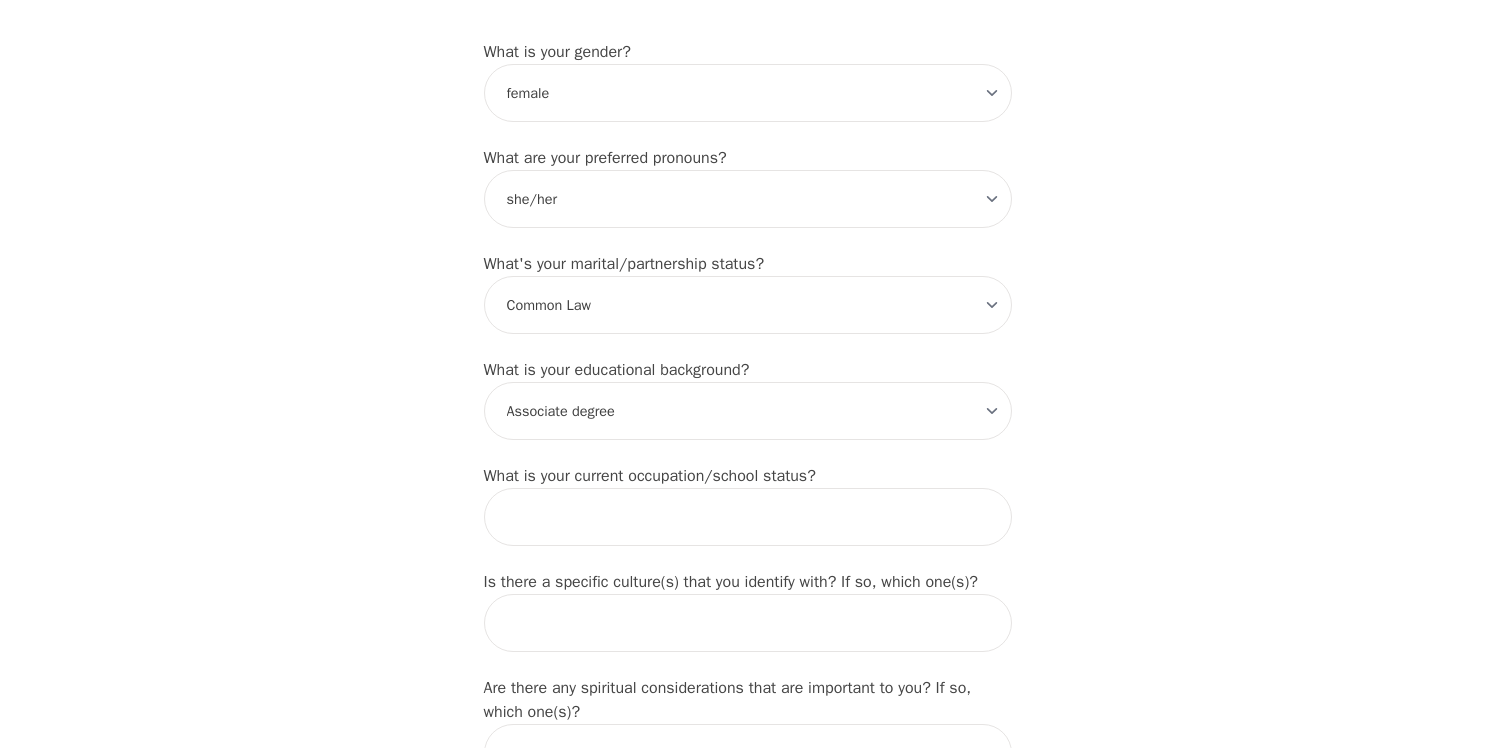 click on "What is your educational background? -Select- Less than high school High school Associate degree Bachelor degree Master's degree Professional degree Doctorial degree" at bounding box center (748, 399) 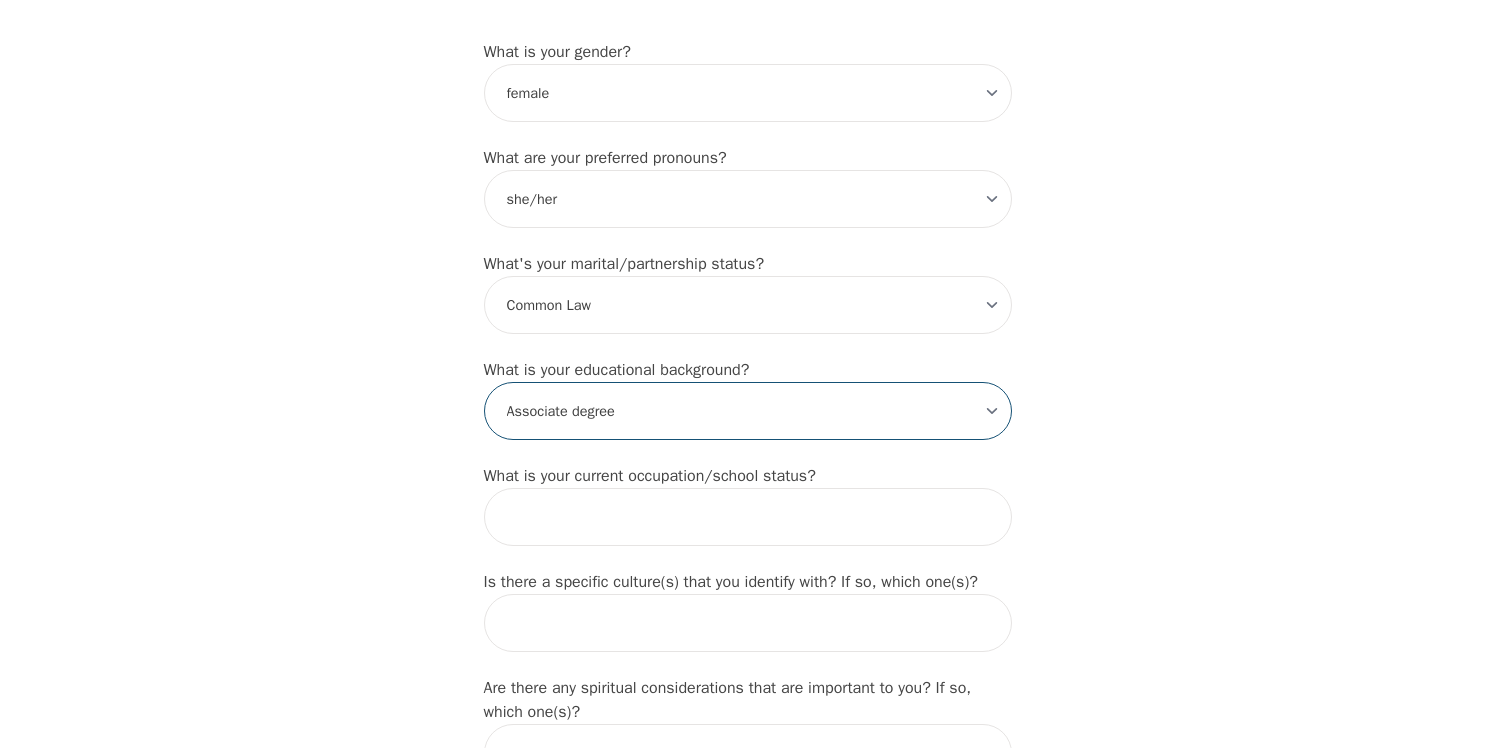 click on "-Select- Less than high school High school Associate degree Bachelor degree Master's degree Professional degree Doctorial degree" at bounding box center (748, 411) 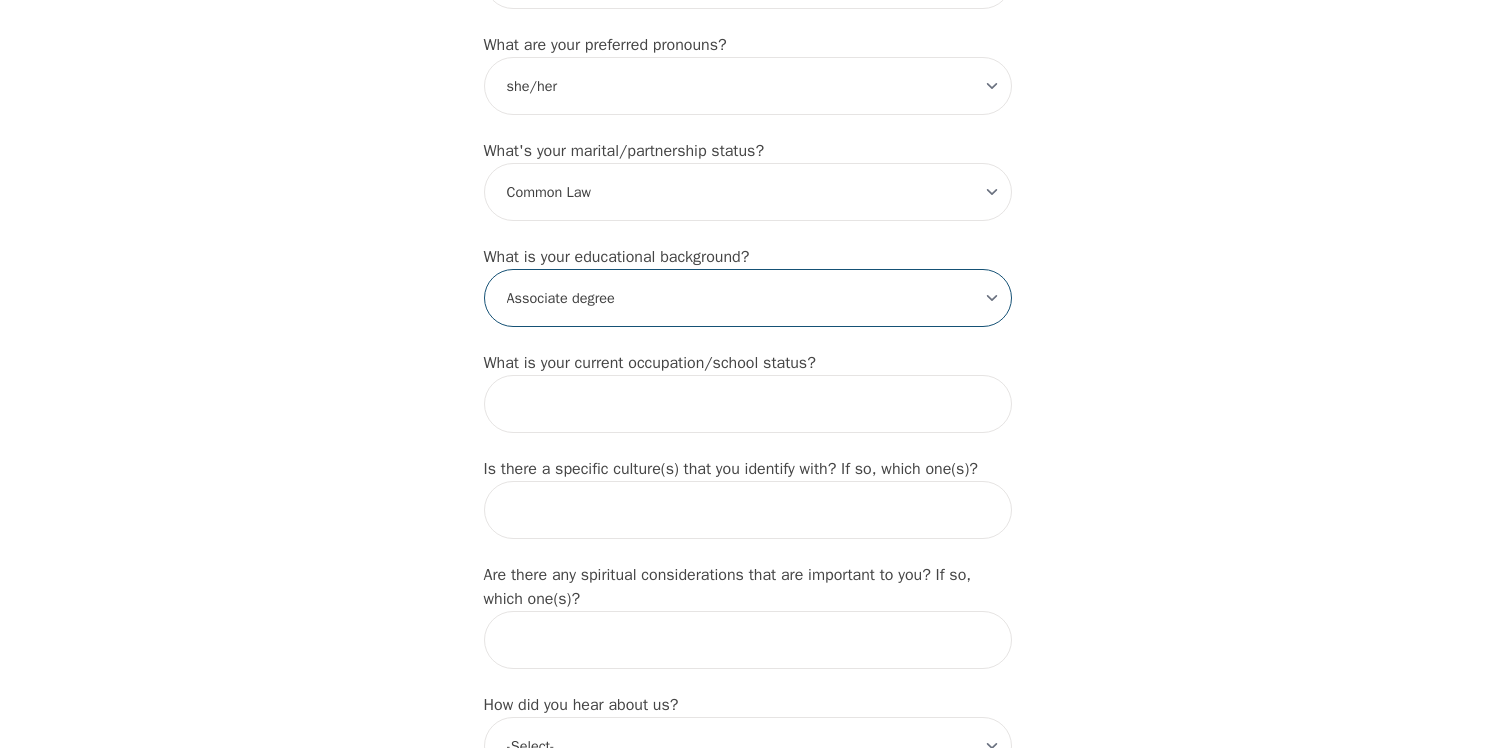 scroll, scrollTop: 1800, scrollLeft: 0, axis: vertical 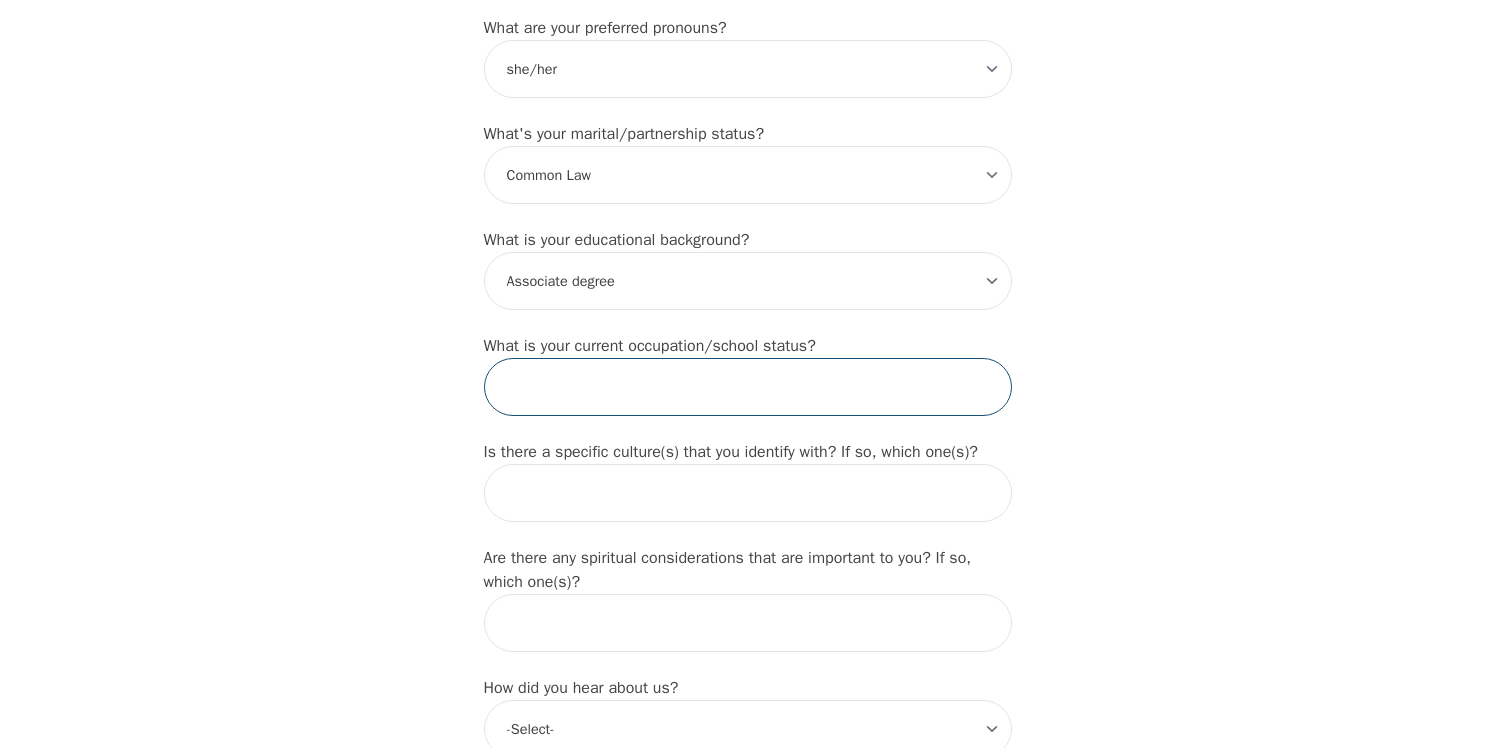 click at bounding box center (748, 387) 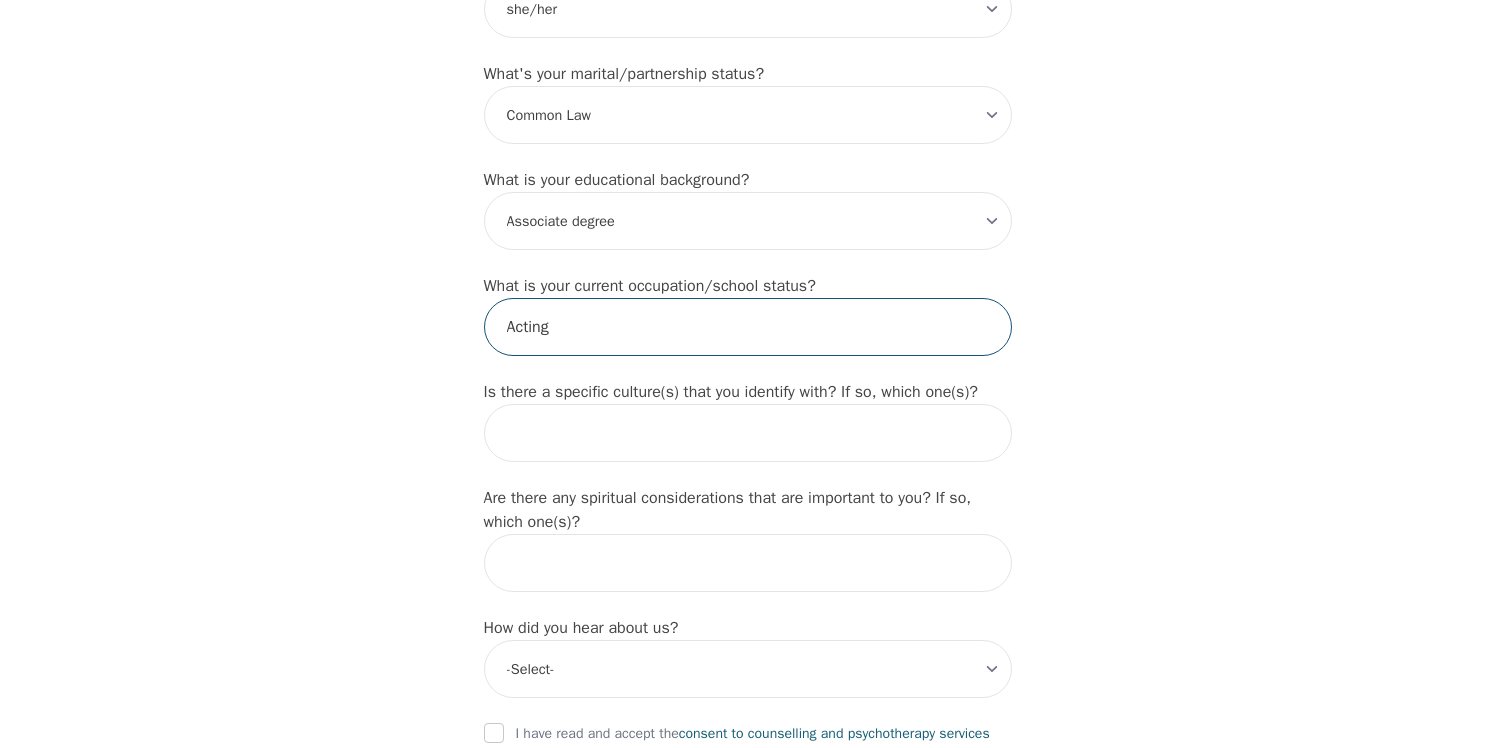 scroll, scrollTop: 1877, scrollLeft: 0, axis: vertical 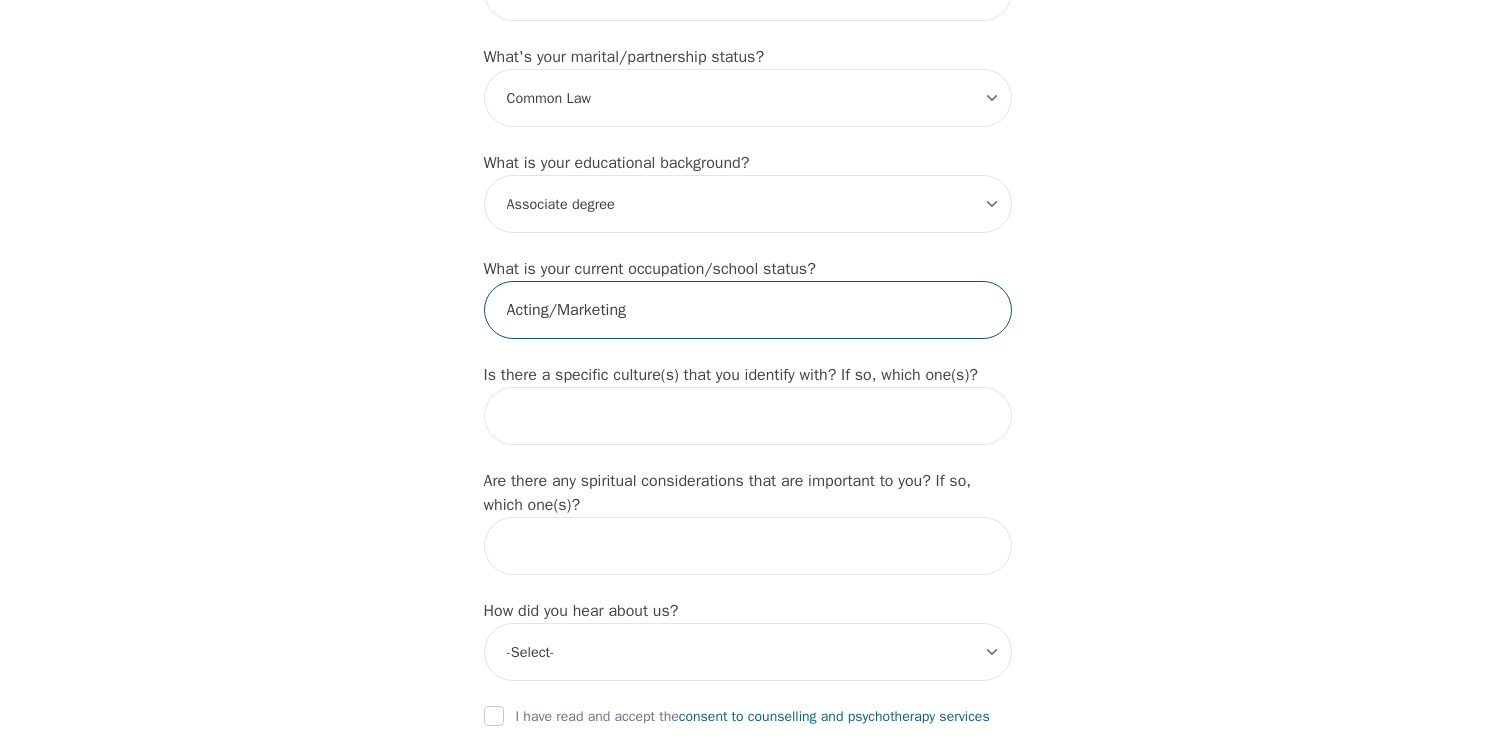 type on "Acting/Marketing" 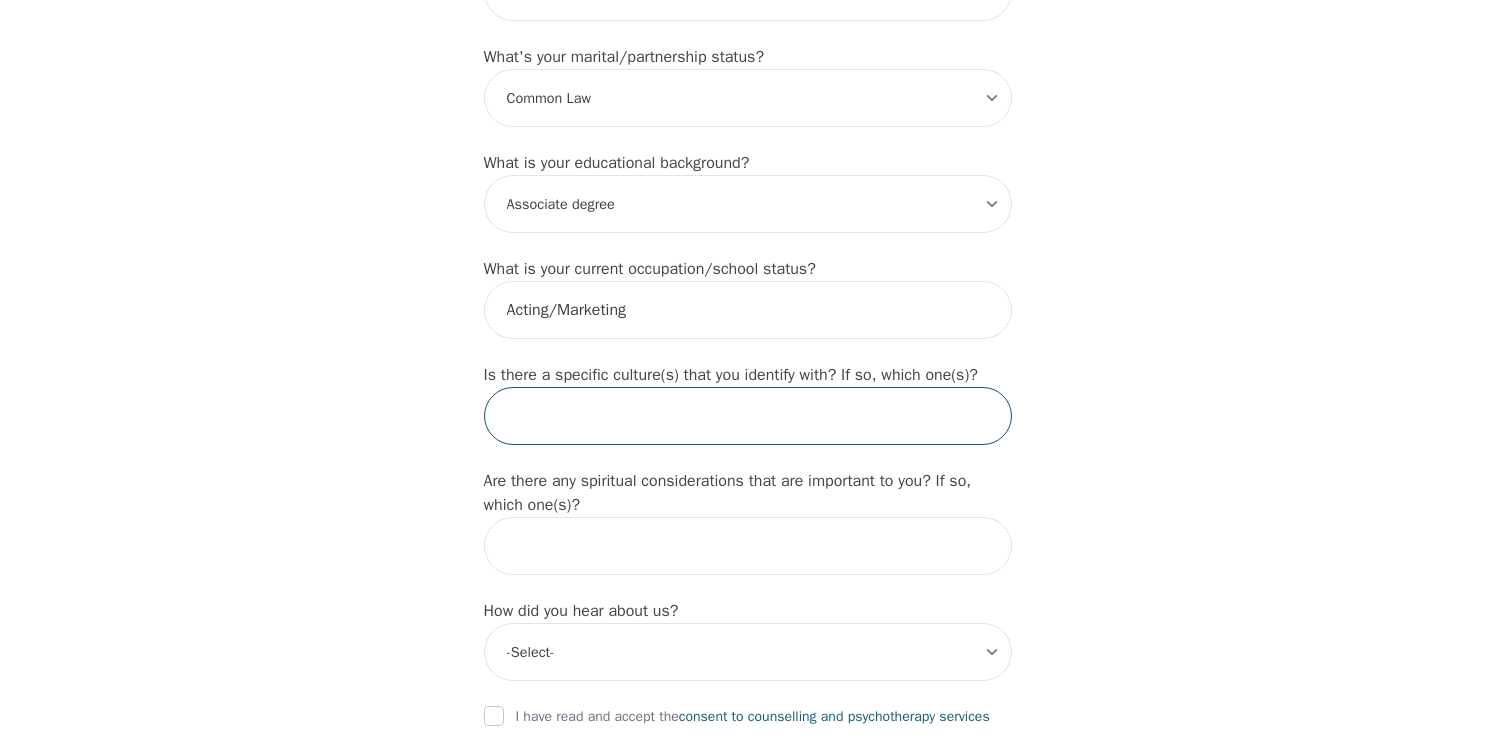 click at bounding box center [748, 416] 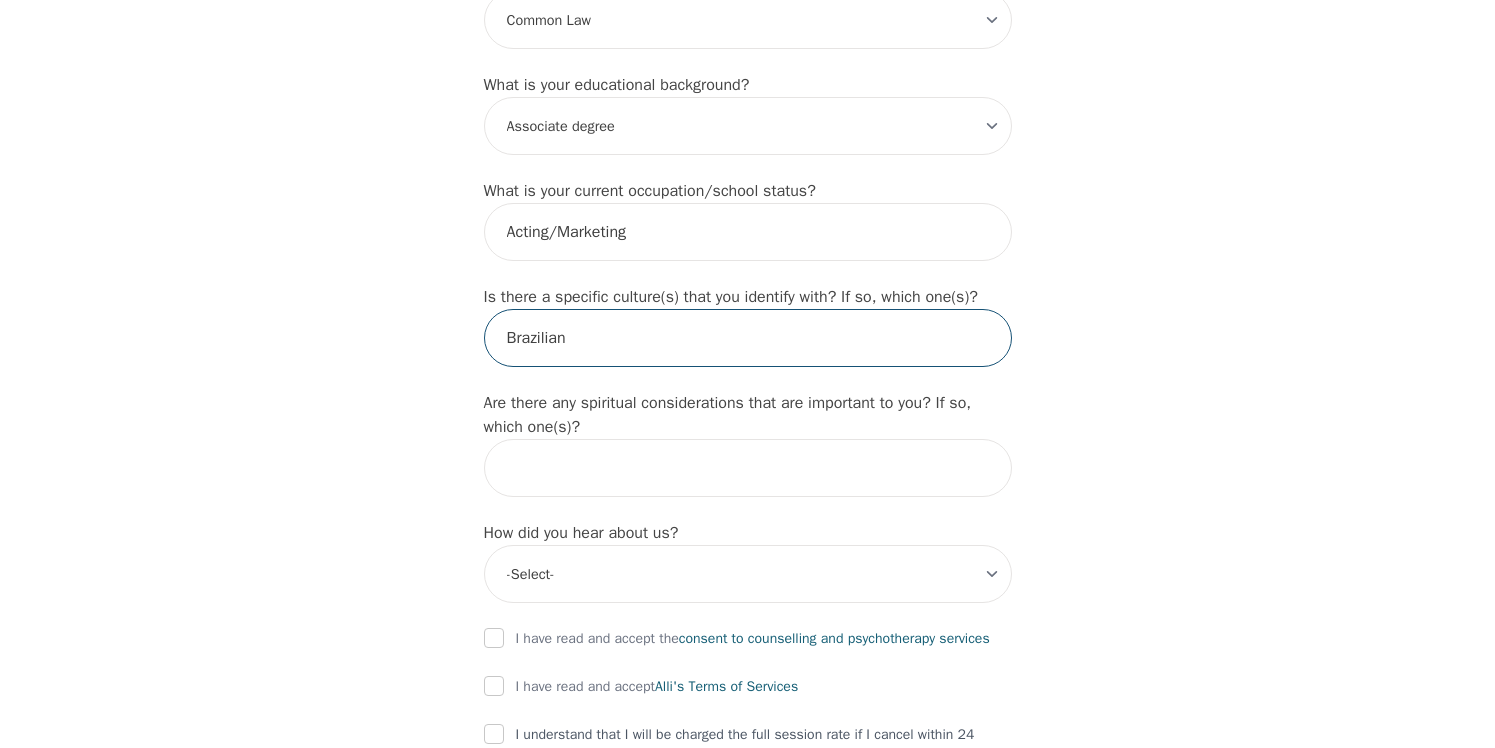 scroll, scrollTop: 1949, scrollLeft: 0, axis: vertical 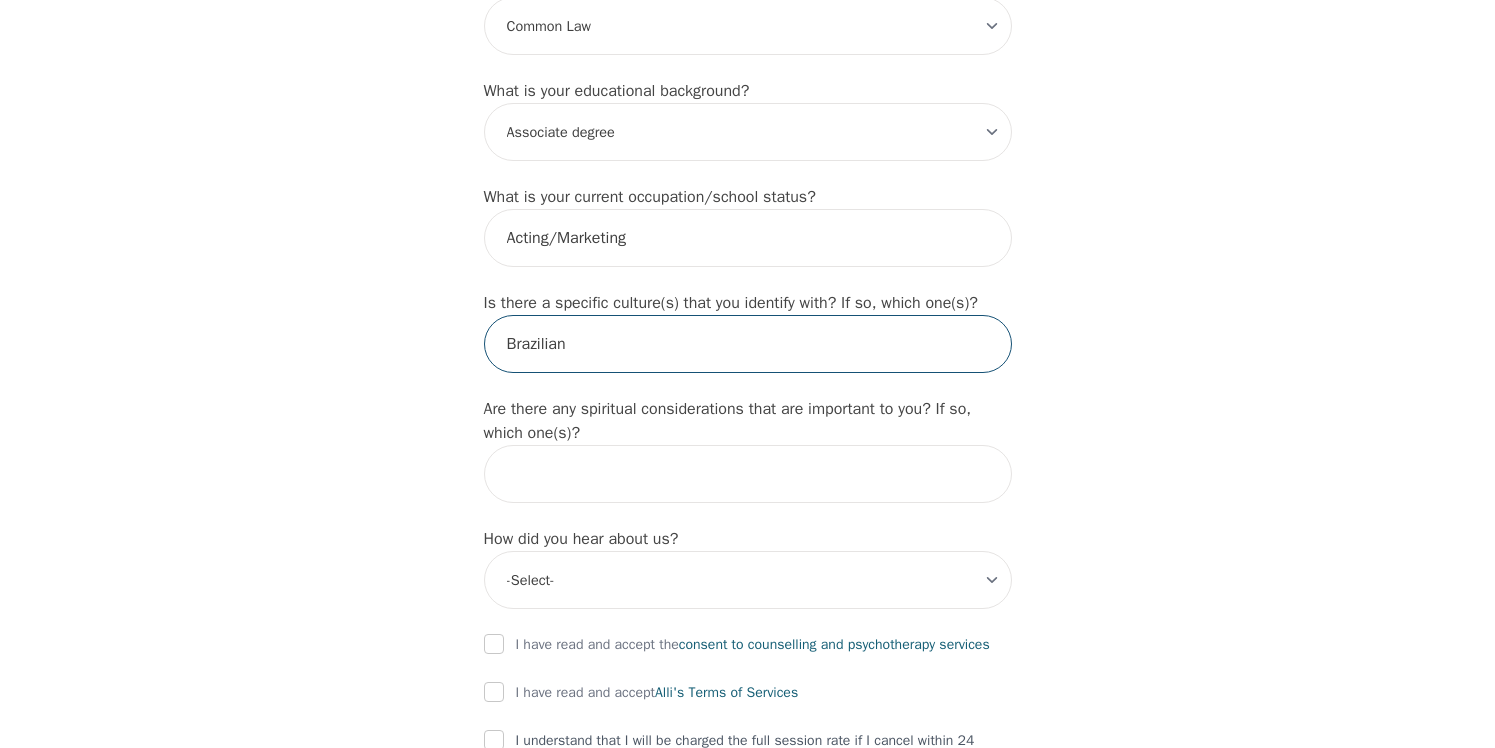 type on "Brazilian" 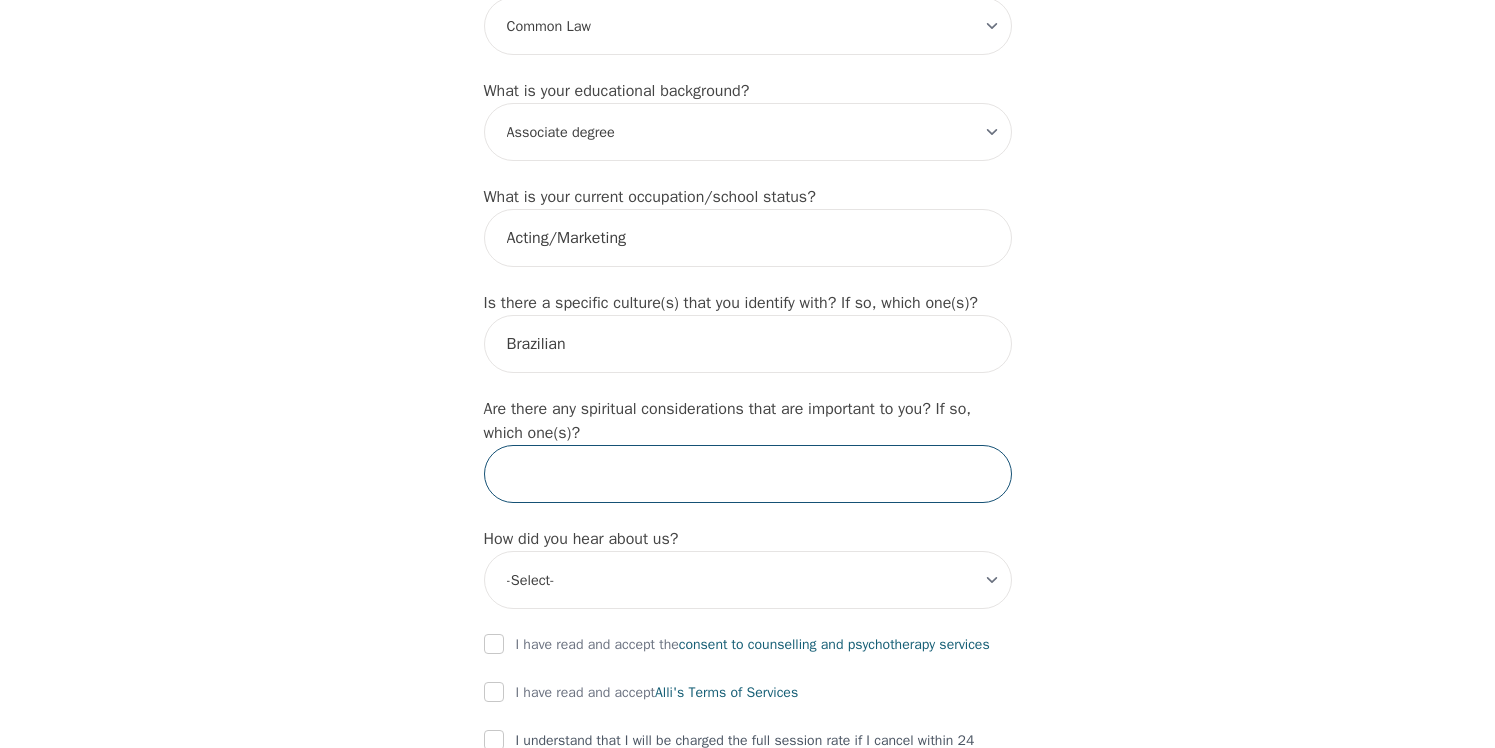 click at bounding box center (748, 474) 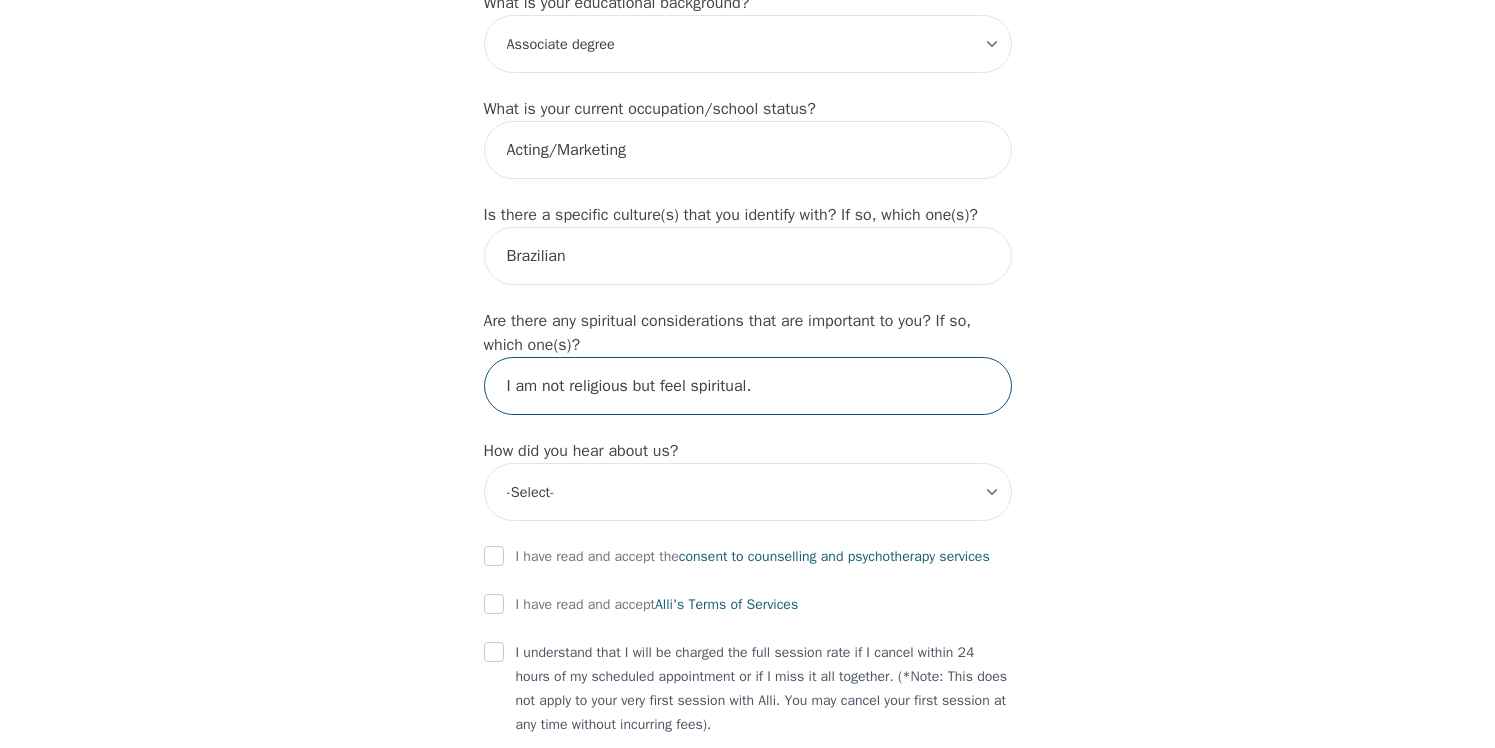 scroll, scrollTop: 2054, scrollLeft: 0, axis: vertical 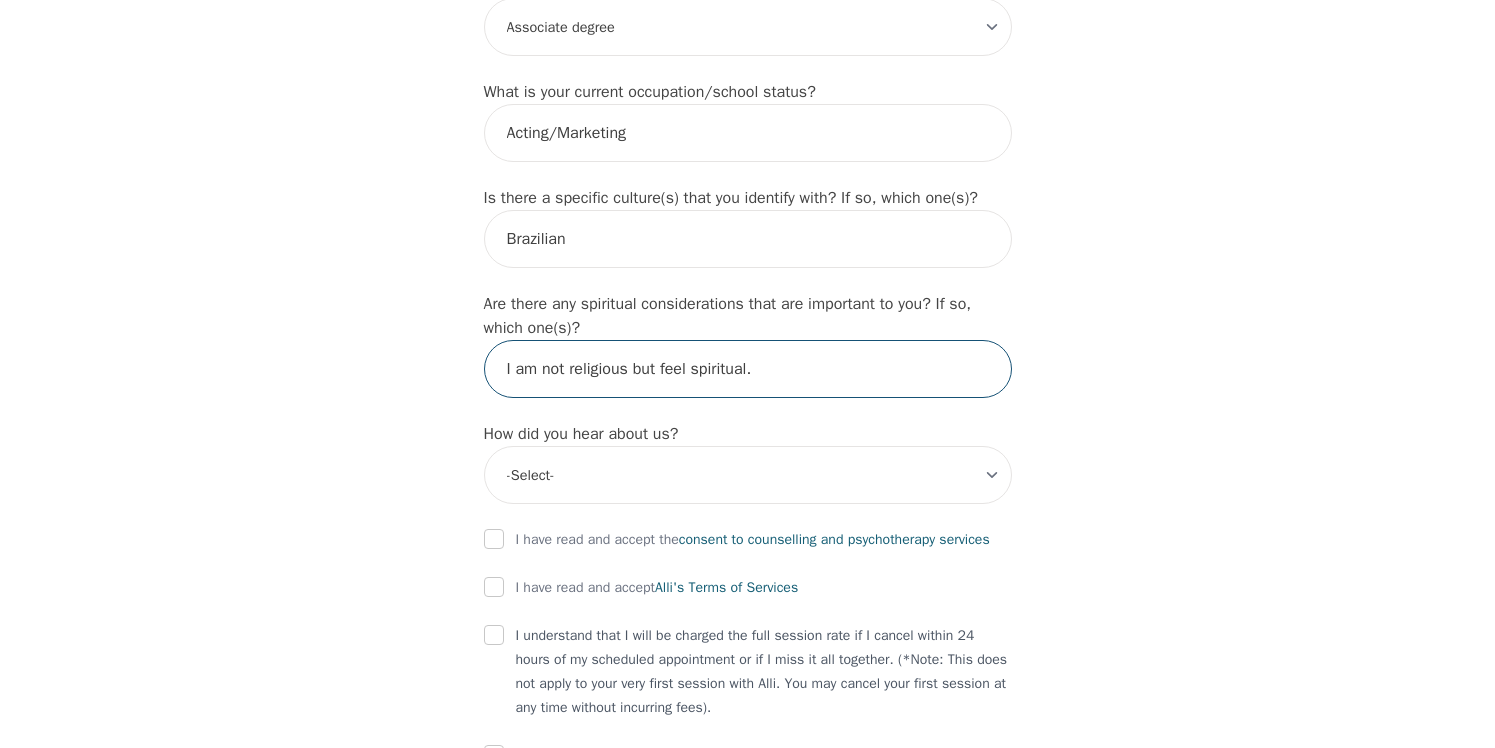 type on "I am not religious but feel spiritual." 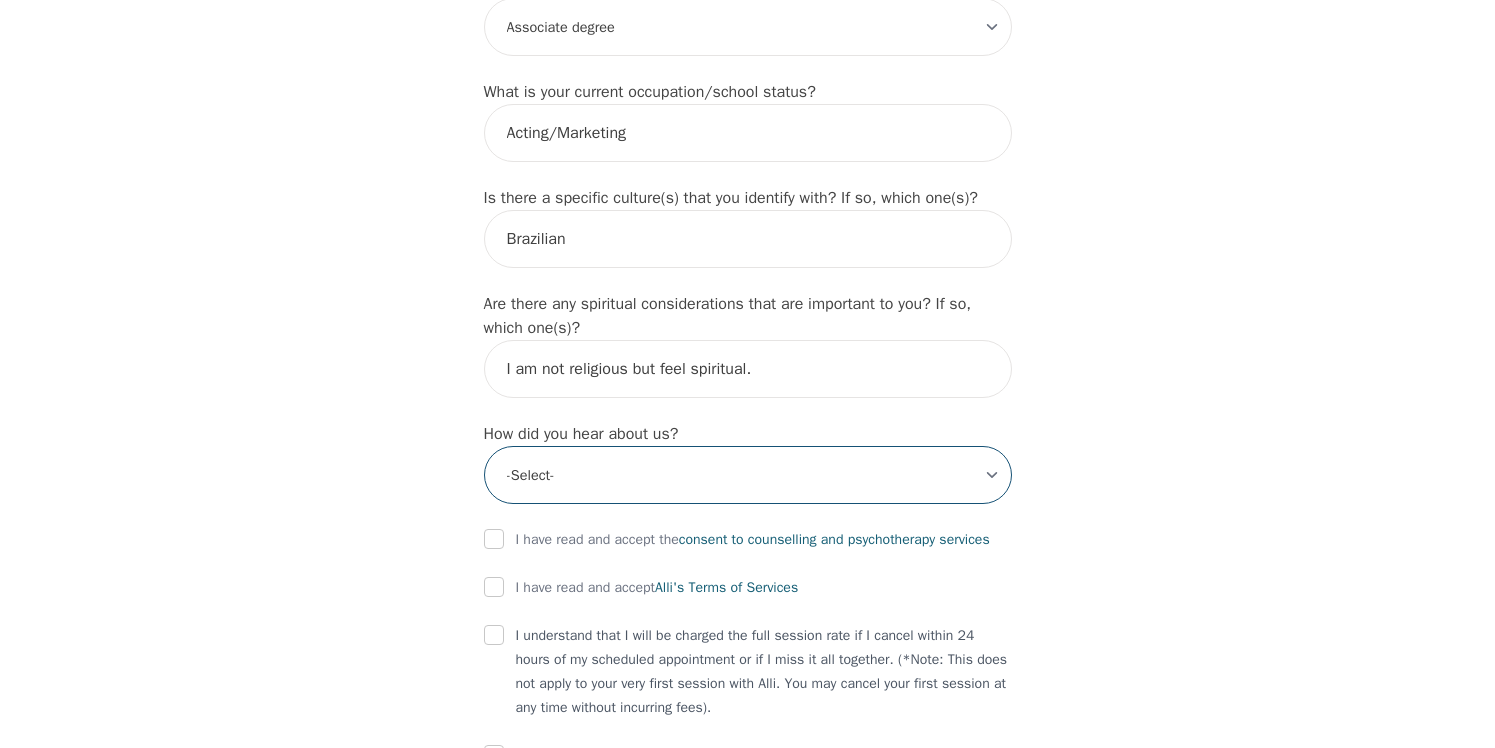 click on "-Select- Physician/Specialist Friend Facebook Instagram Google Search Google Ads Facebook/Instagram Ads Other" at bounding box center (748, 475) 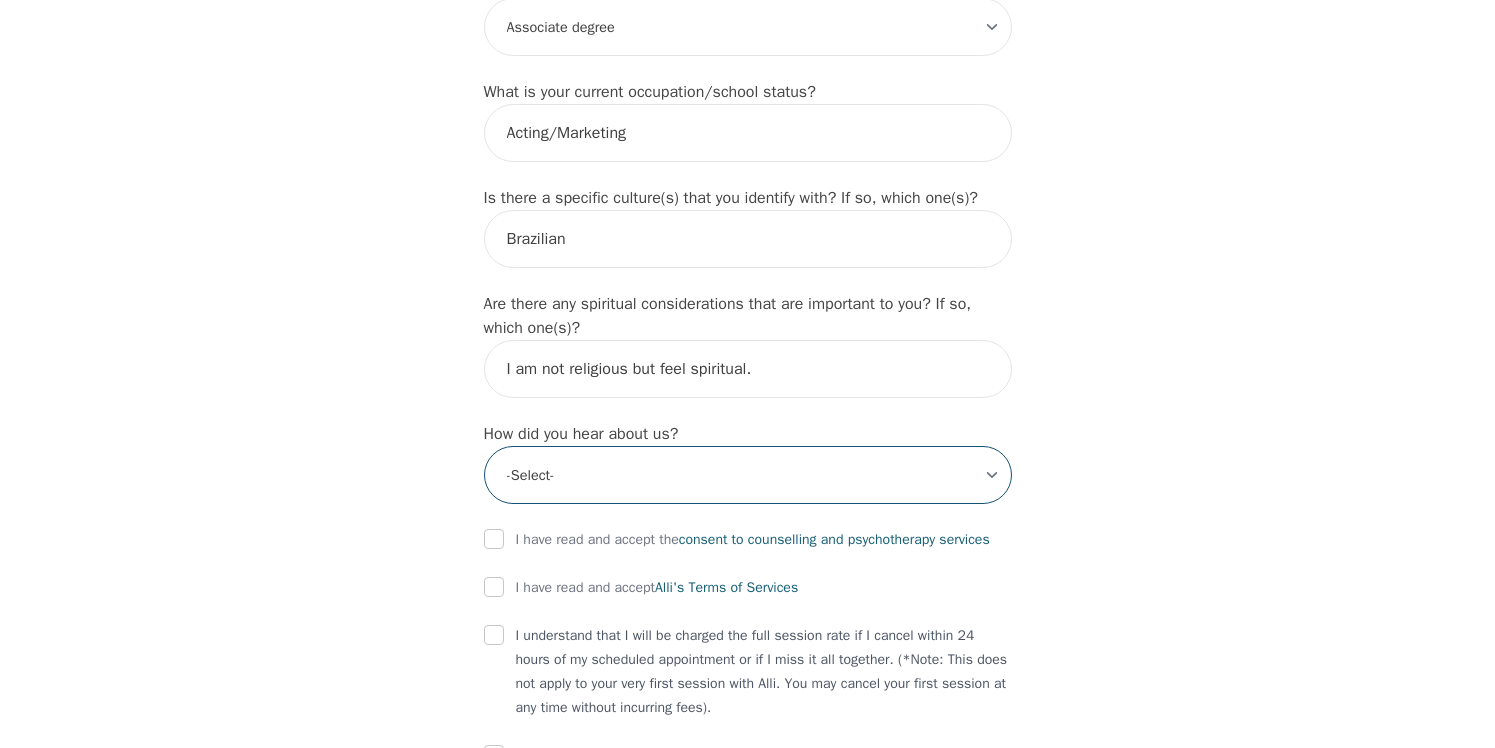 select on "Google Search" 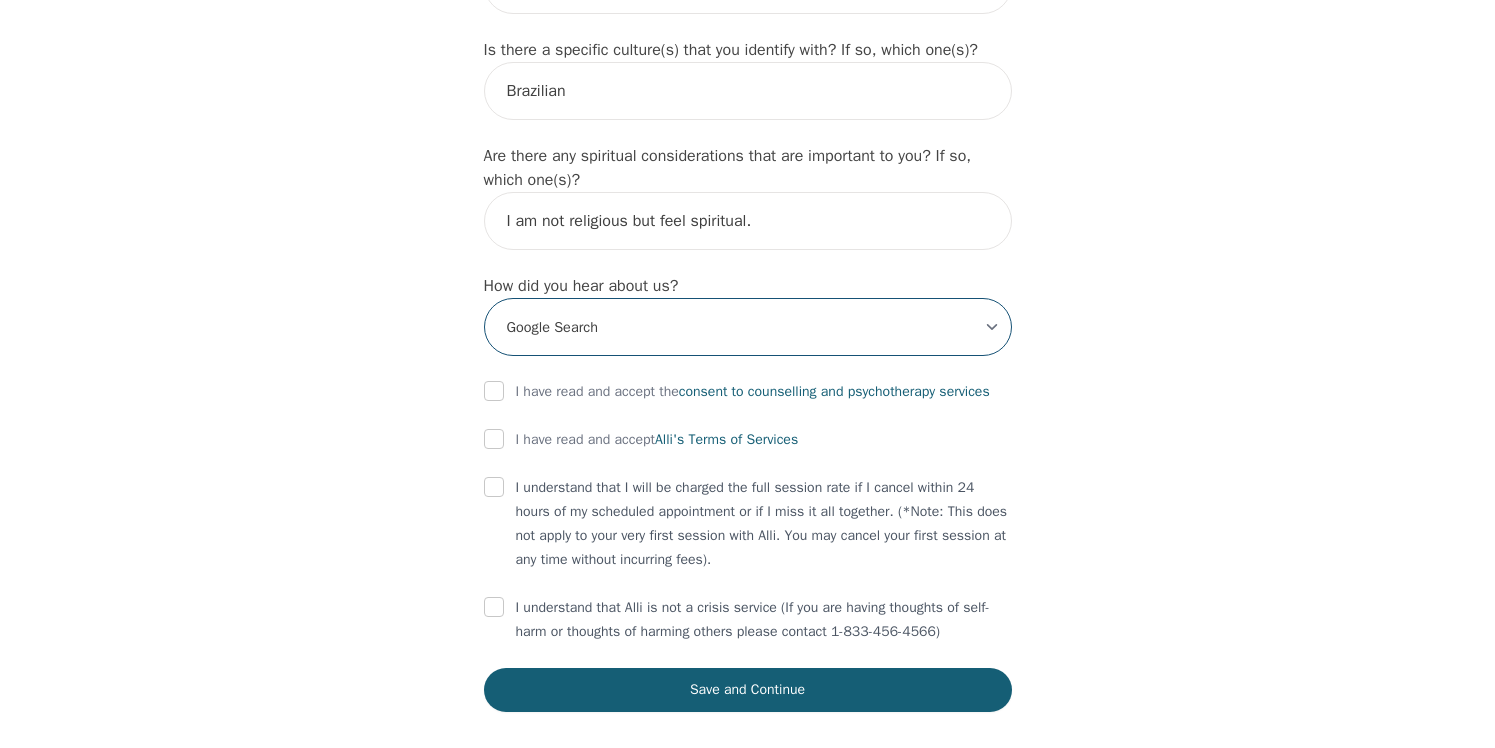 scroll, scrollTop: 2255, scrollLeft: 0, axis: vertical 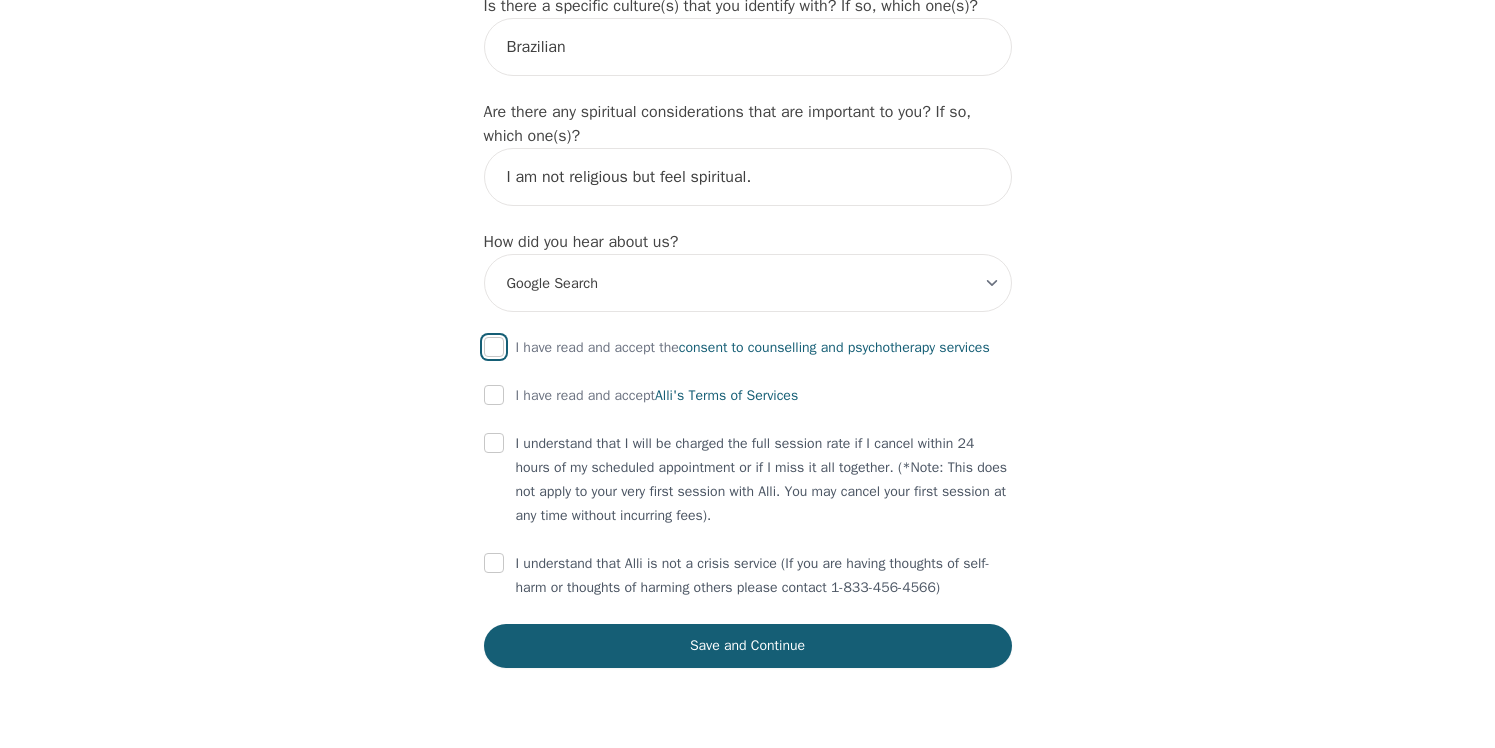 click at bounding box center [494, 347] 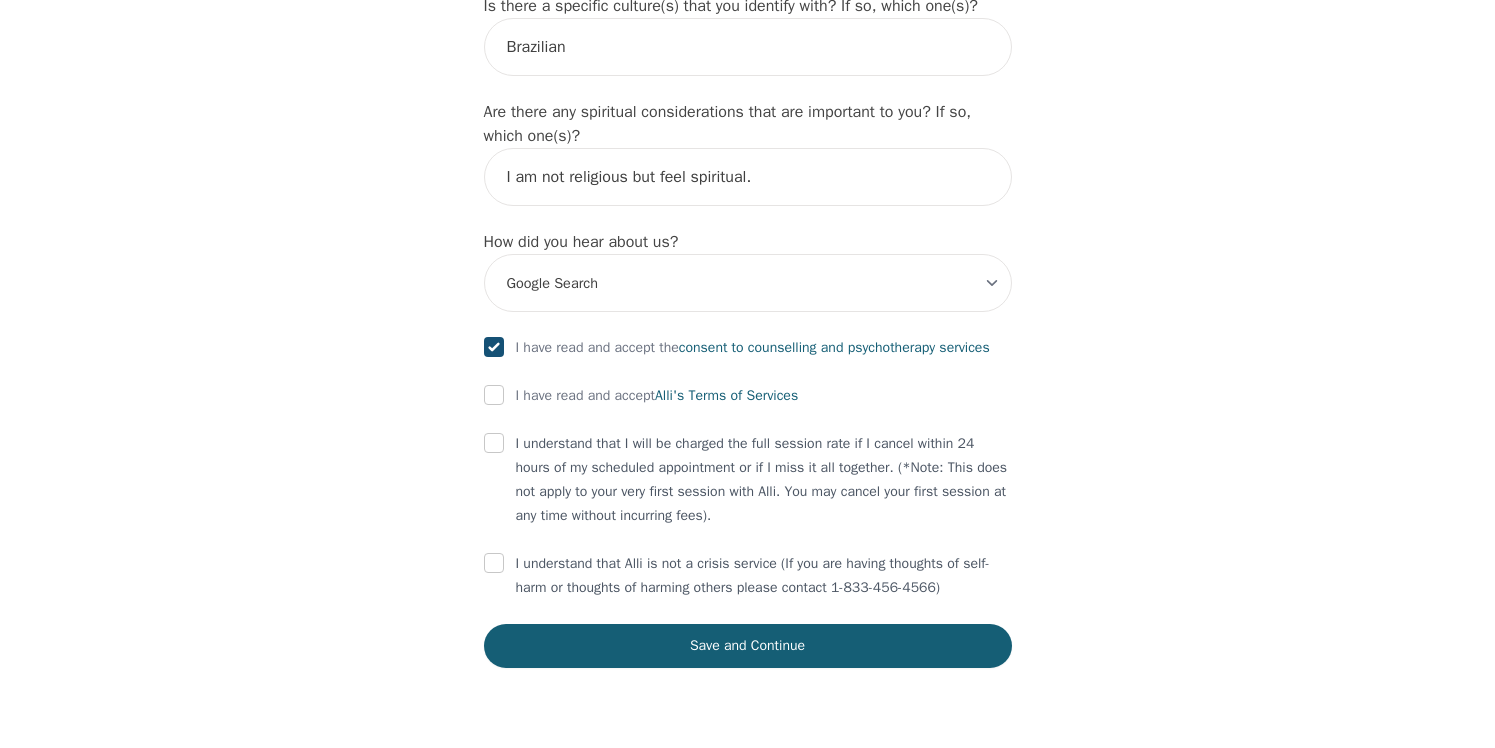 checkbox on "true" 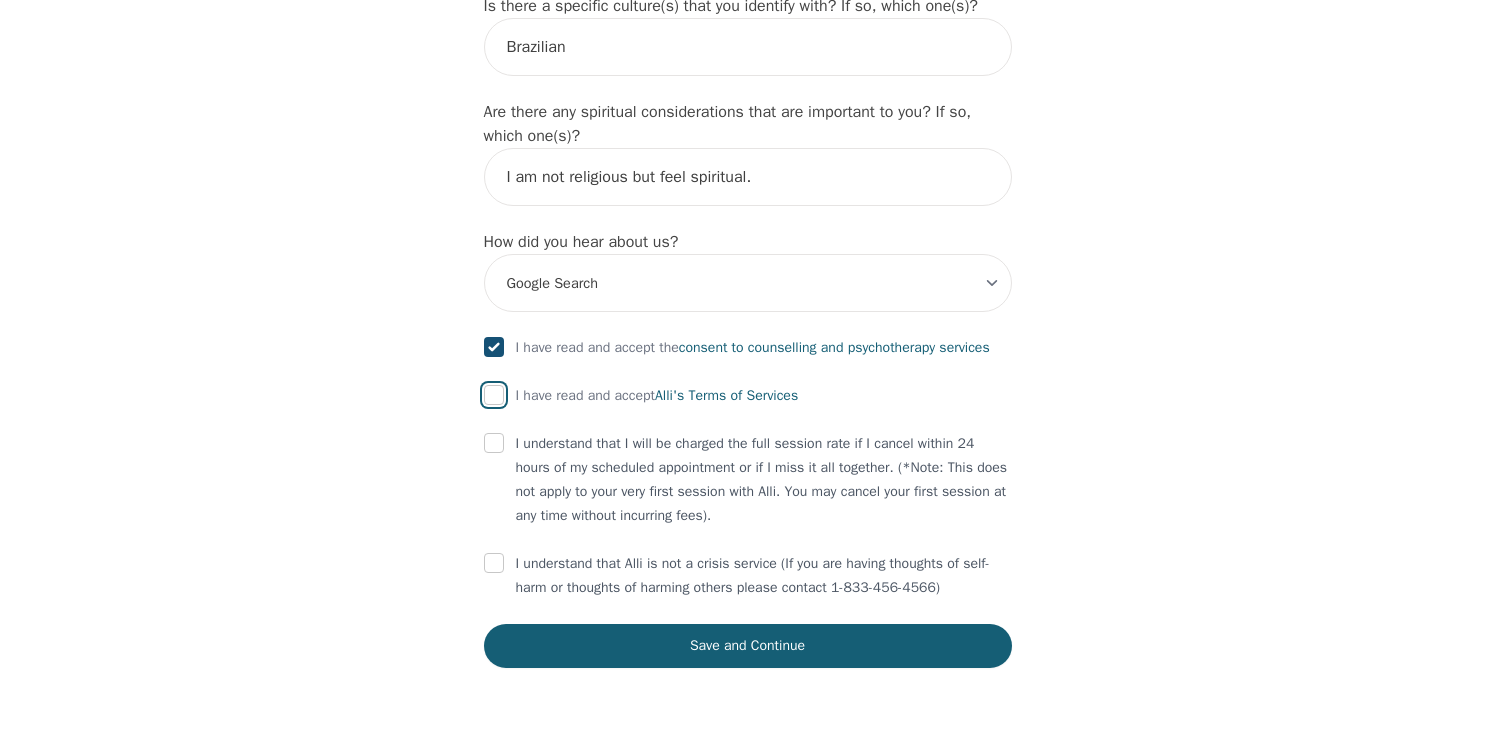 click at bounding box center [494, 395] 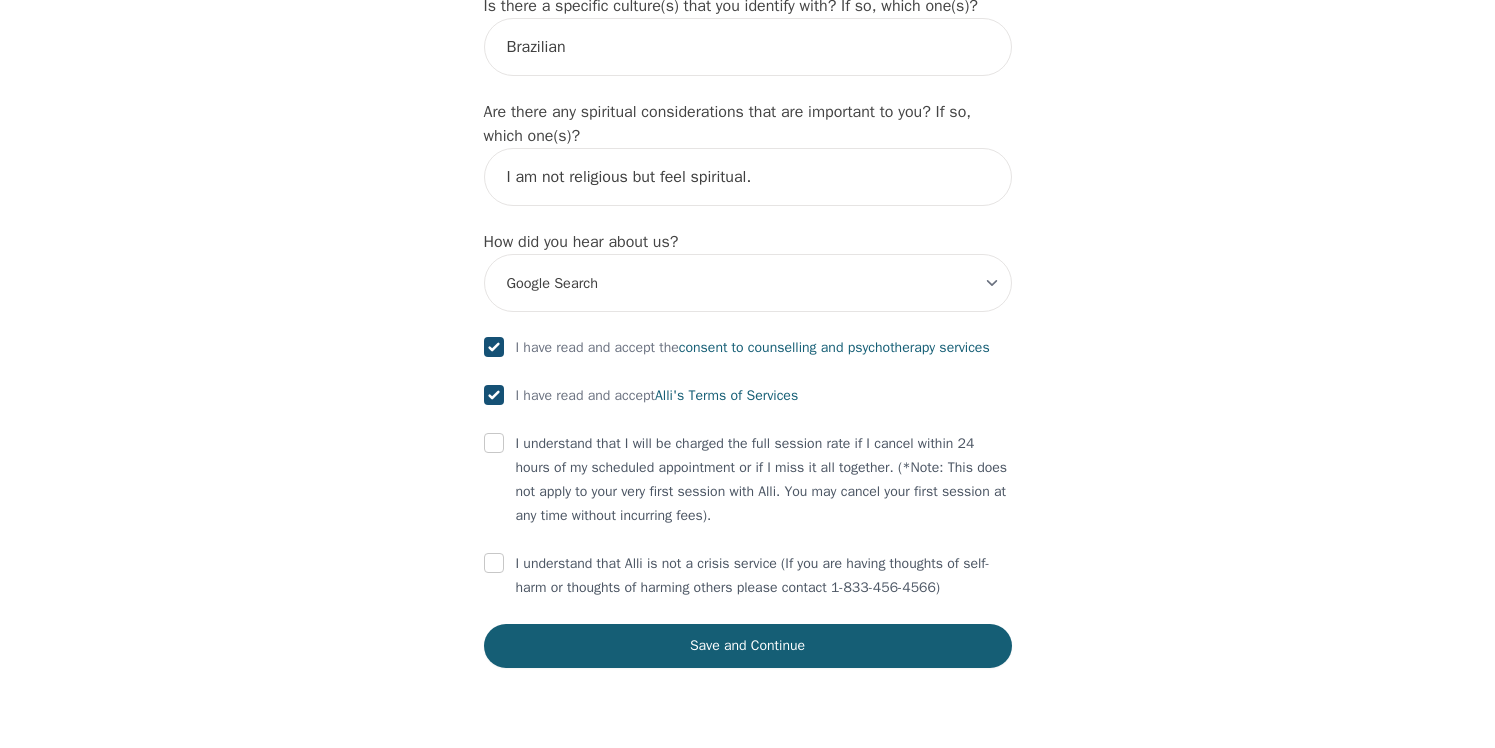 click on "I understand that I will be charged the full session rate if I cancel within 24 hours of my scheduled appointment or if I miss it all together. (*Note: This does not apply to your very first session with Alli. You may cancel your first session at any time without incurring fees)." at bounding box center (748, 480) 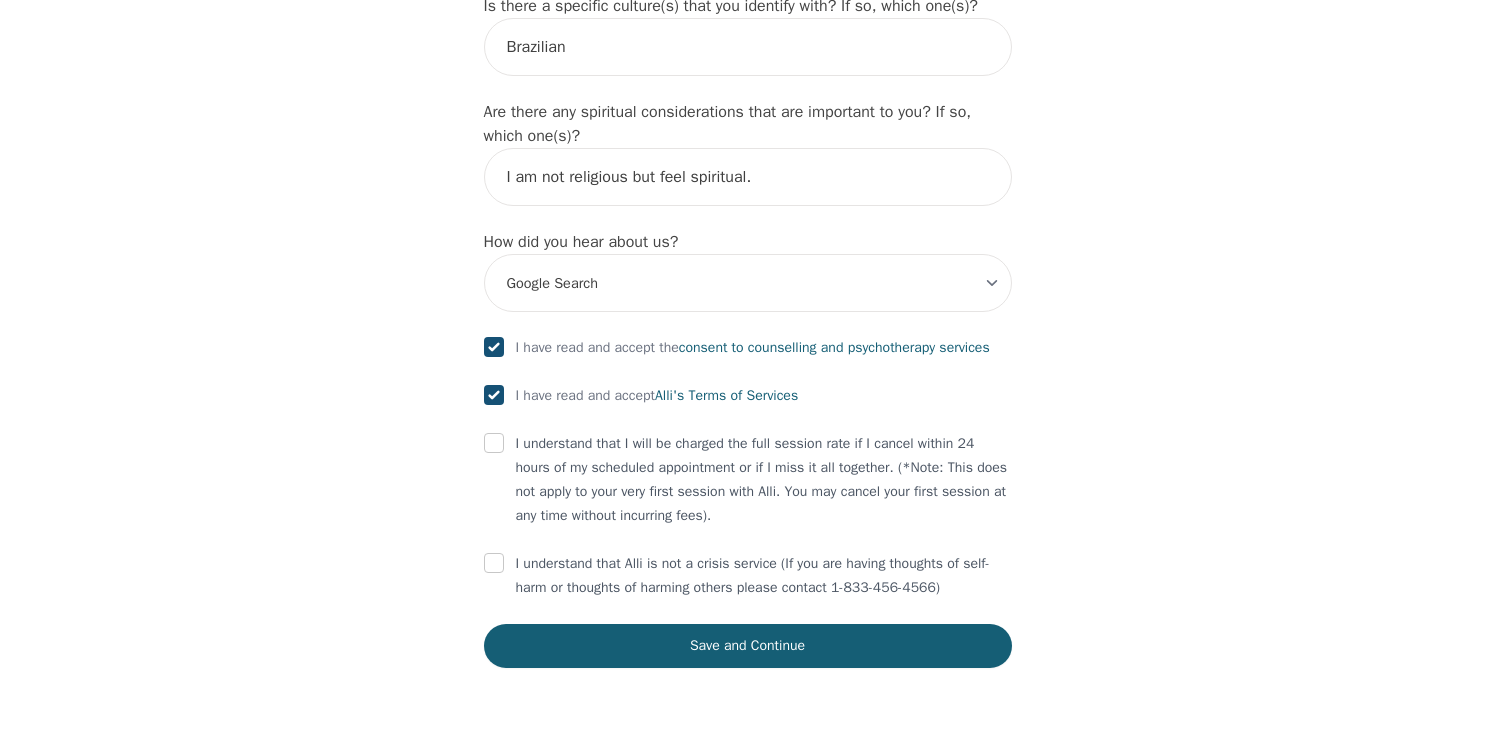 scroll, scrollTop: 2282, scrollLeft: 0, axis: vertical 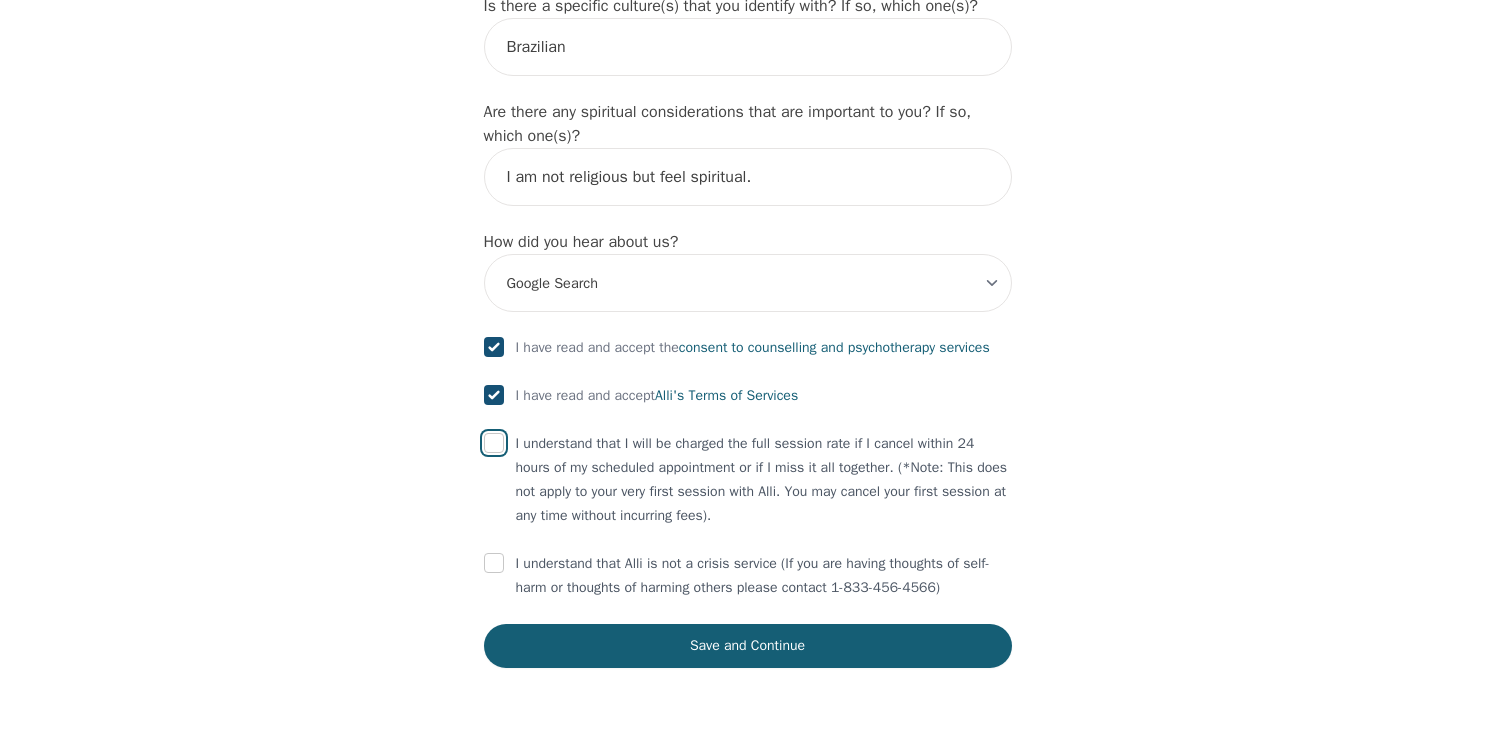 click at bounding box center (494, 443) 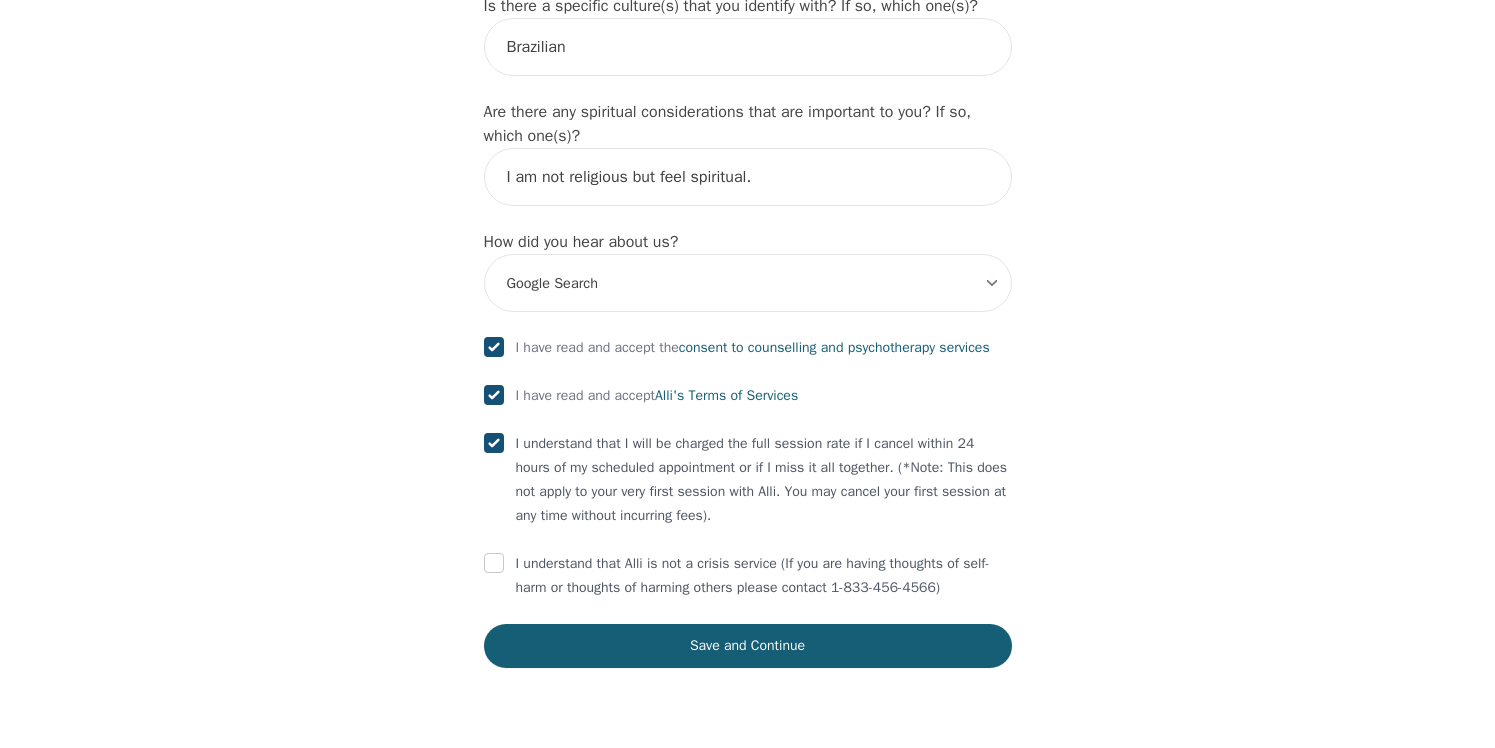 checkbox on "true" 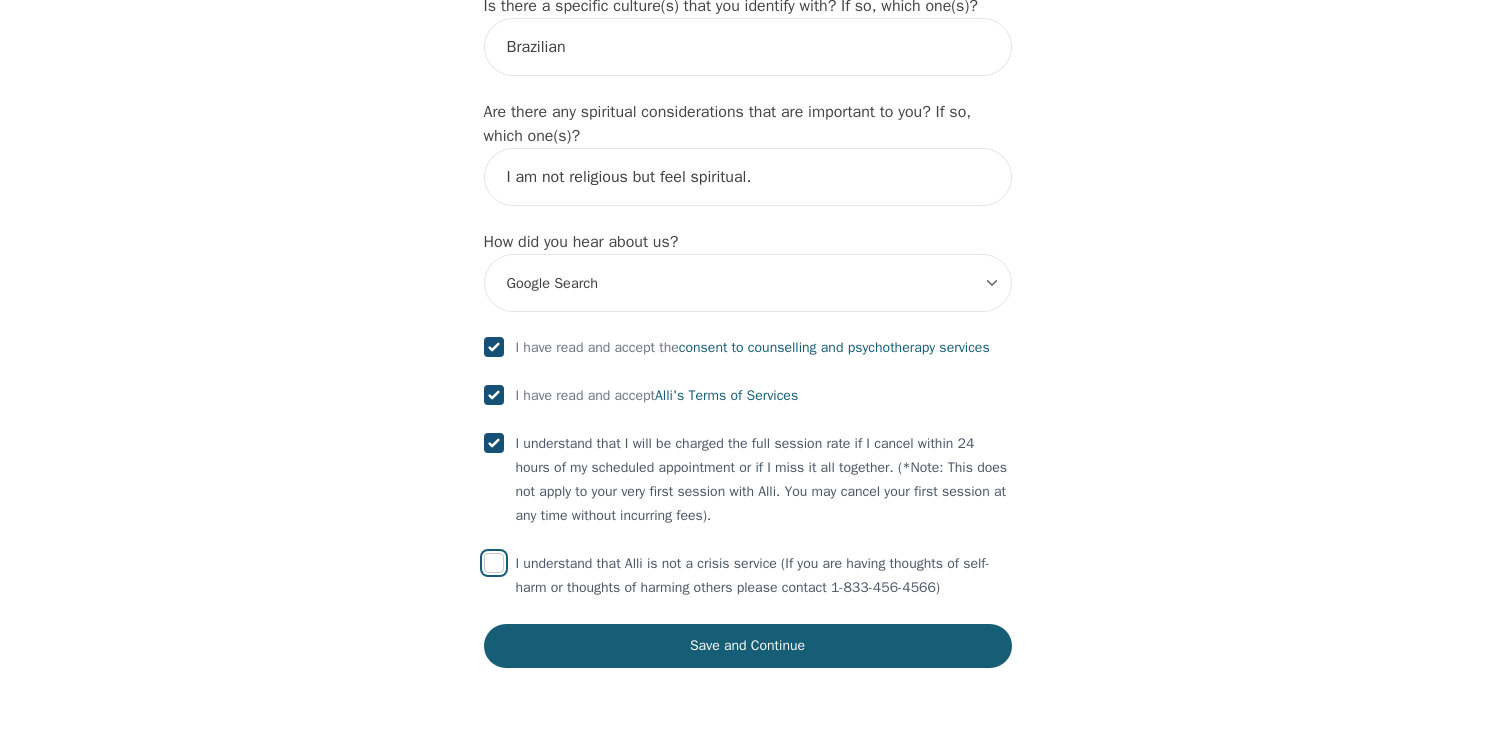 click at bounding box center [494, 563] 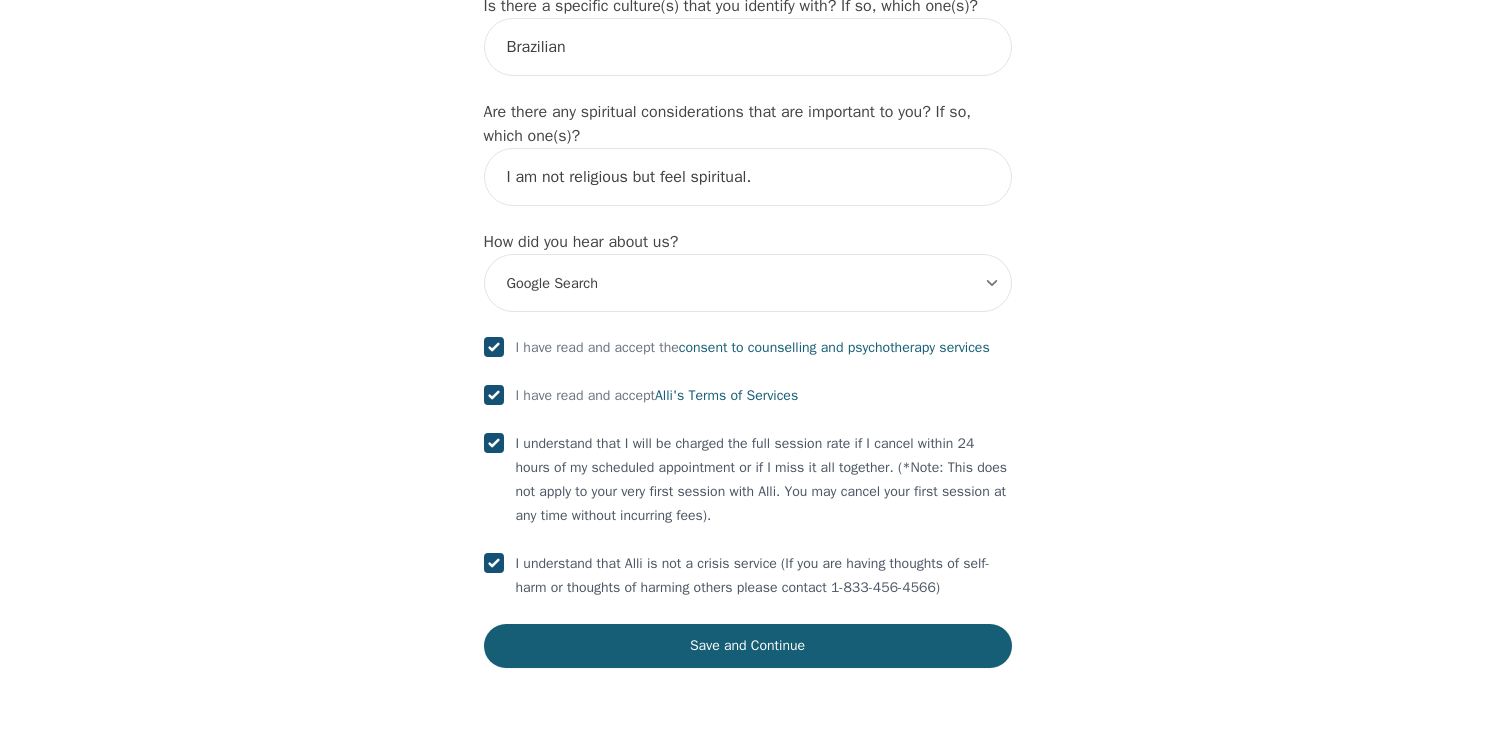 checkbox on "true" 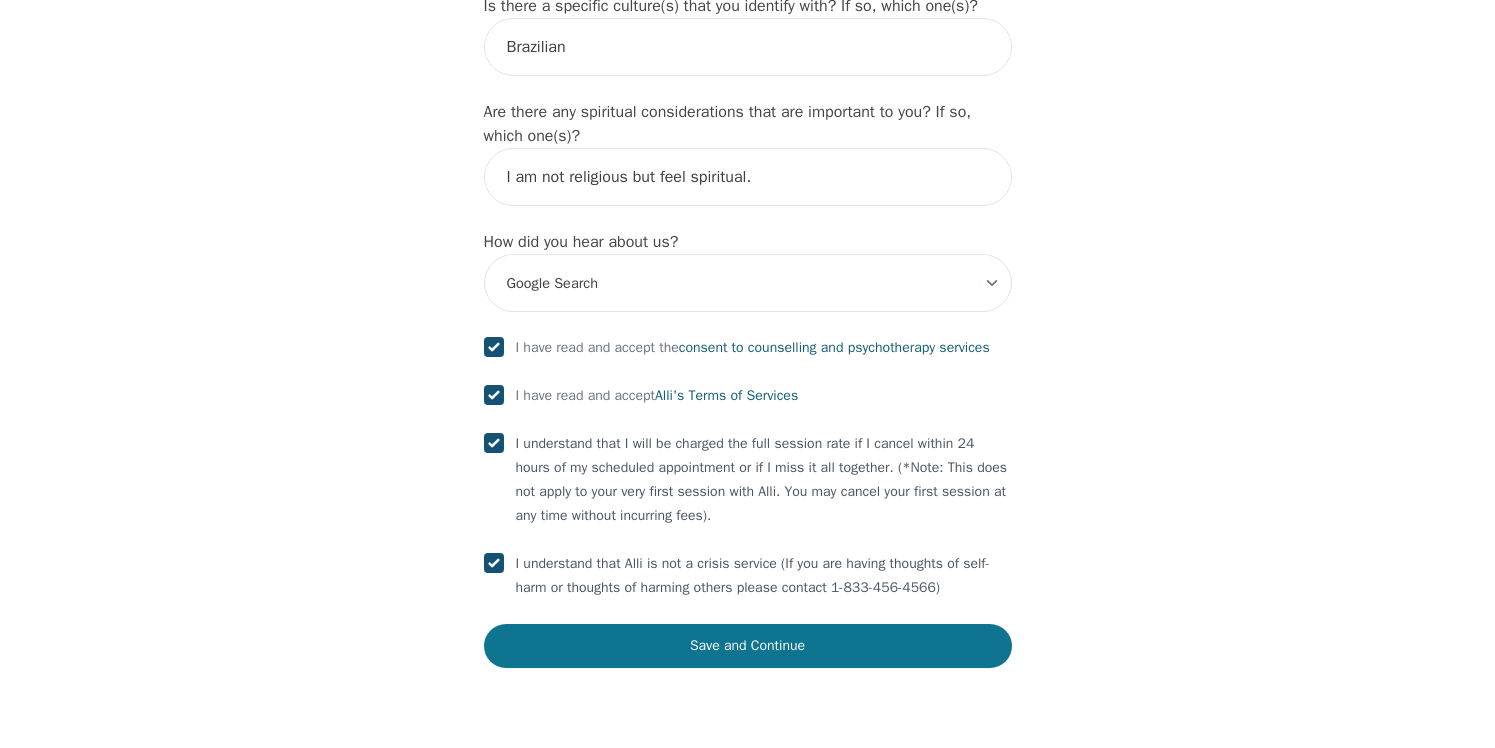 click on "Save and Continue" at bounding box center (748, 646) 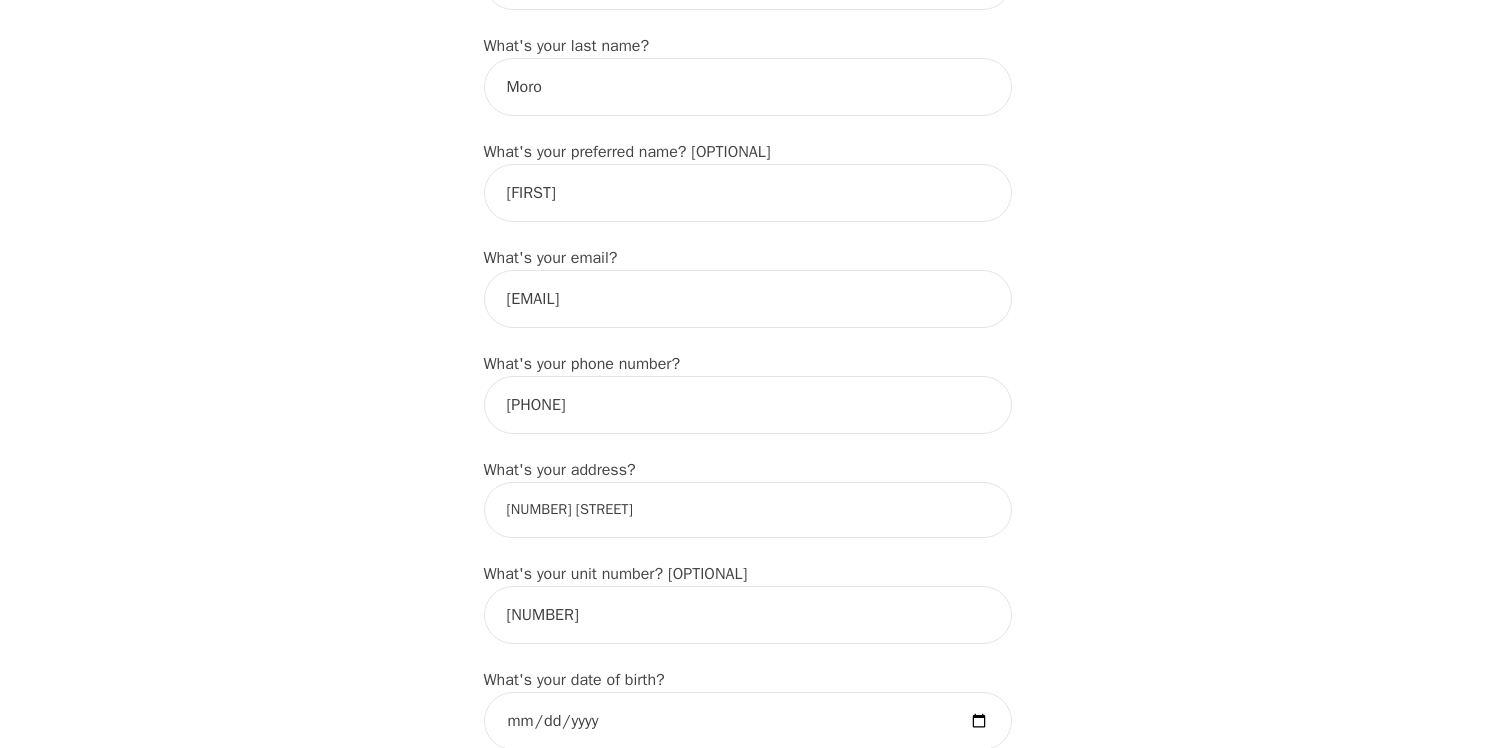 scroll, scrollTop: 391, scrollLeft: 0, axis: vertical 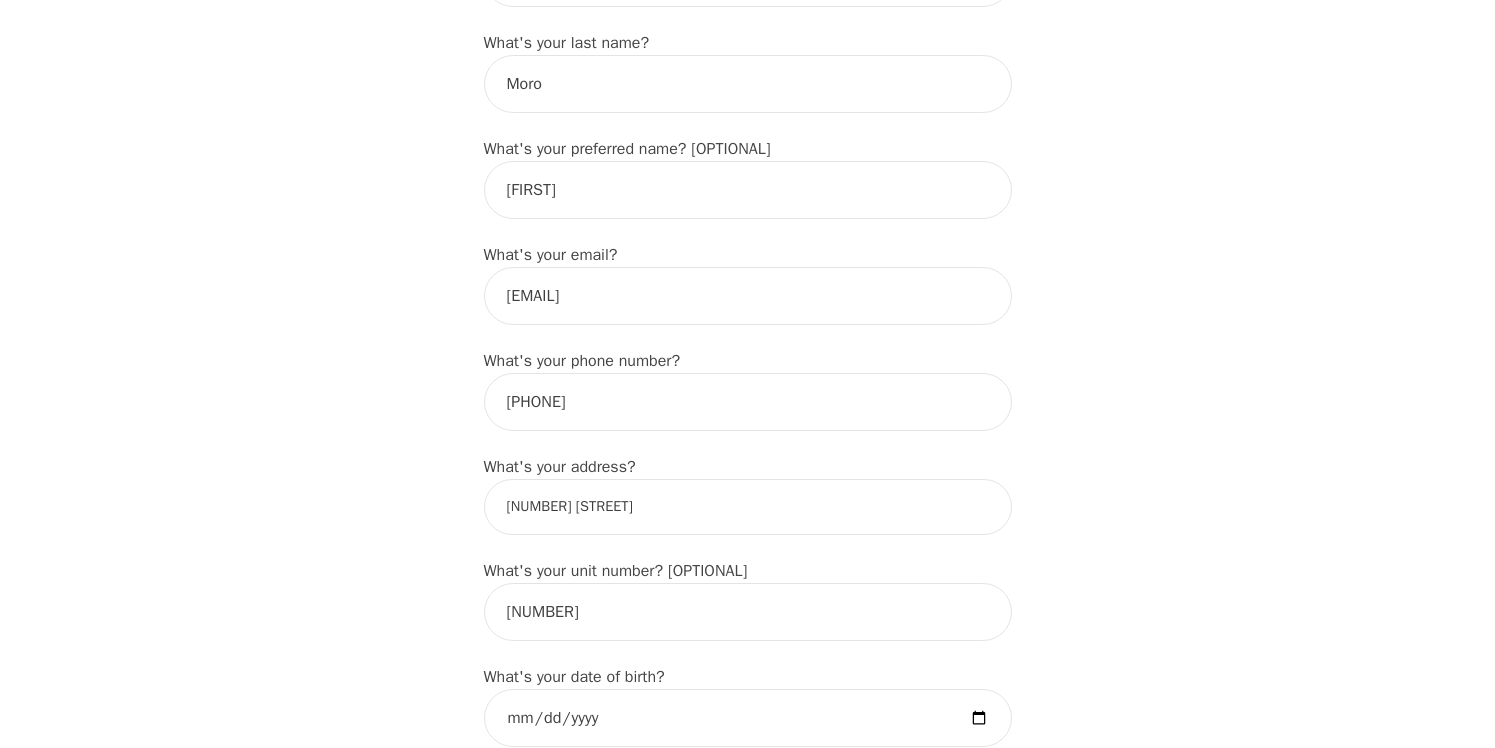 click on "[NUMBER] [STREET]" at bounding box center (748, 507) 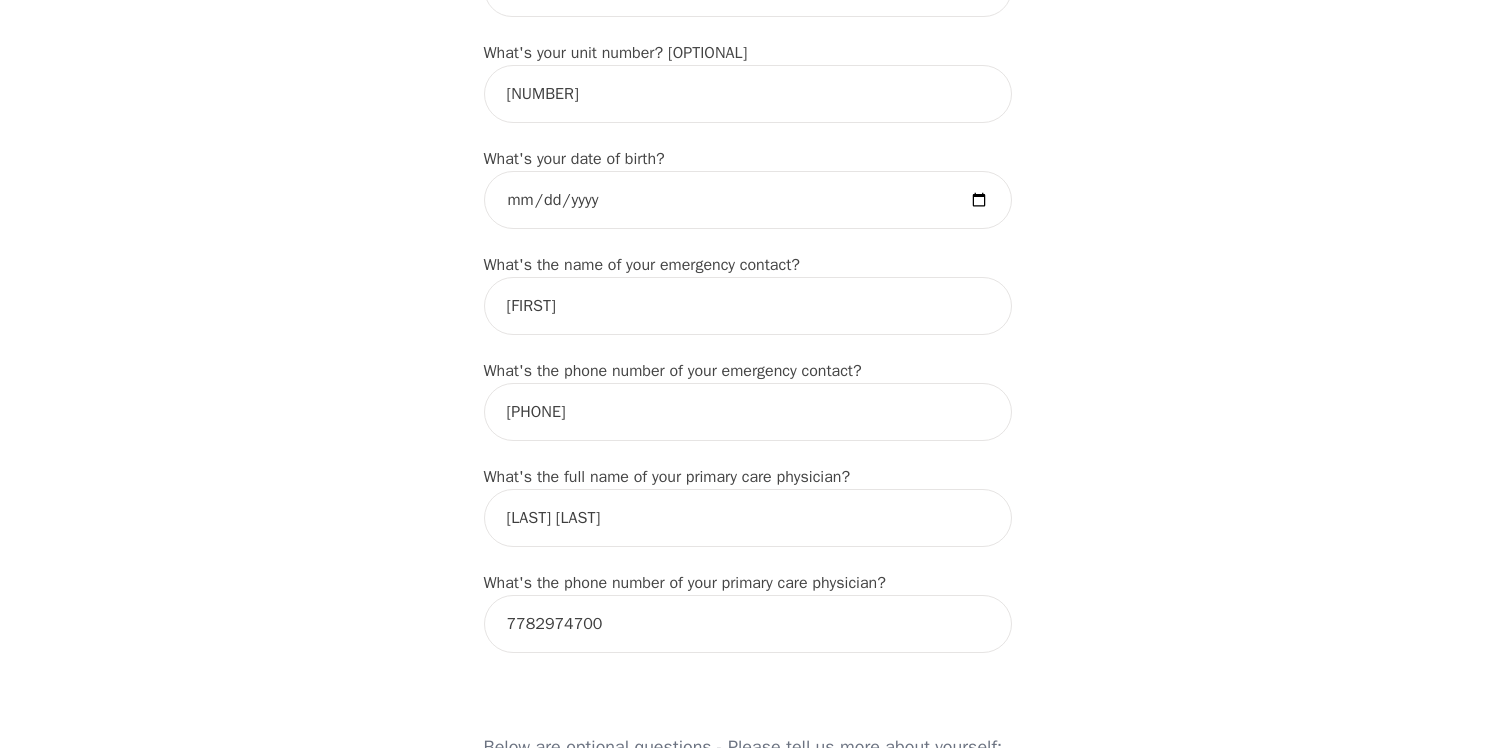 scroll, scrollTop: 744, scrollLeft: 0, axis: vertical 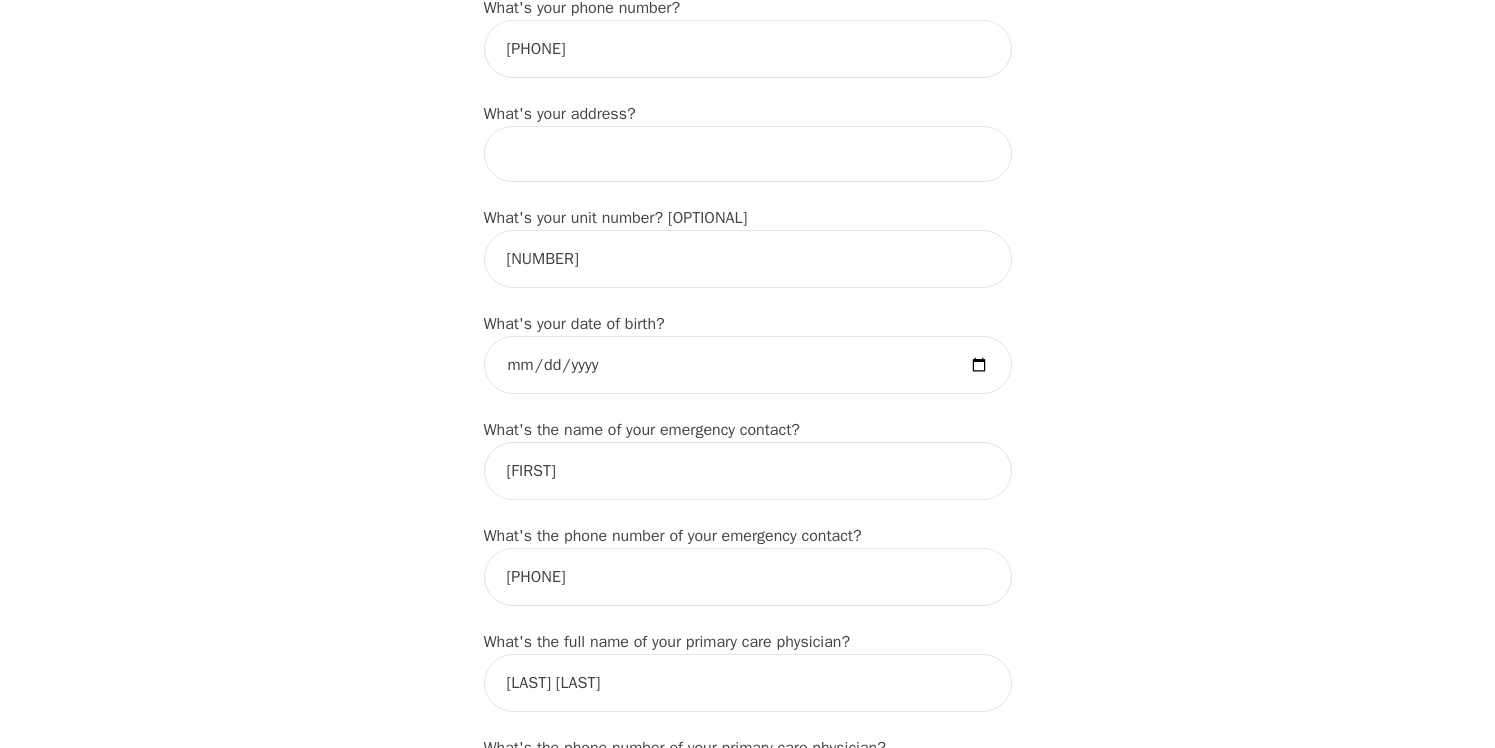 click at bounding box center (748, 154) 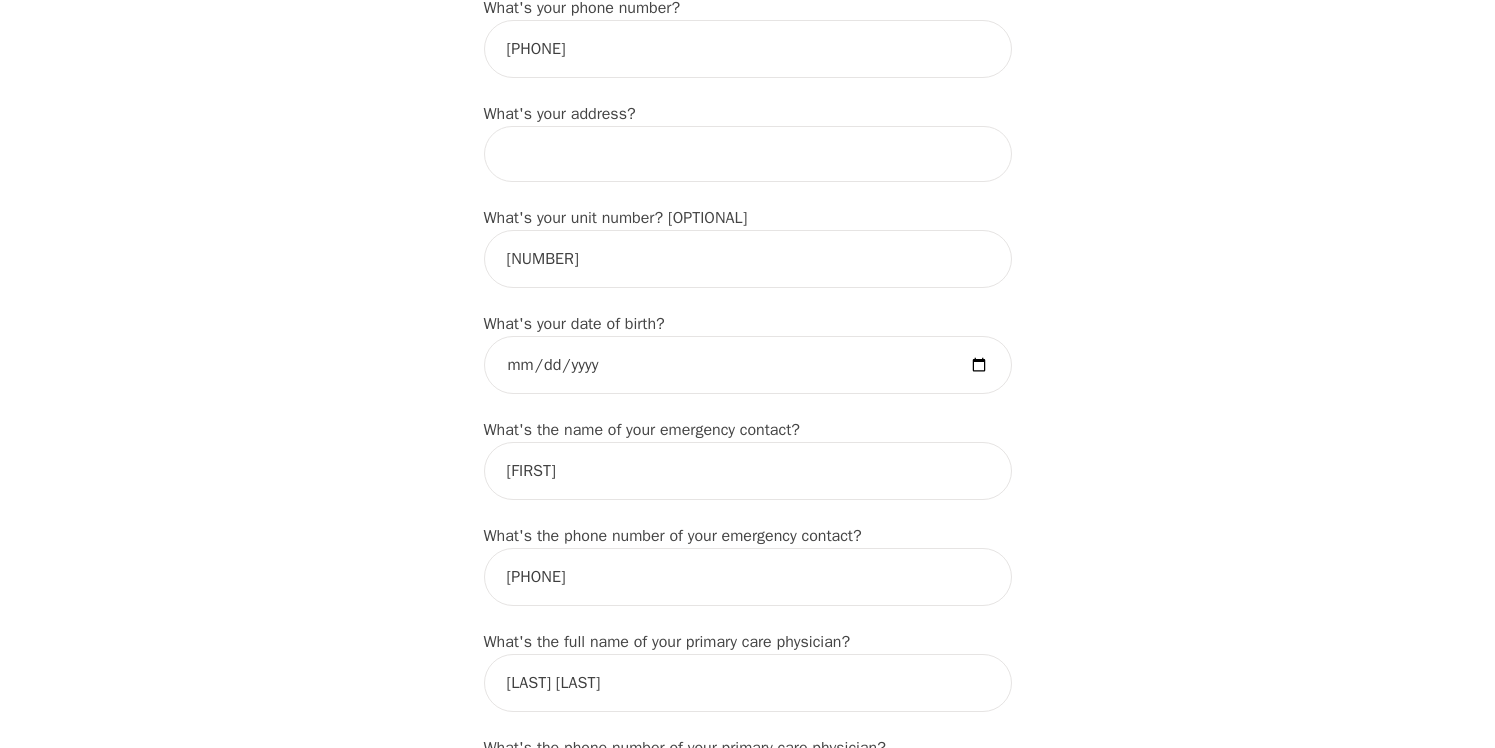 click at bounding box center [748, 154] 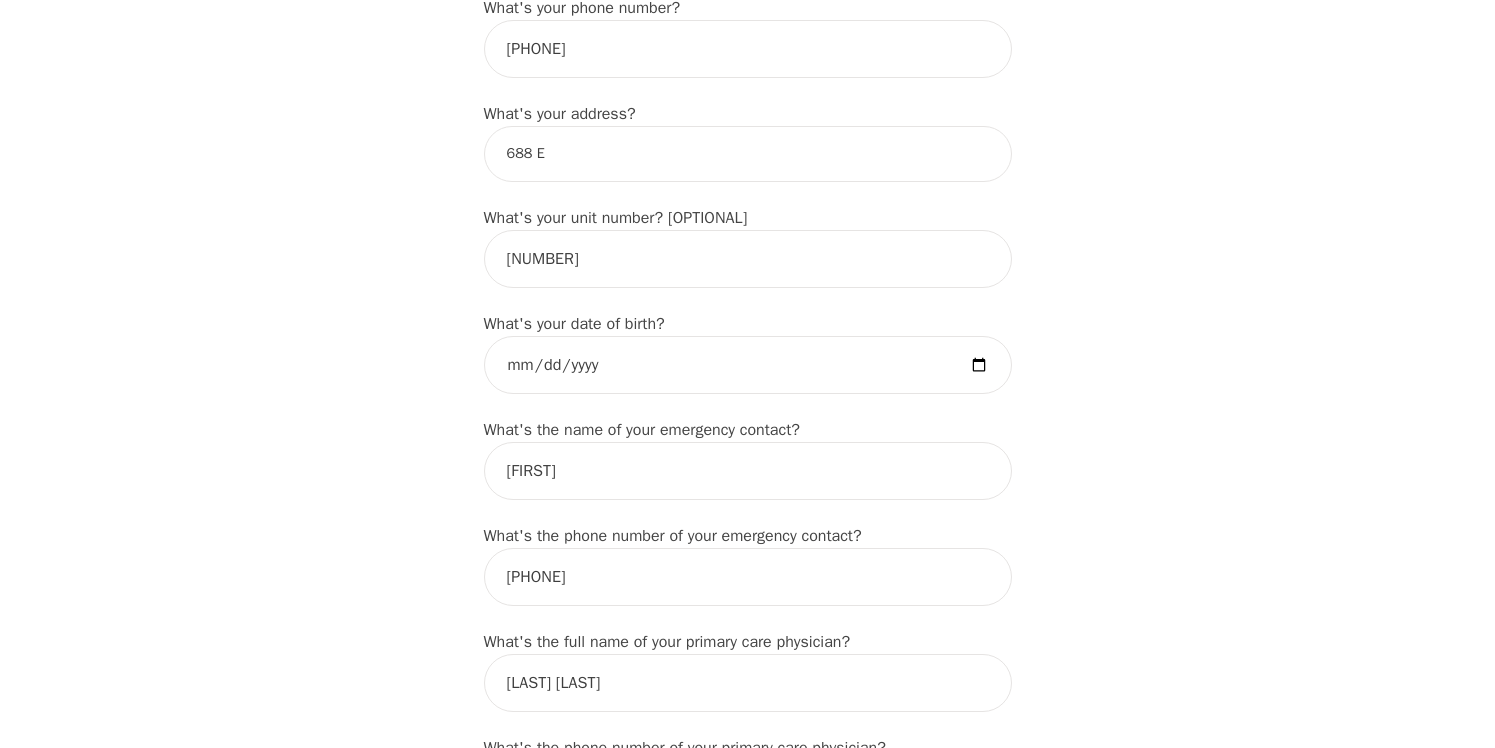 click on "Intake Assessment for [FIRST] [LAST] Part 1 of 2: Tell Us About Yourself Please complete the following information before your initial session. This step is crucial to kickstart your therapeutic journey with your therapist: What's your first name? (This will be the name on your insurance receipt) [FIRST] What's your last name? [LAST] What's your preferred name? [OPTIONAL] [FIRST] What's your email? [EMAIL] What's your phone number? [PHONE] What's your address? [NUMBER] What's your unit number? [OPTIONAL] [NUMBER] What's your date of birth? [DATE] What's the name of your emergency contact? [NAME] What's the phone number of your emergency contact? [PHONE] What's the full name of your primary care physician? [NAME] What's the phone number of your primary care physician? [PHONE] Below are optional questions - Please tell us more about yourself: What is your gender? -Select- male female non-binary transgender intersex prefer_not_to_say What are your preferred pronouns? -Select- ey/em" at bounding box center (748, 791) 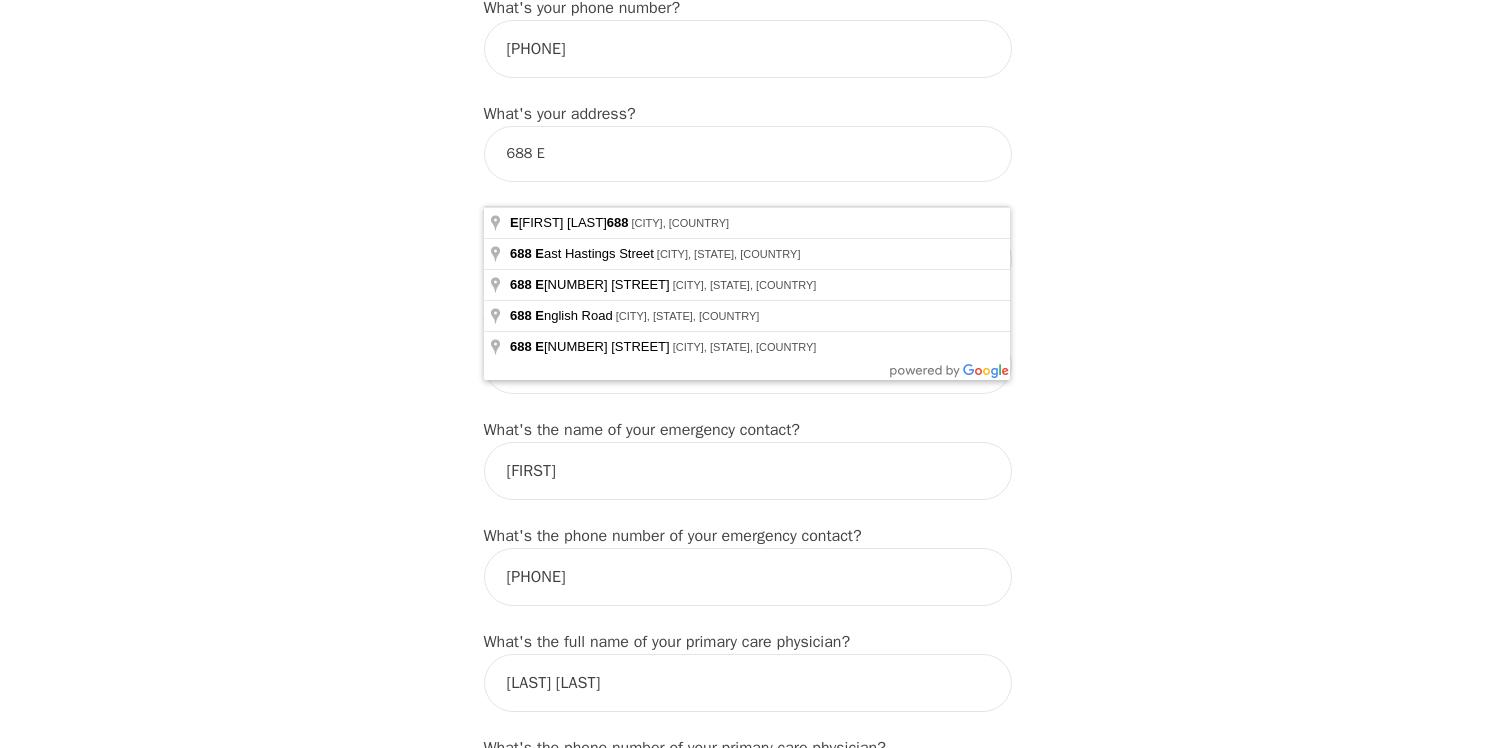 click on "688 E" at bounding box center [748, 154] 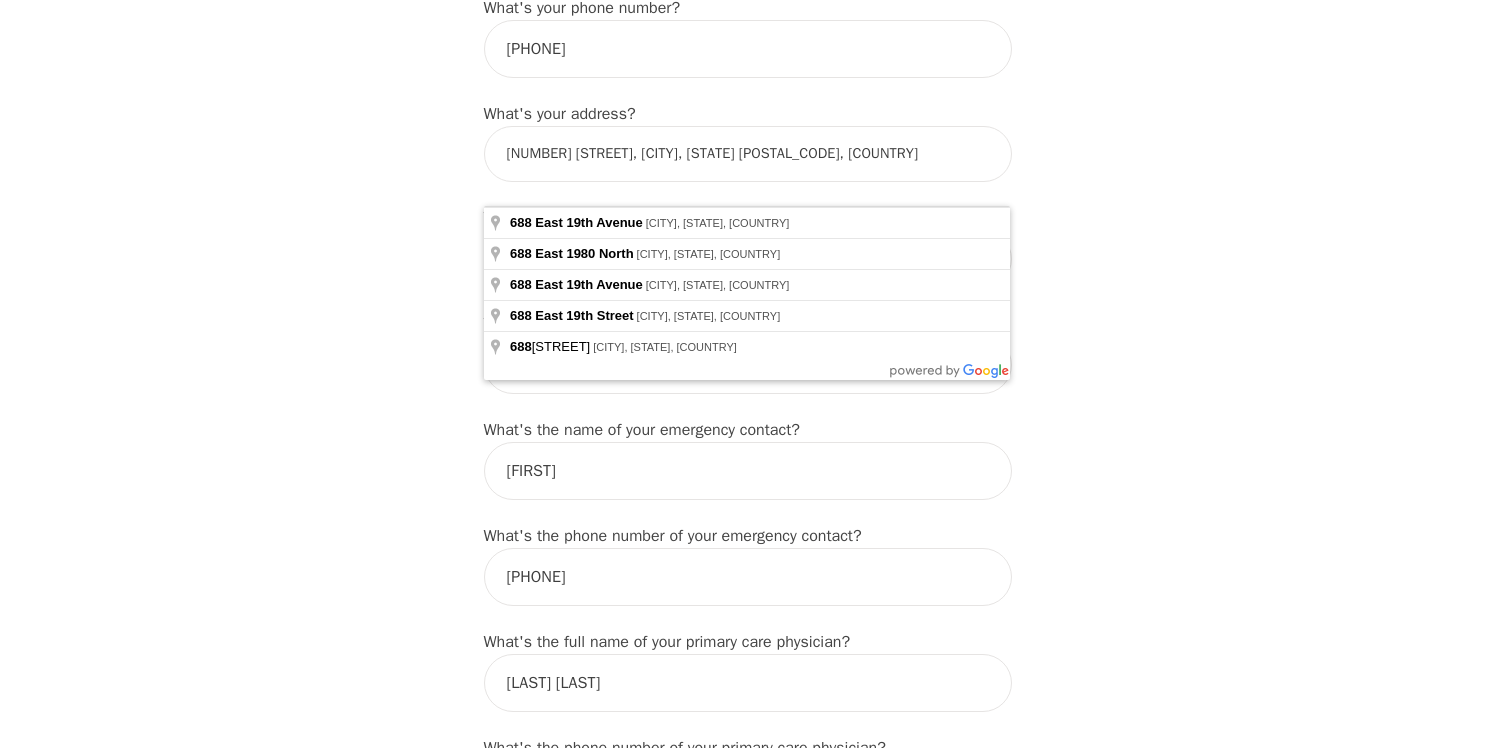 type on "[NUMBER] [STREET], [CITY], [STATE] [POSTAL CODE], [COUNTRY]" 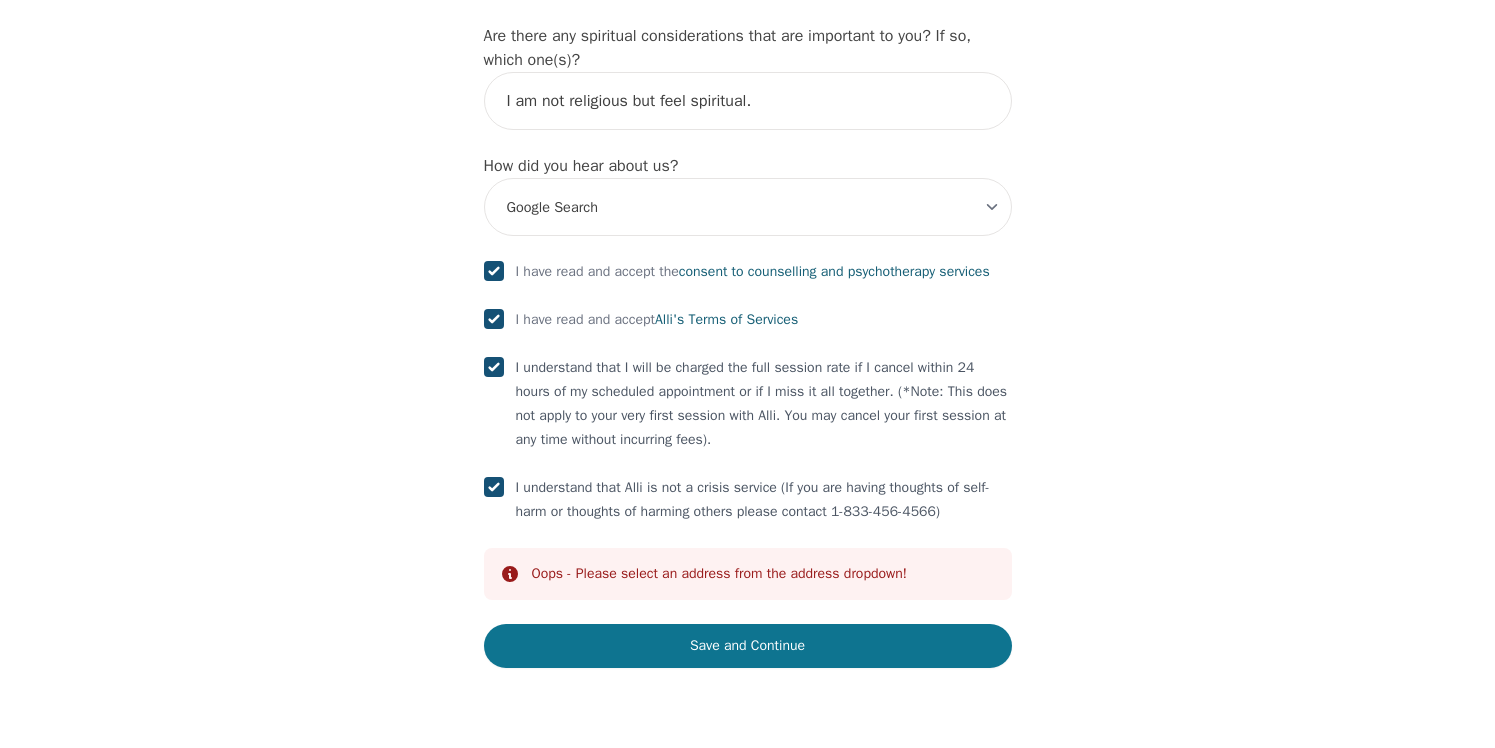 click on "Save and Continue" at bounding box center (748, 646) 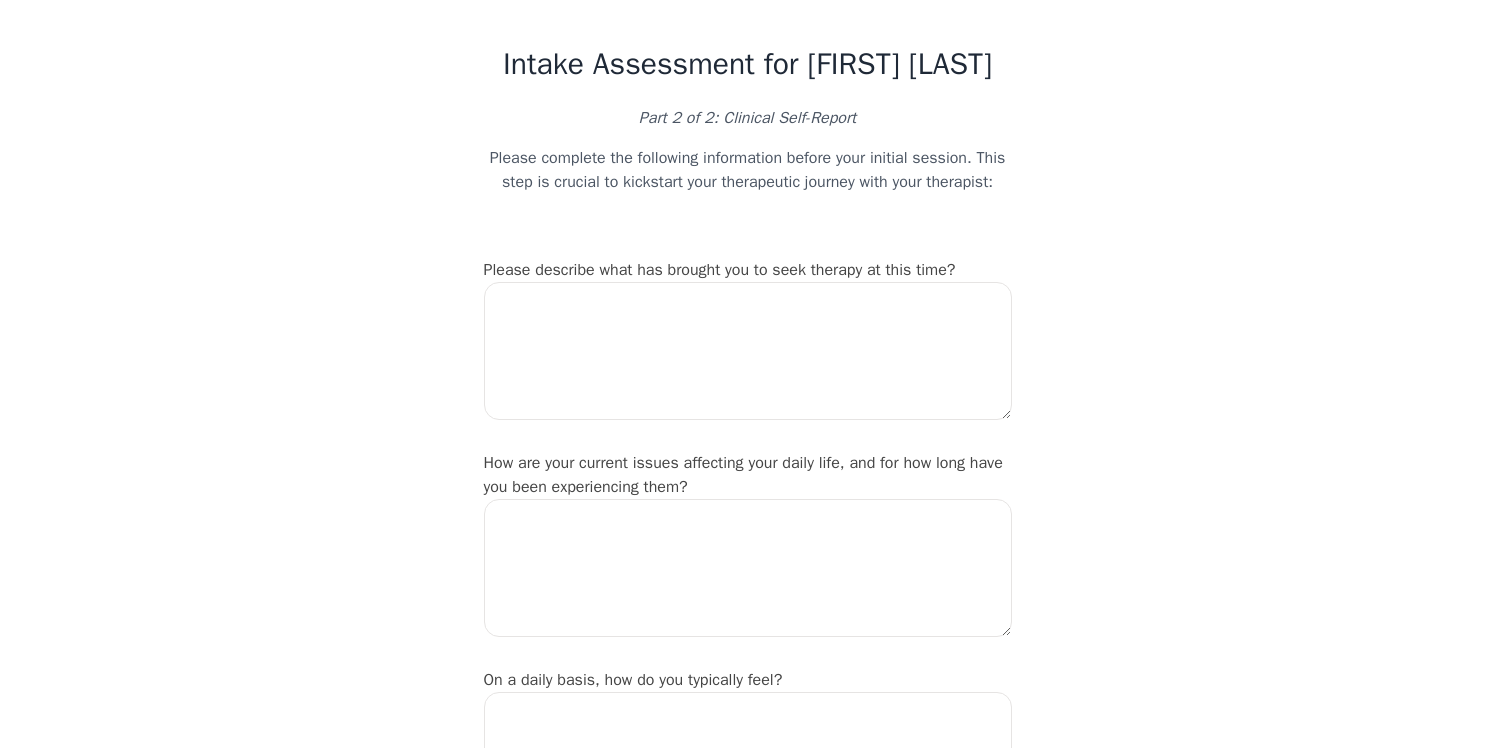 scroll, scrollTop: 32, scrollLeft: 0, axis: vertical 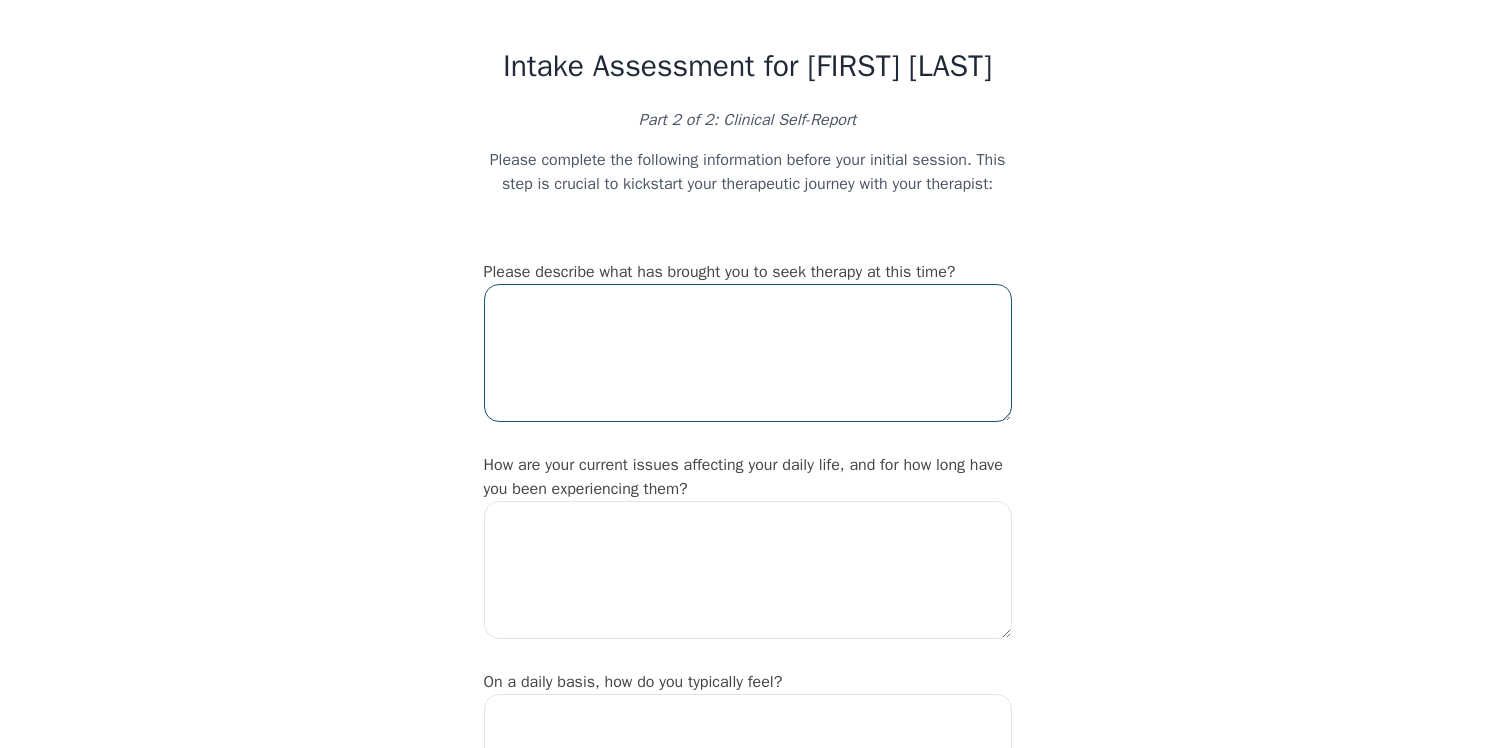 click at bounding box center [748, 353] 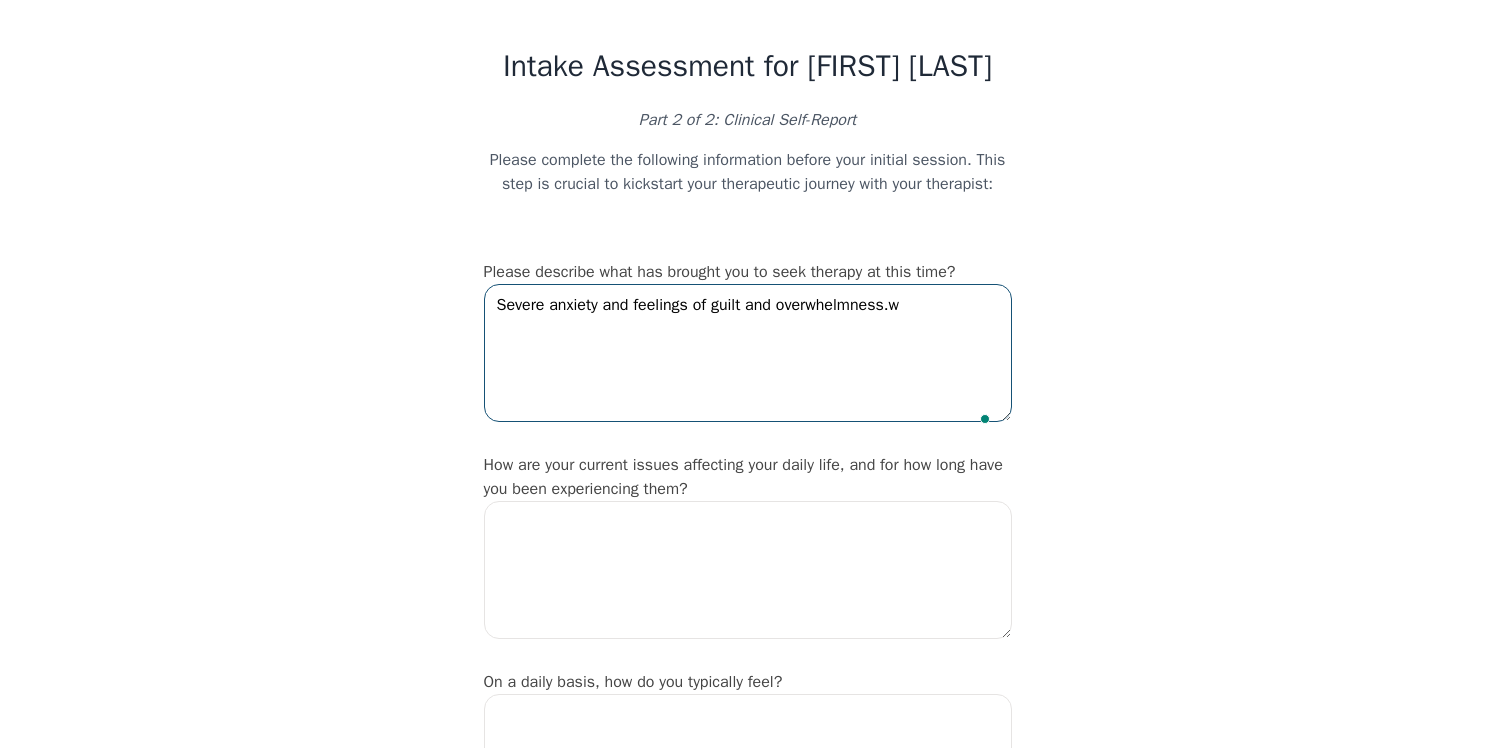 scroll, scrollTop: 154, scrollLeft: 0, axis: vertical 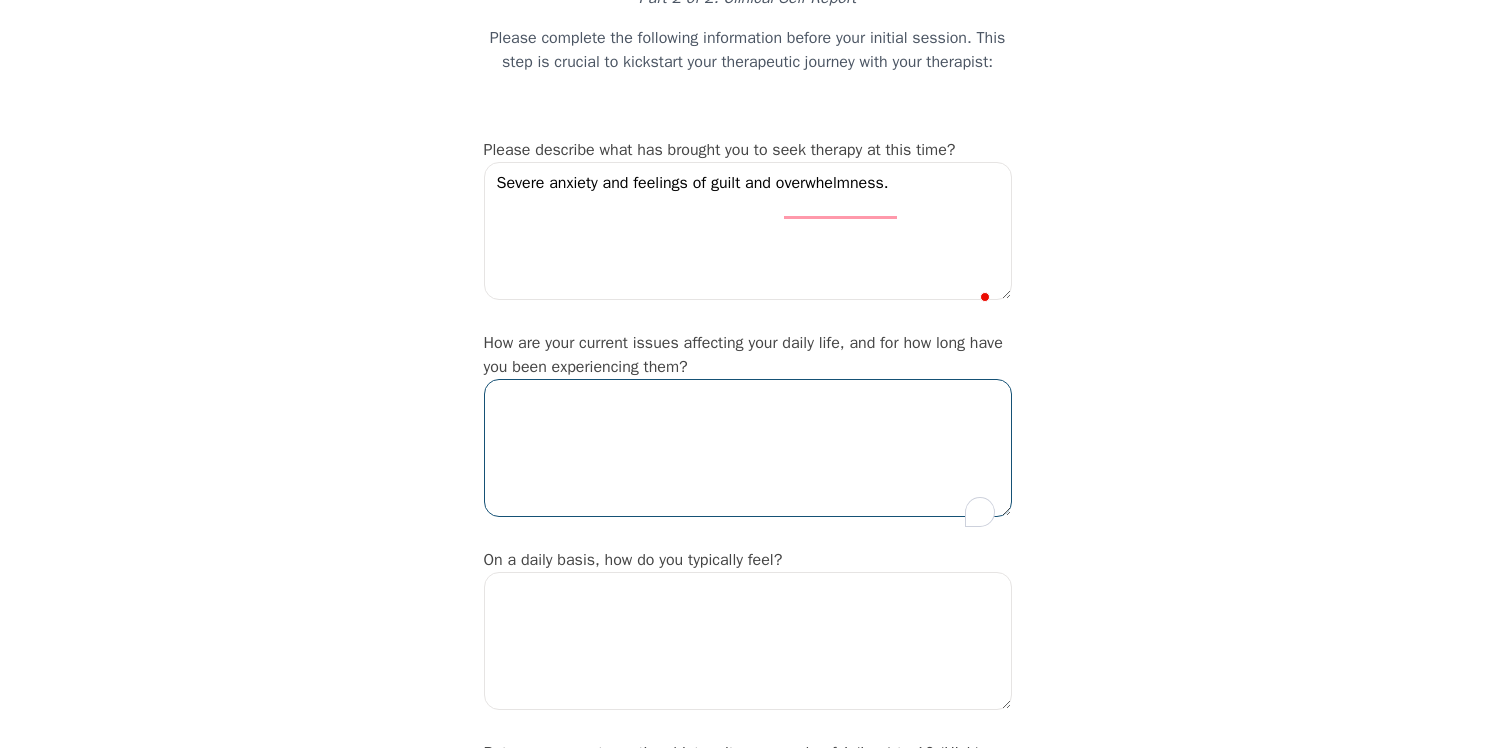 click at bounding box center (748, 448) 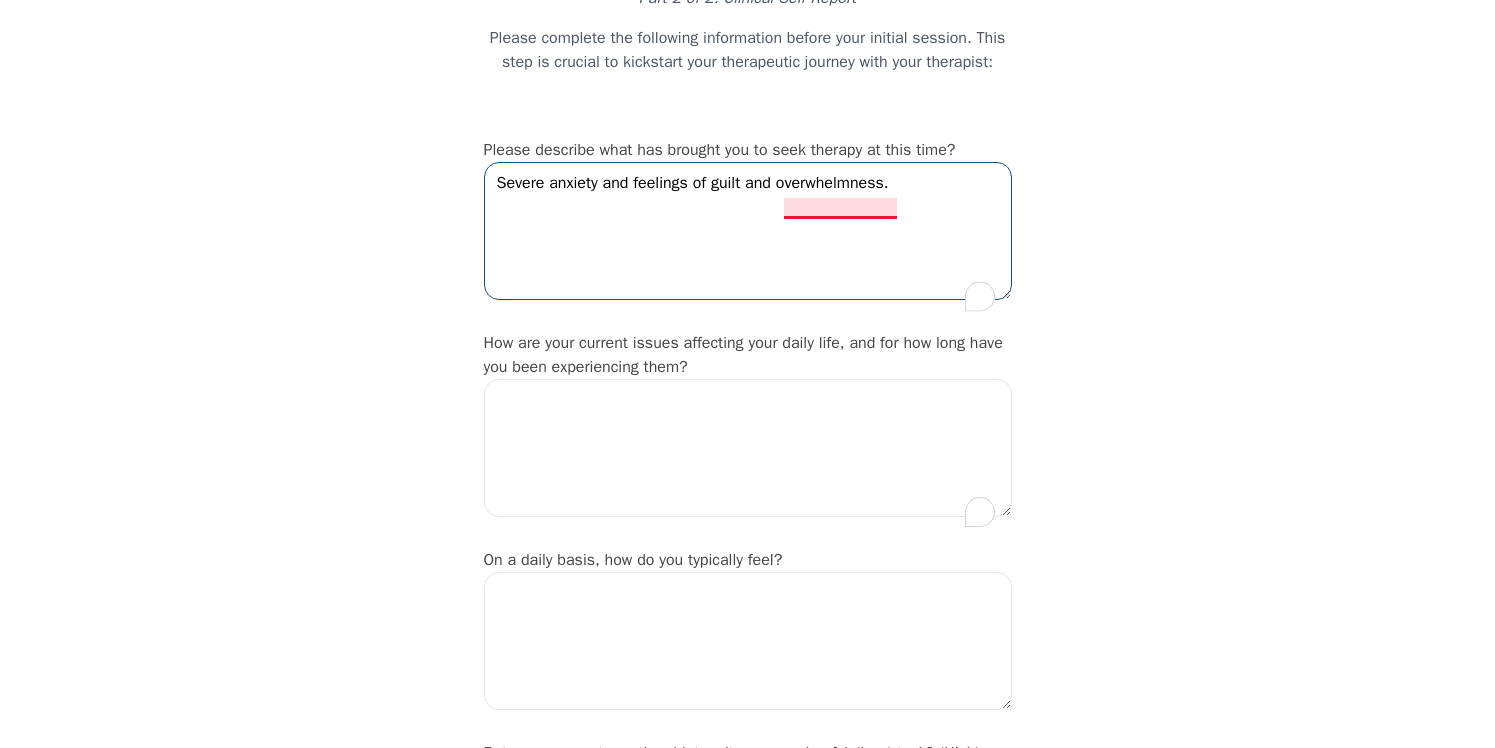 click on "Severe anxiety and feelings of guilt and overwhelmness." at bounding box center [748, 231] 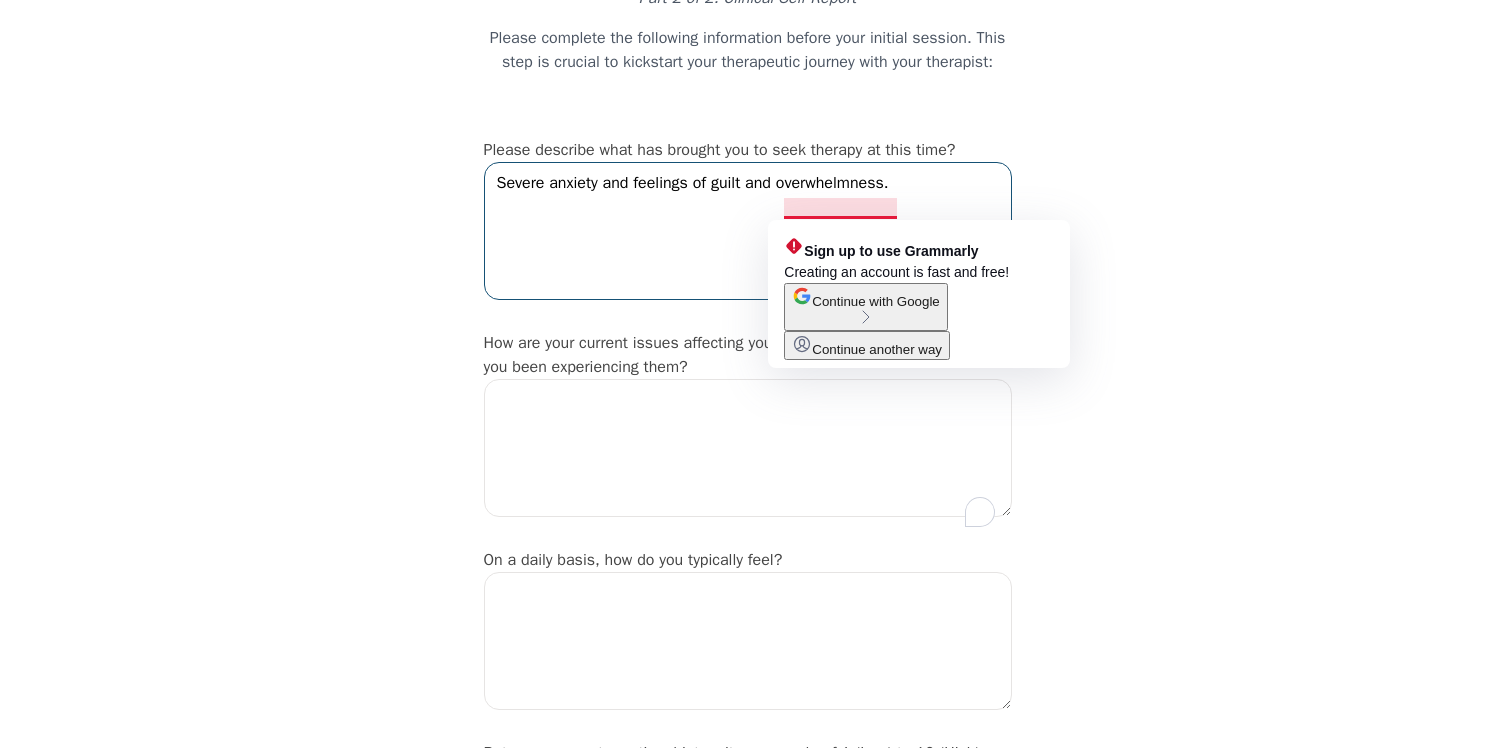 click on "Severe anxiety and feelings of guilt and overwhelmness." at bounding box center (748, 231) 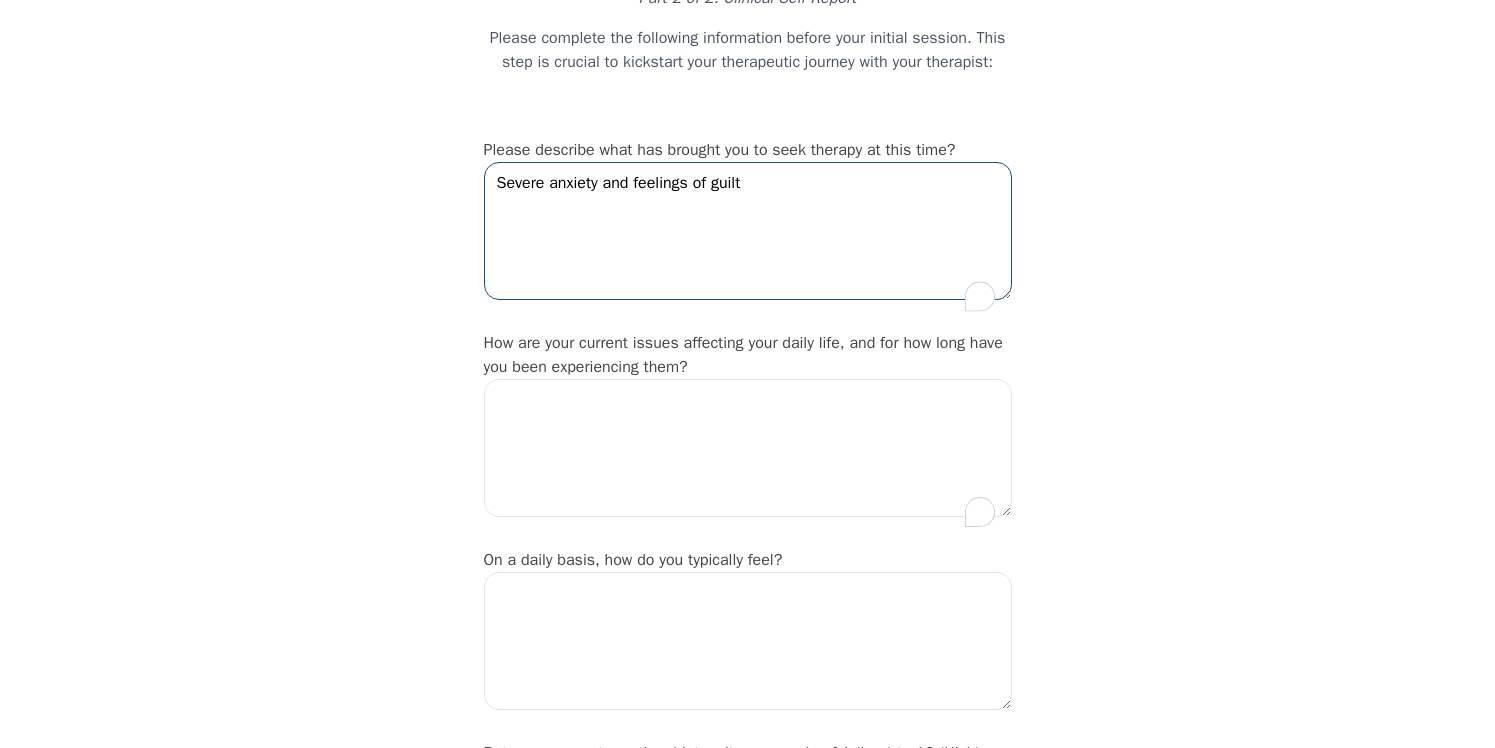 click on "Severe anxiety and feelings of guilt" at bounding box center (748, 231) 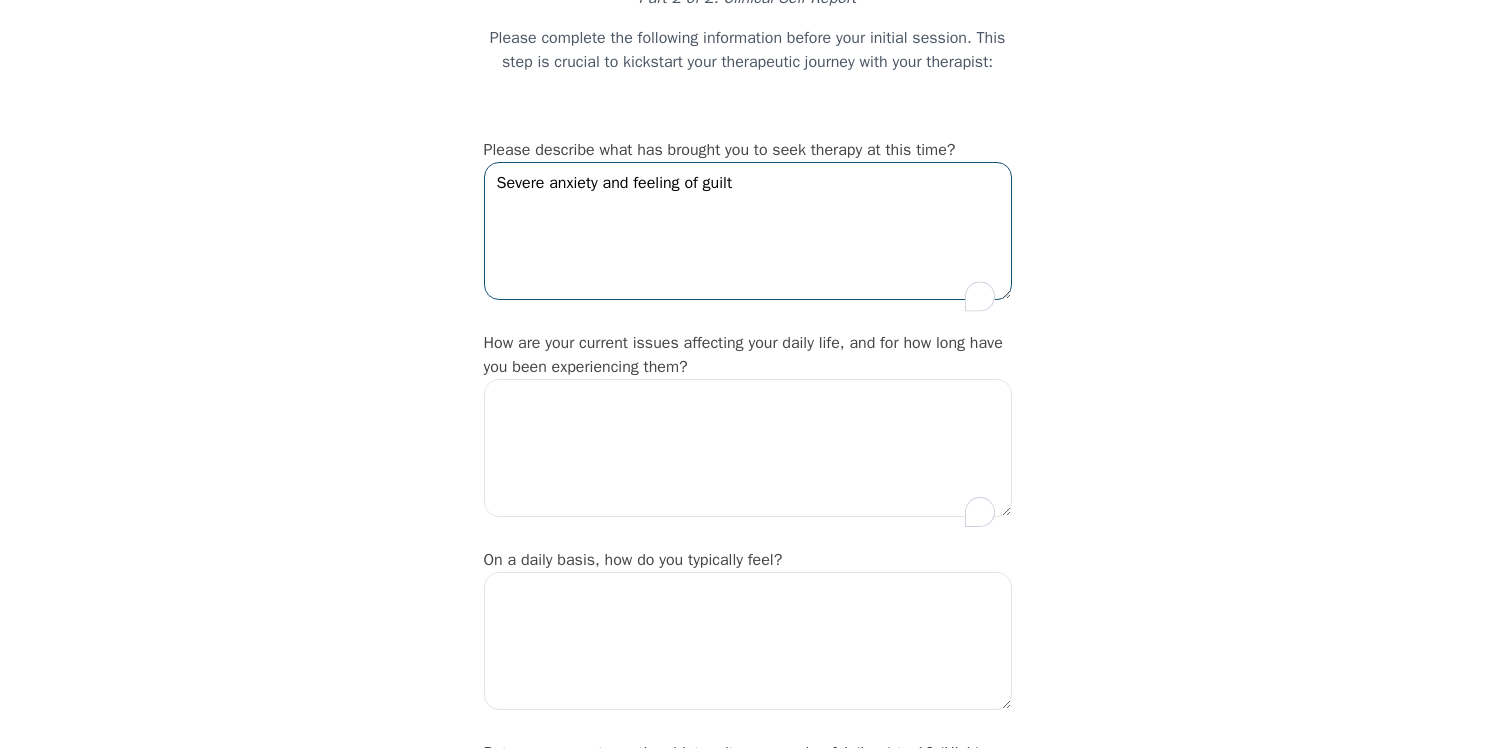 click on "Severe anxiety and feeling of guilt" at bounding box center [748, 231] 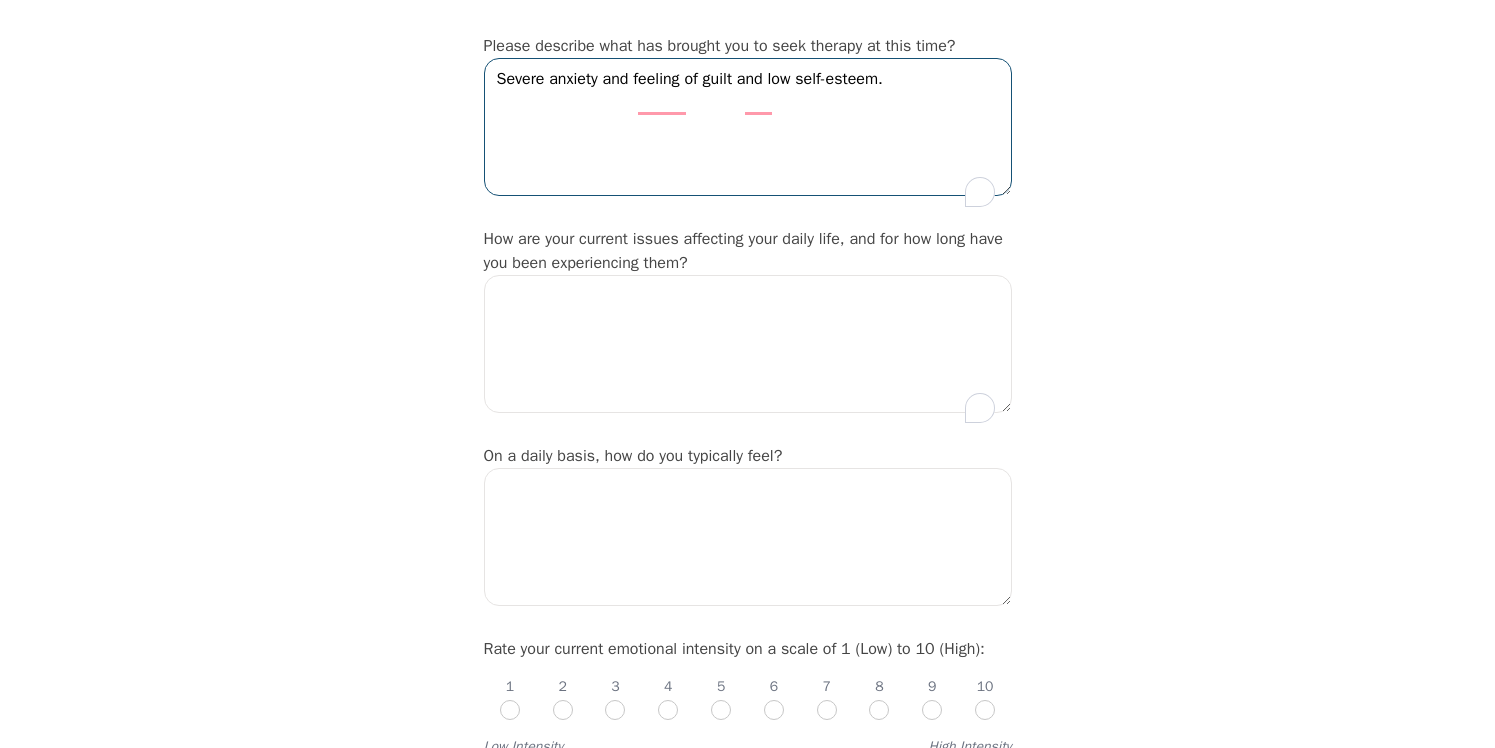 scroll, scrollTop: 256, scrollLeft: 0, axis: vertical 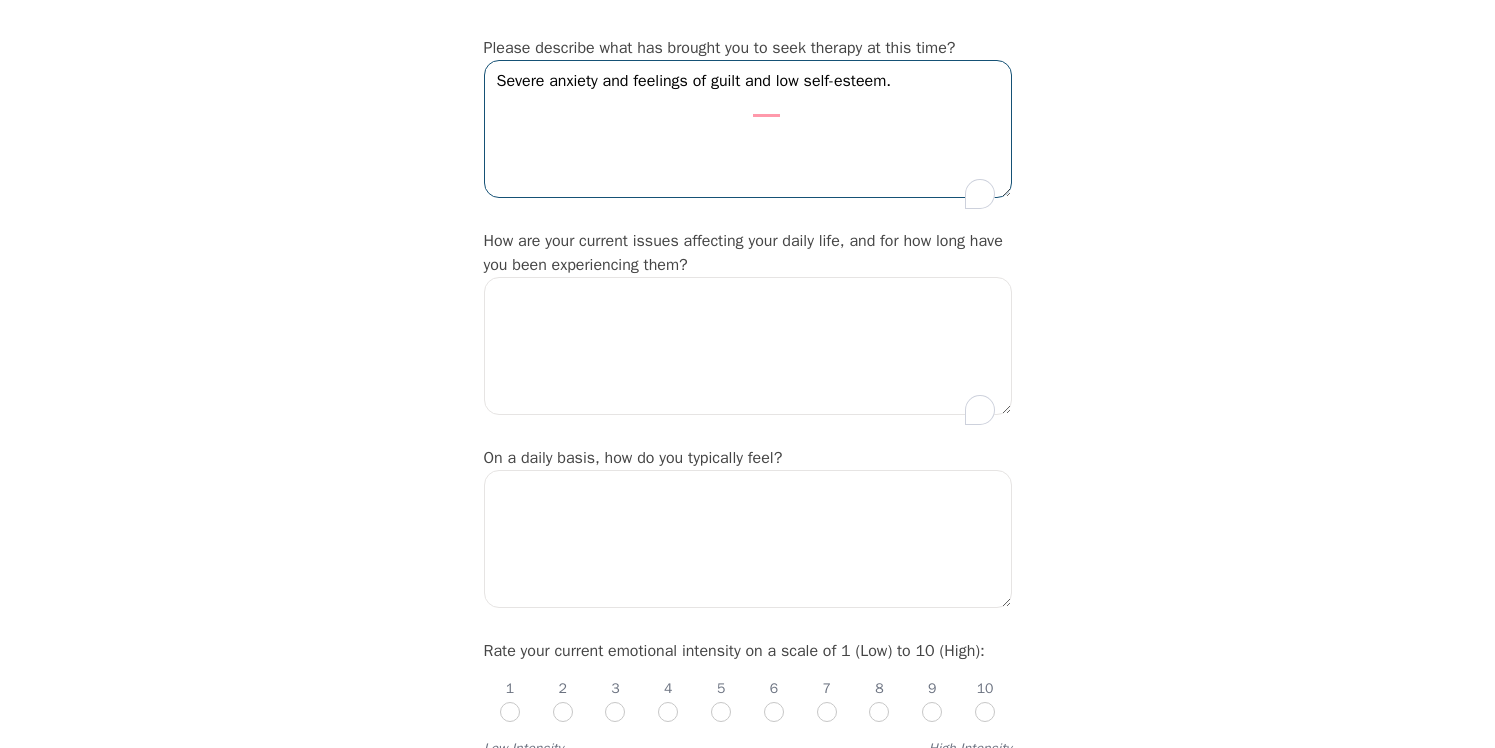 type on "Severe anxiety and feelings of guilt and low self-esteem." 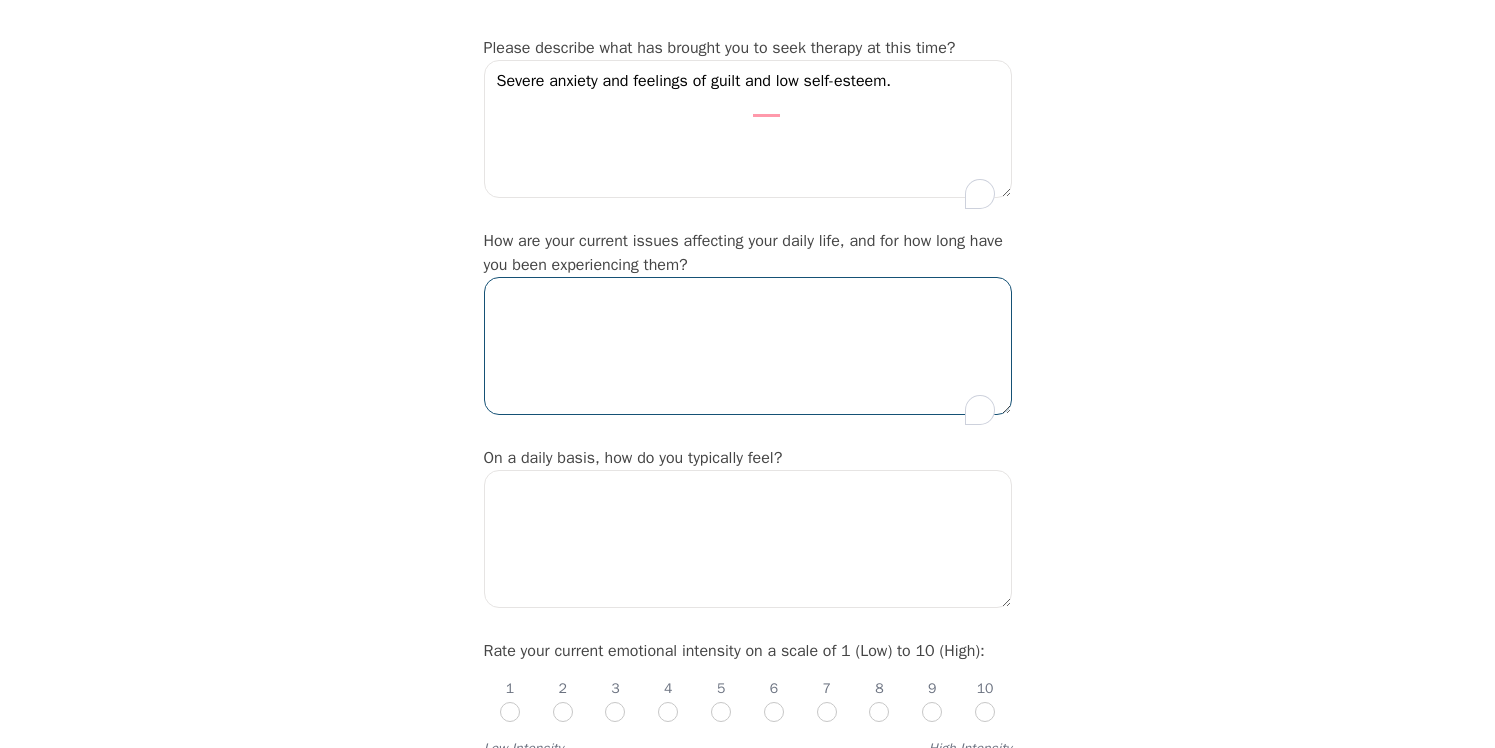 click at bounding box center [748, 346] 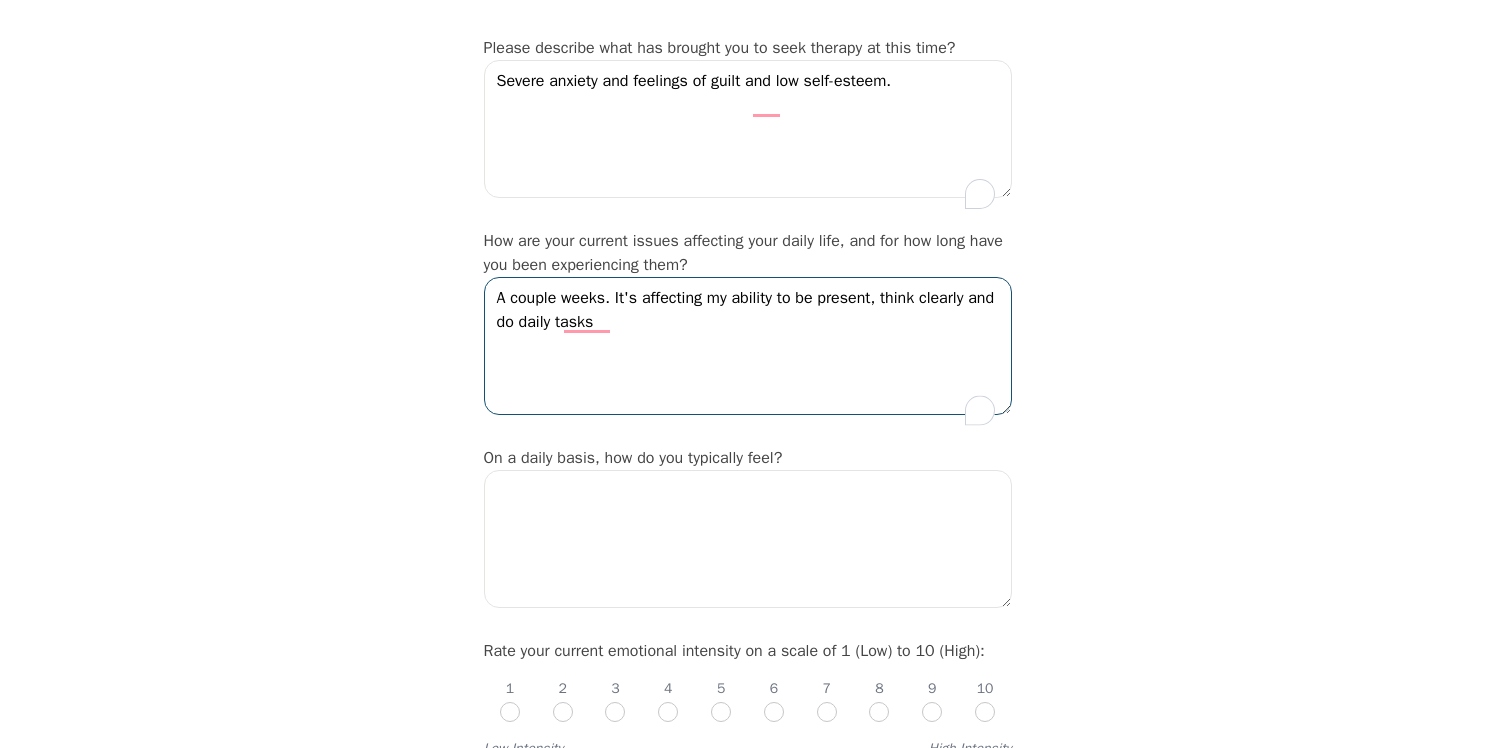 click on "A couple weeks. It's affecting my ability to be present, think clearly and do daily tasks" at bounding box center [748, 346] 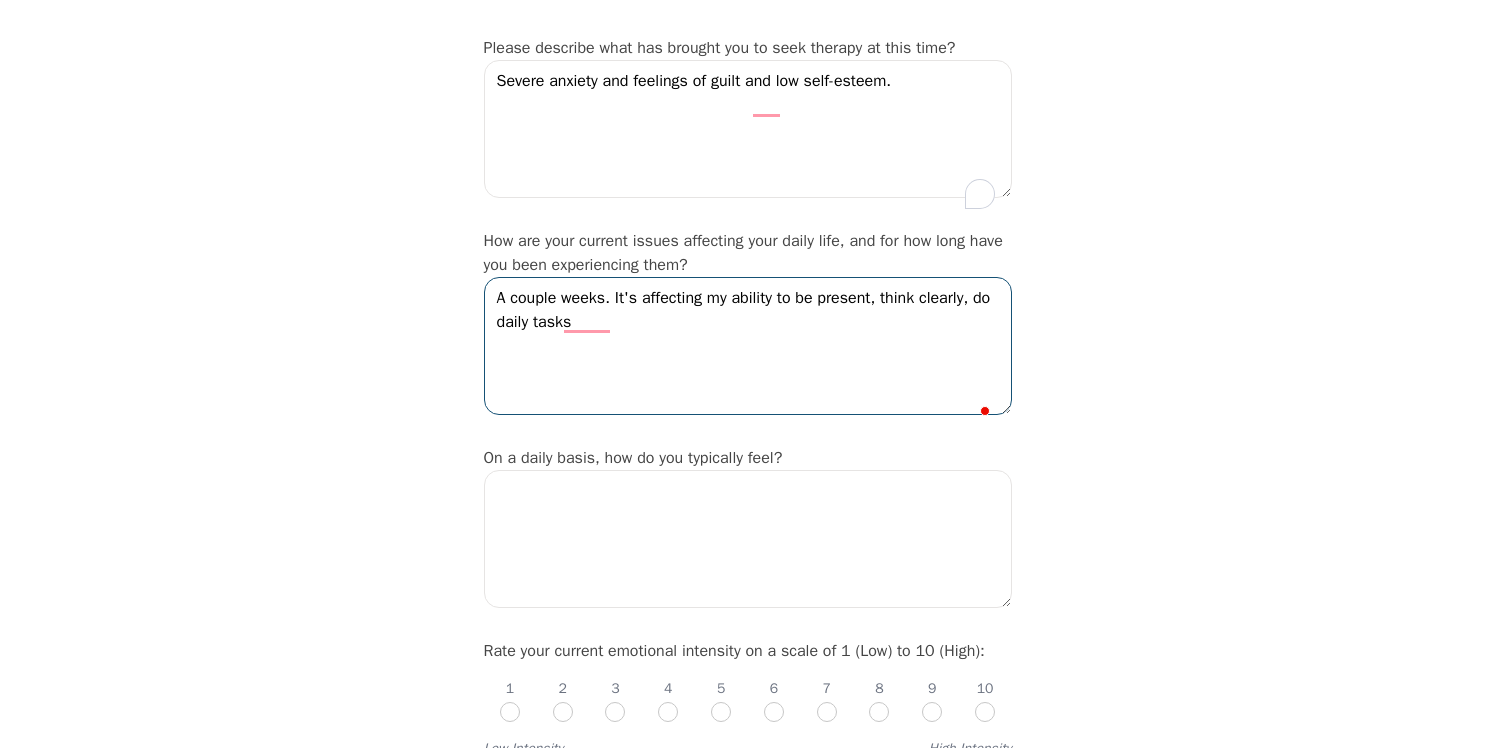 click on "A couple weeks. It's affecting my ability to be present, think clearly, do daily tasks" at bounding box center [748, 346] 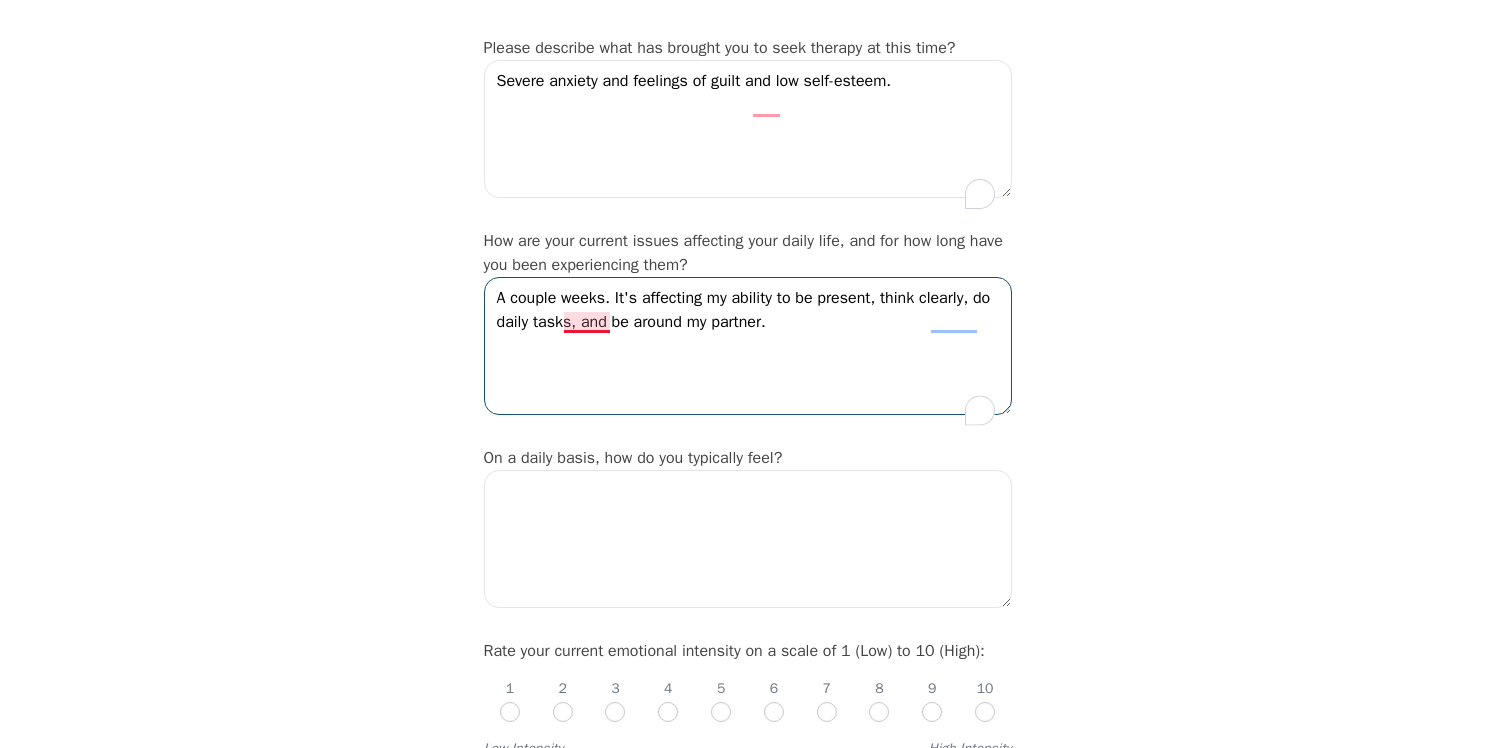 click on "A couple weeks. It's affecting my ability to be present, think clearly, do daily tasks, and be around my partner." at bounding box center (748, 346) 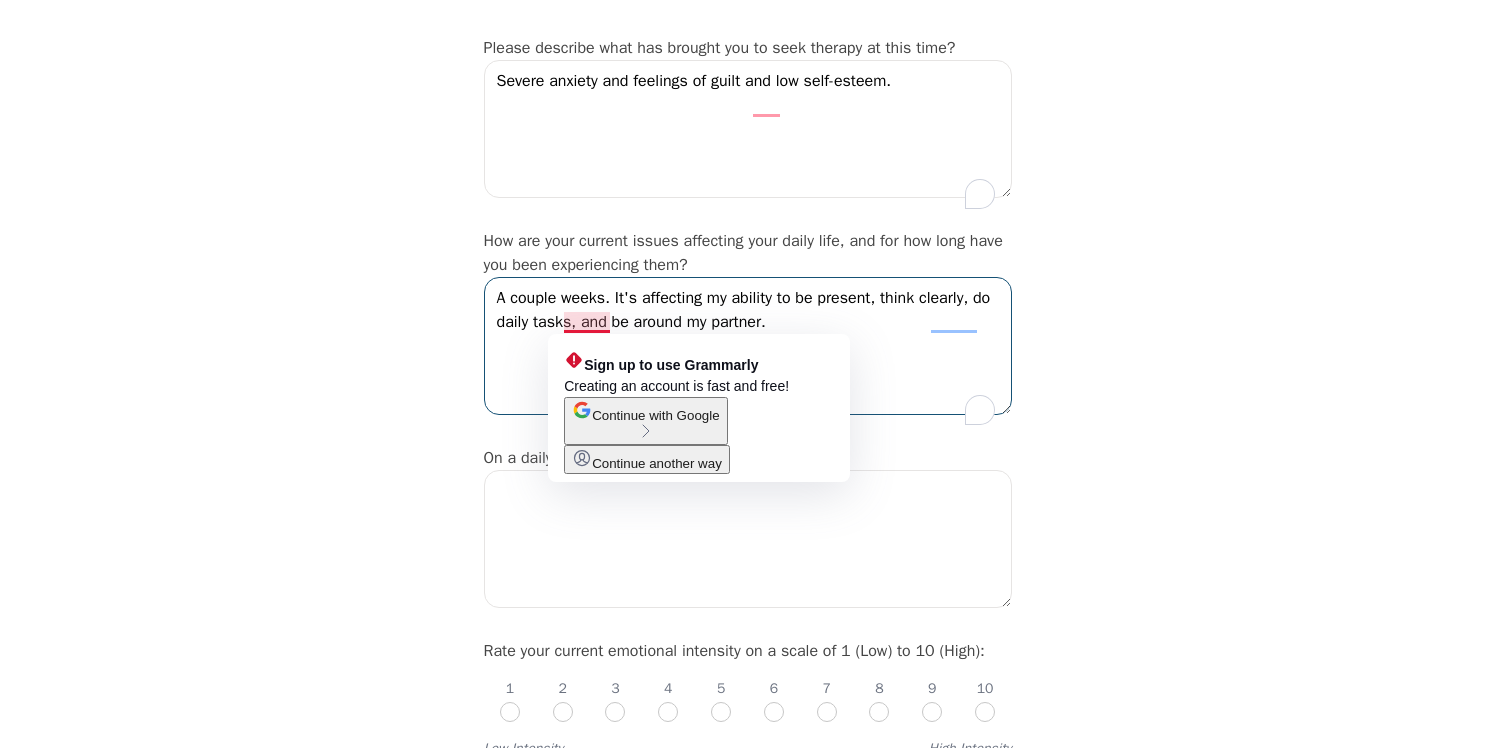 click on "A couple weeks. It's affecting my ability to be present, think clearly, do daily tasks, and be around my partner." at bounding box center [748, 346] 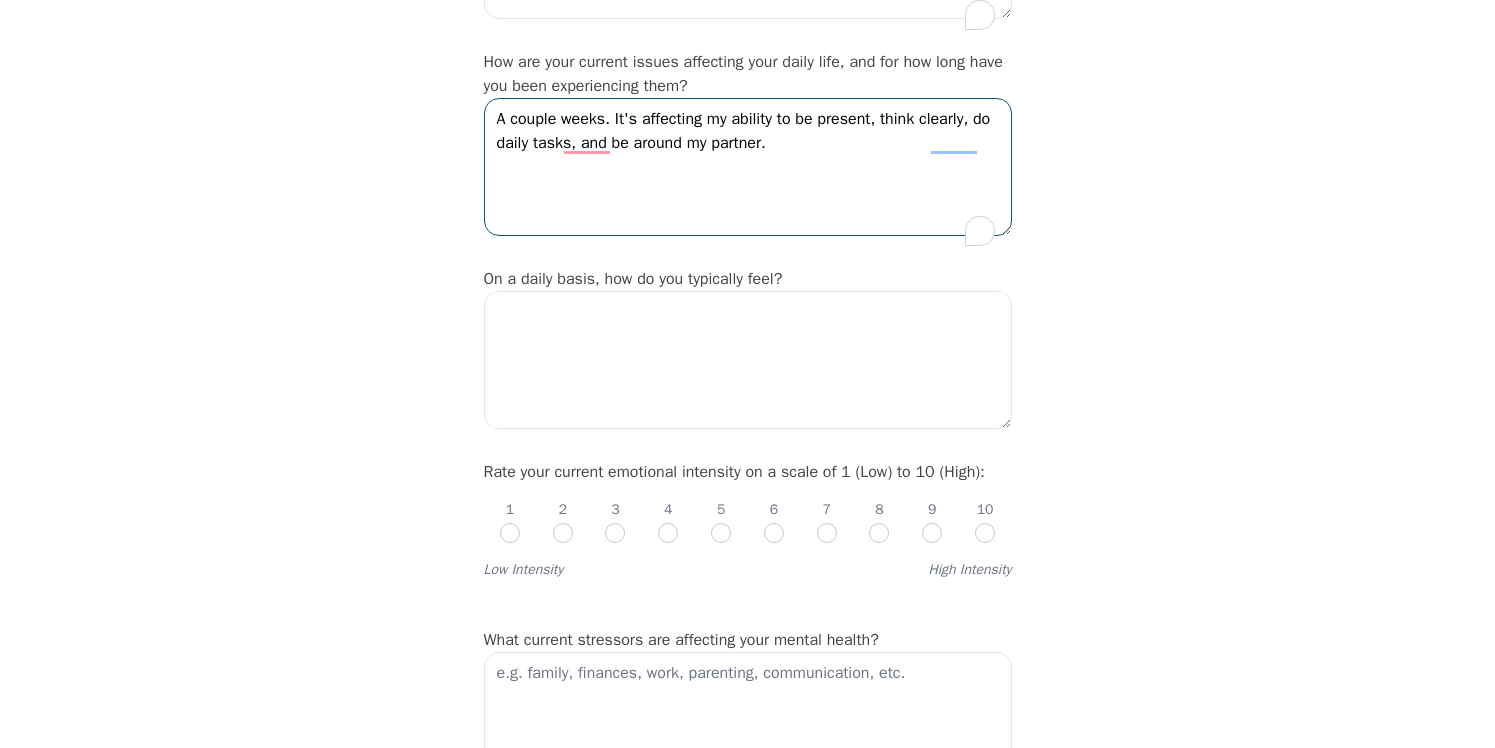 scroll, scrollTop: 432, scrollLeft: 0, axis: vertical 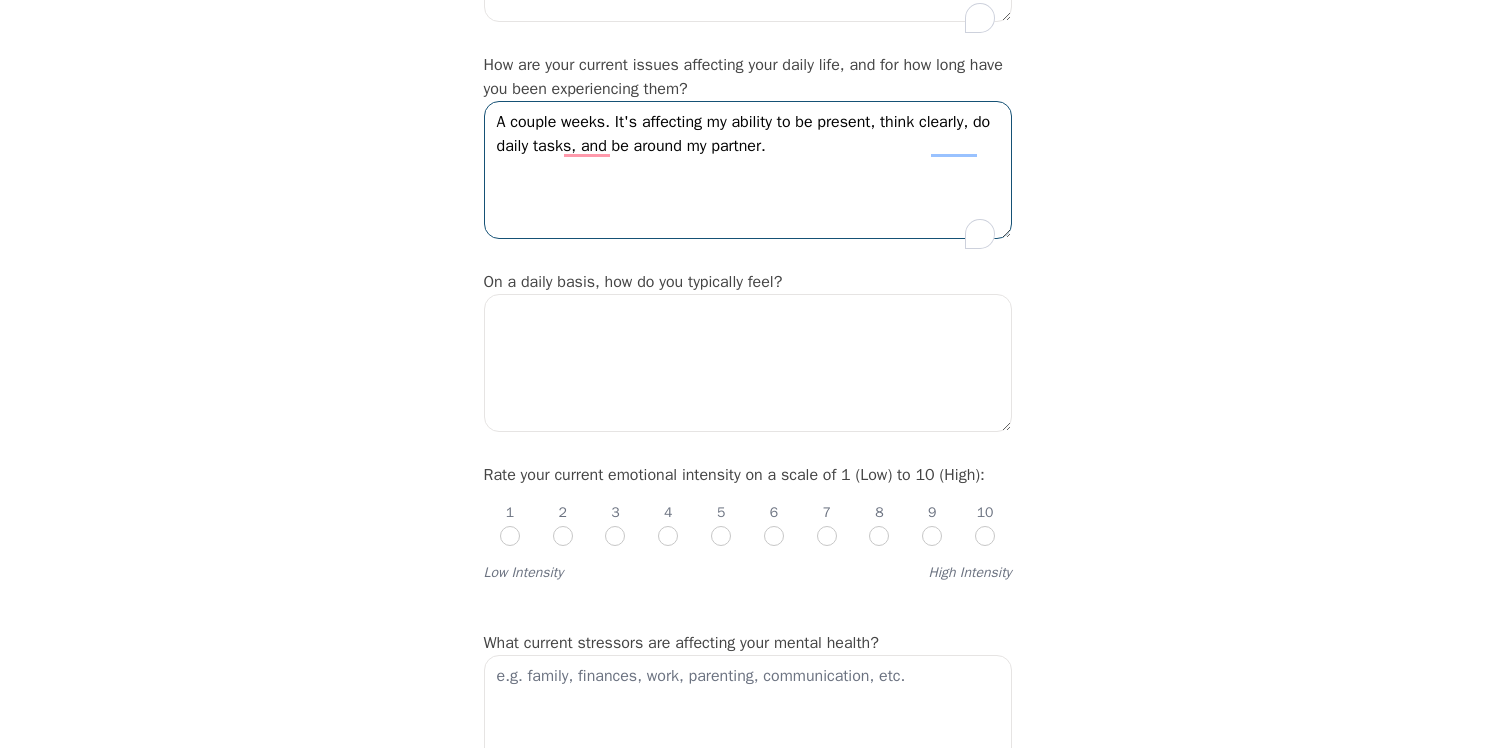 type on "A couple weeks. It's affecting my ability to be present, think clearly, do daily tasks, and be around my partner." 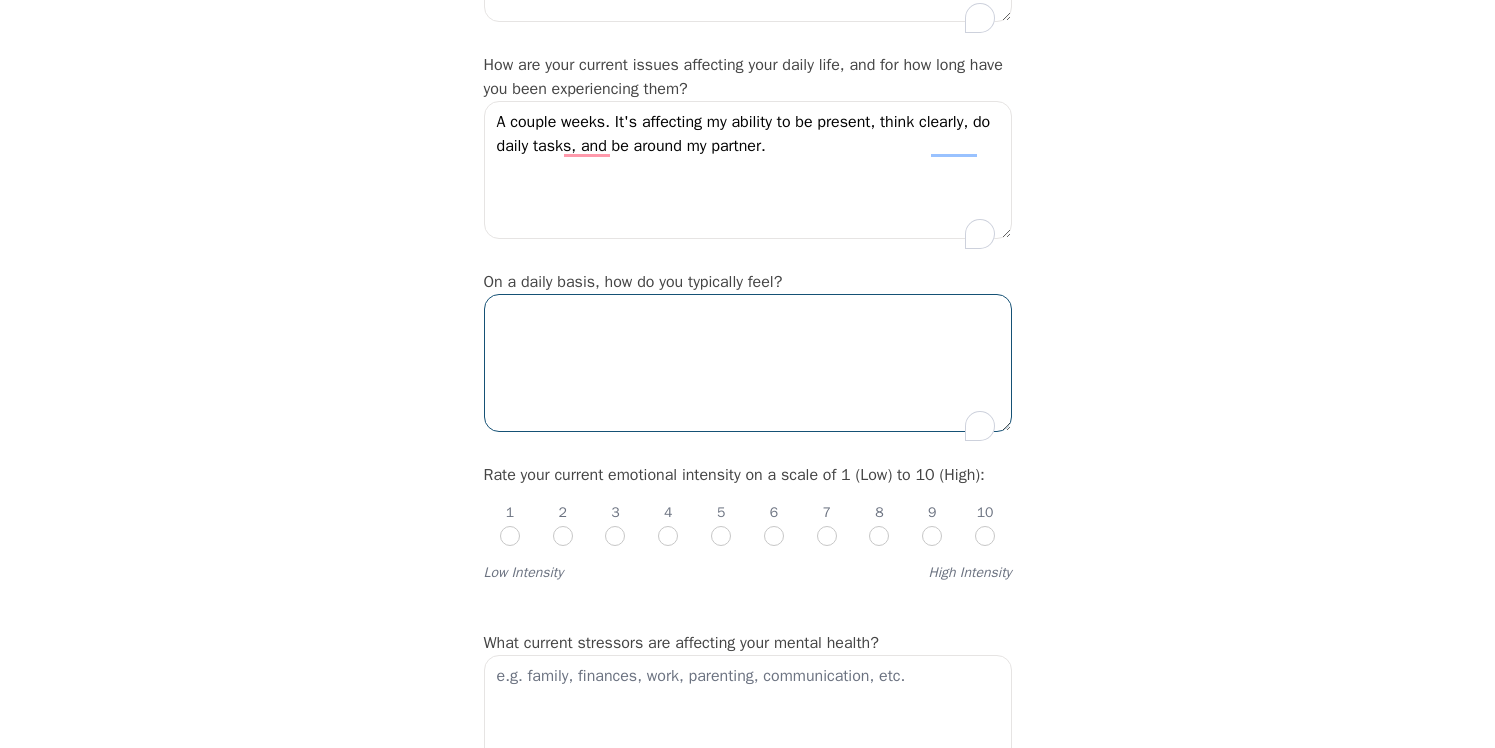 click at bounding box center (748, 363) 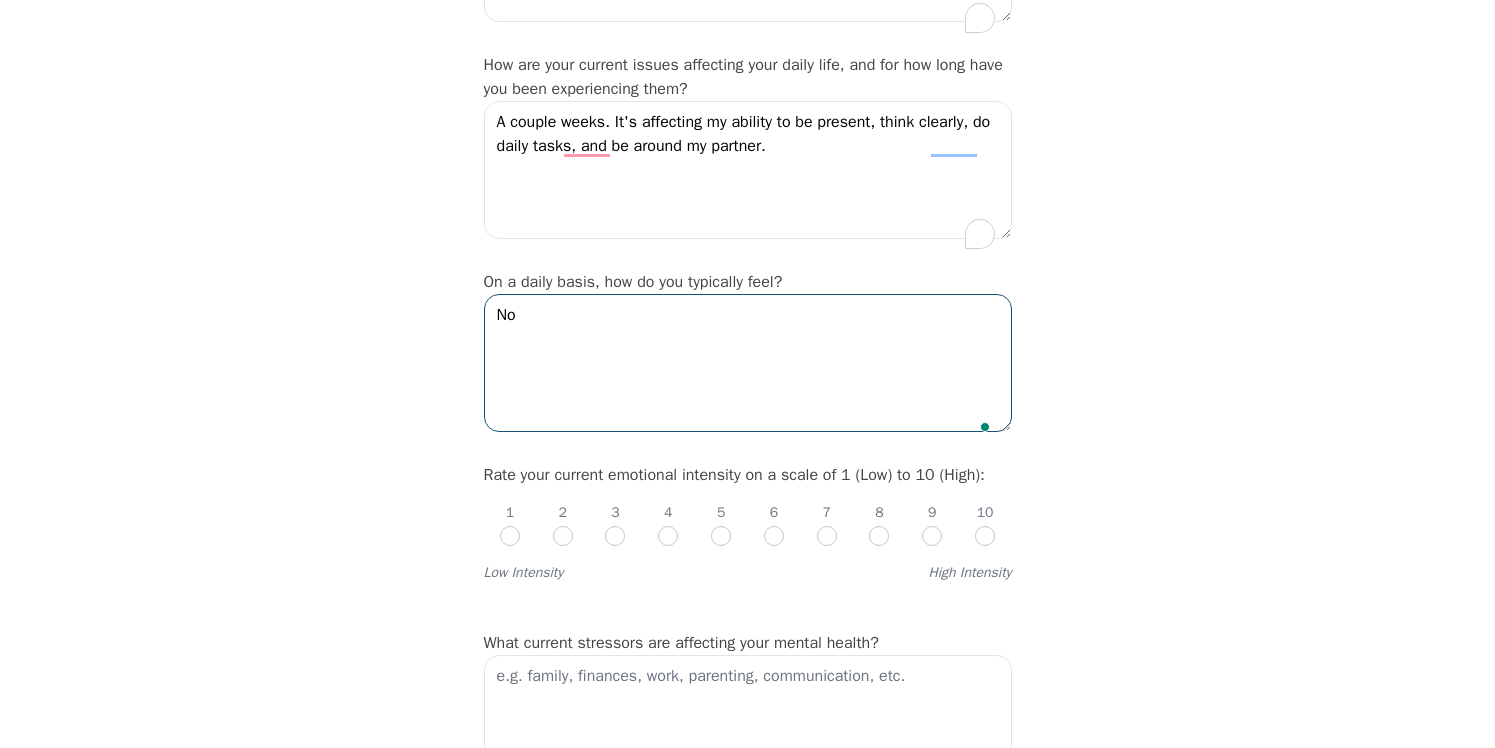 type on "N" 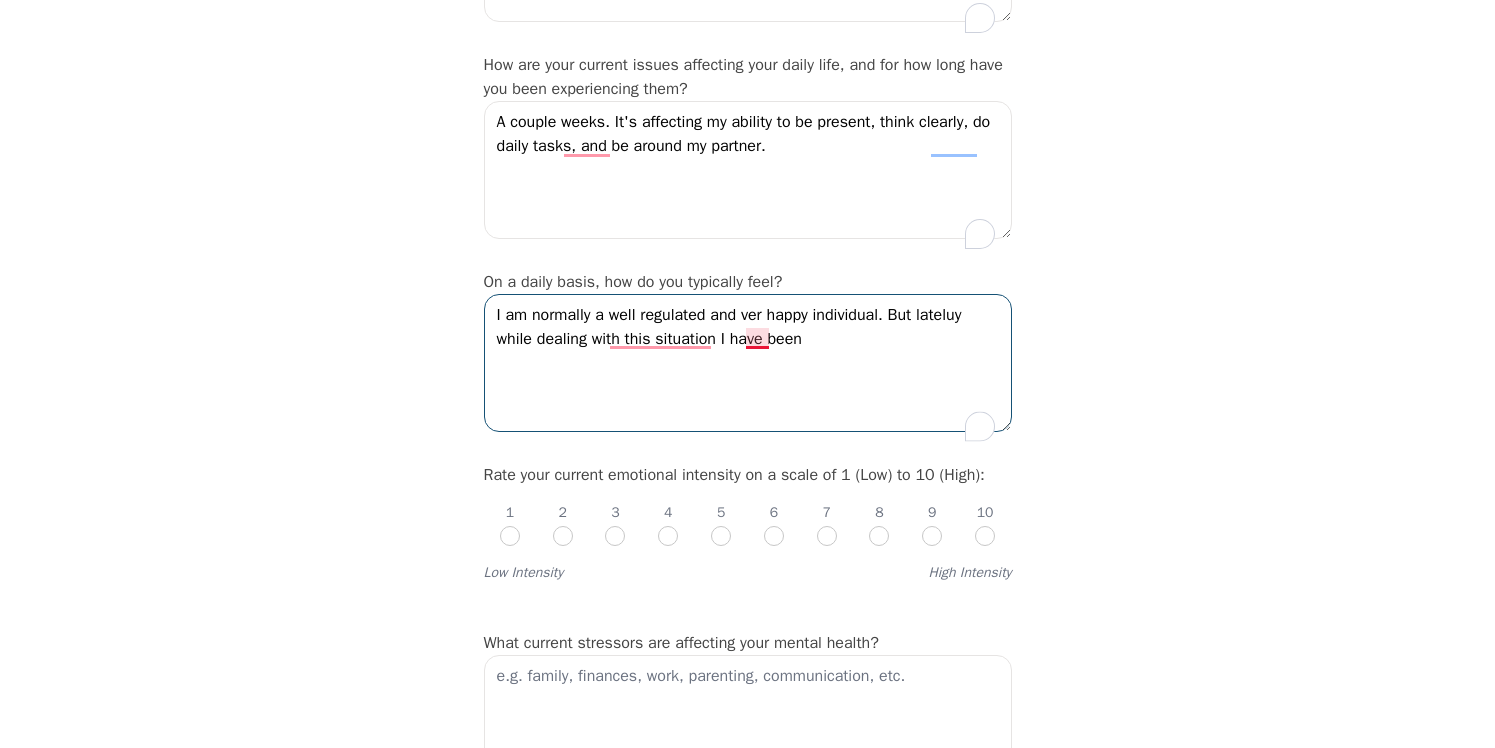 click on "I am normally a well regulated and ver happy individual. But lateluy while dealing with this situation I have been" at bounding box center (748, 363) 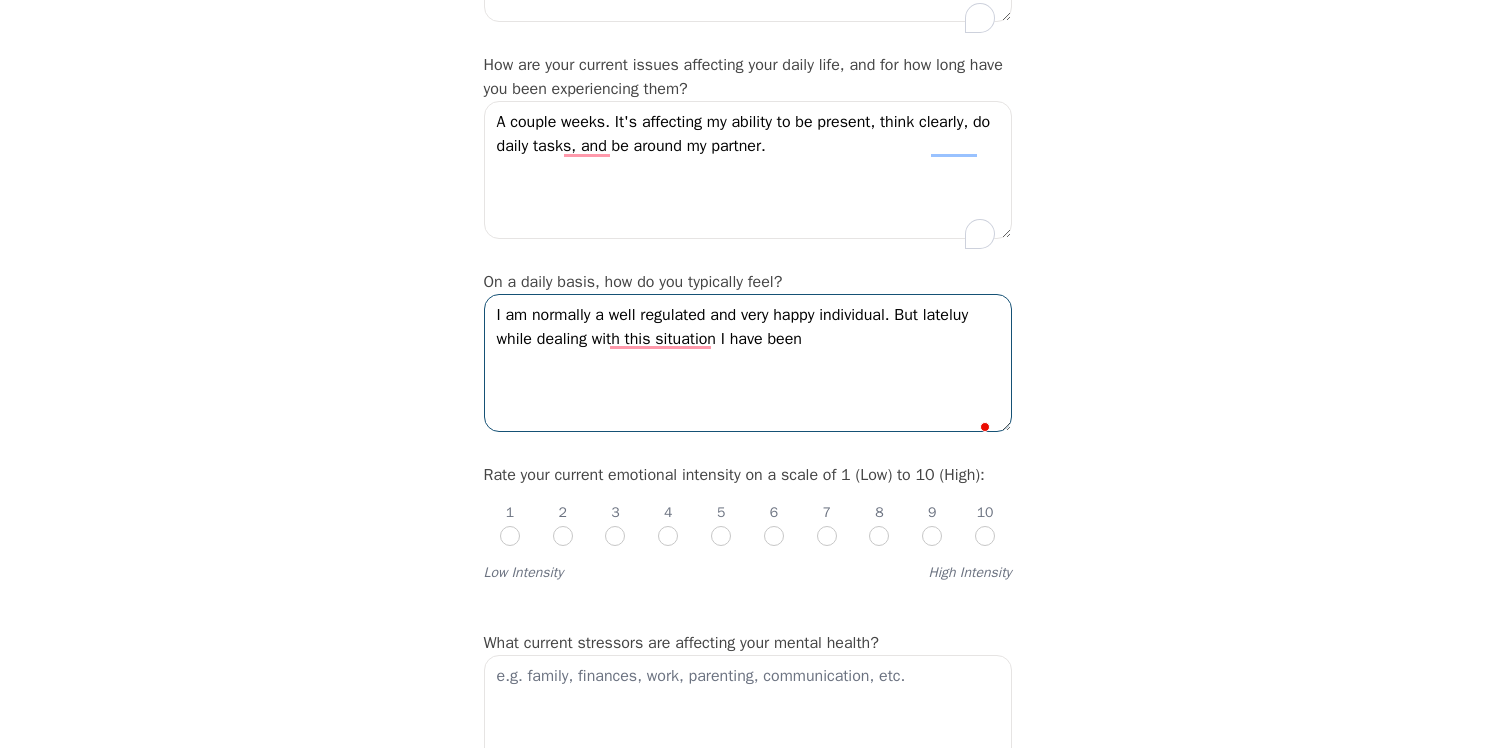 click on "I am normally a well regulated and very happy individual. But lateluy while dealing with this situation I have been" at bounding box center [748, 363] 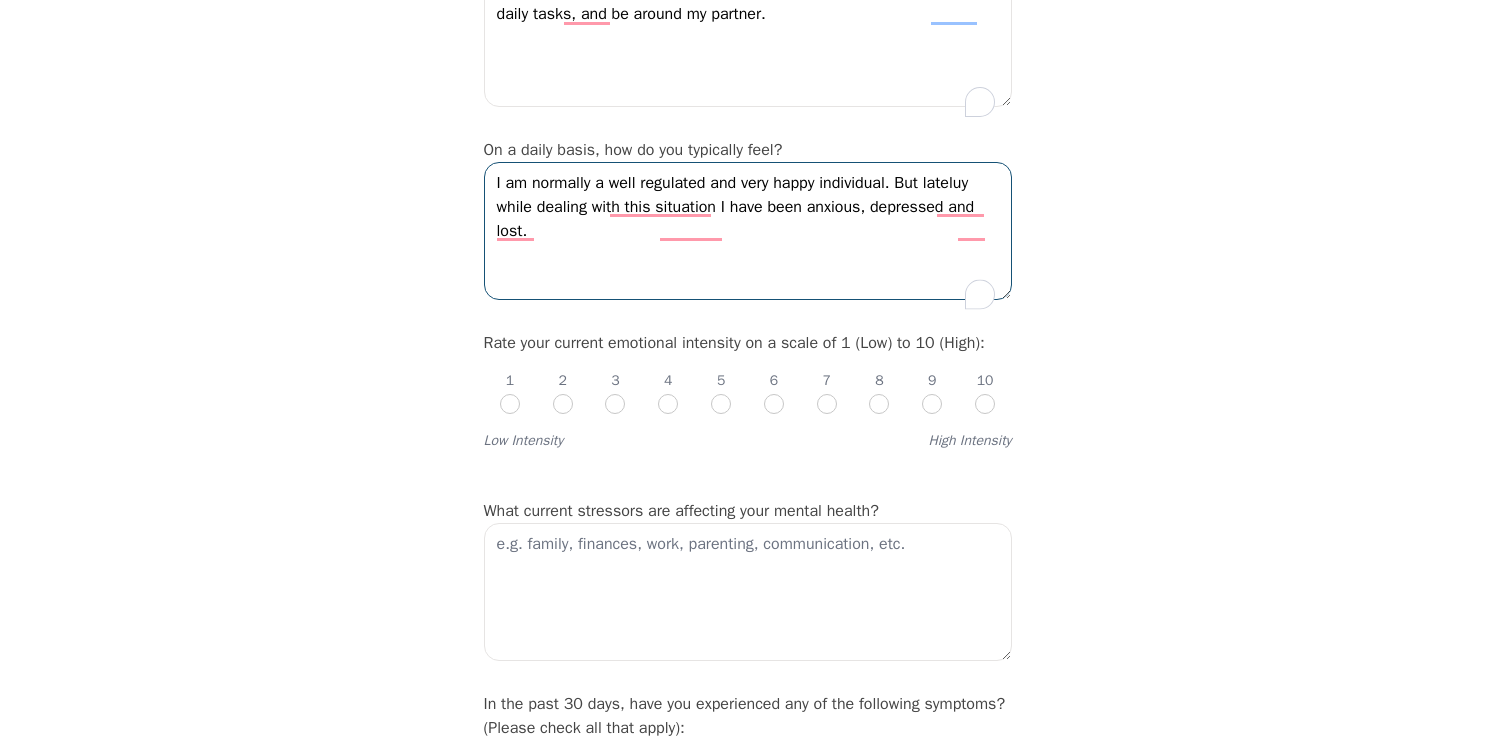 scroll, scrollTop: 575, scrollLeft: 0, axis: vertical 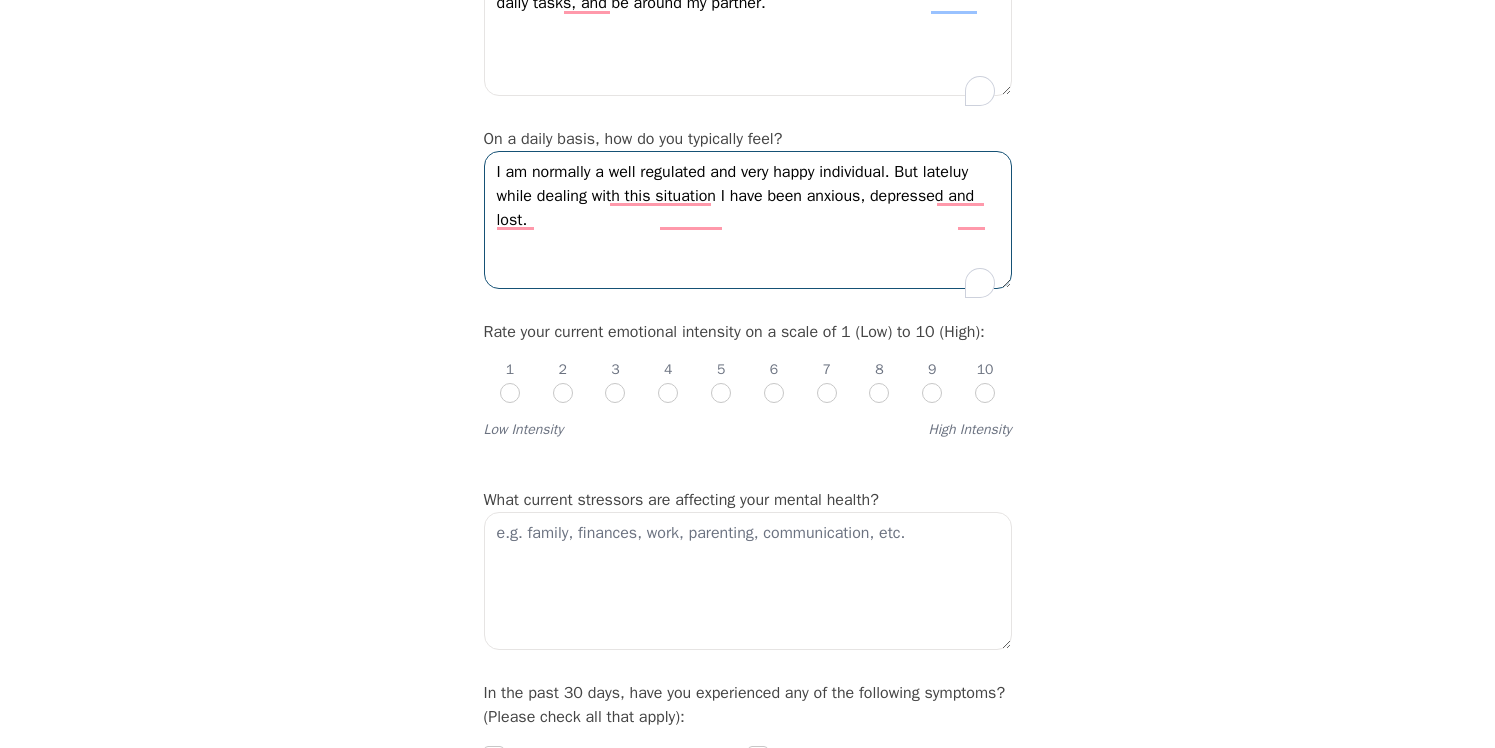 type on "I am normally a well regulated and very happy individual. But lateluy while dealing with this situation I have been anxious, depressed and lost." 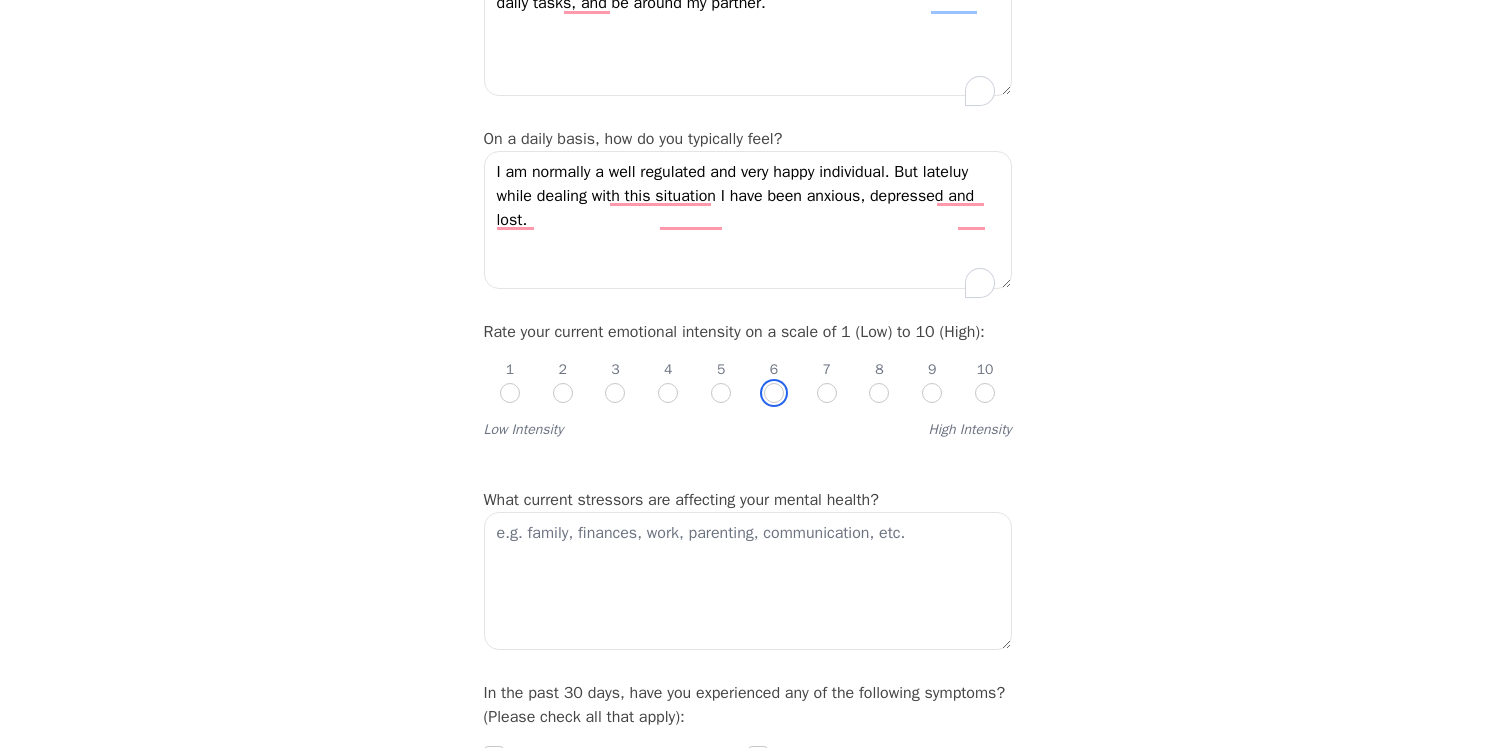 click at bounding box center (774, 393) 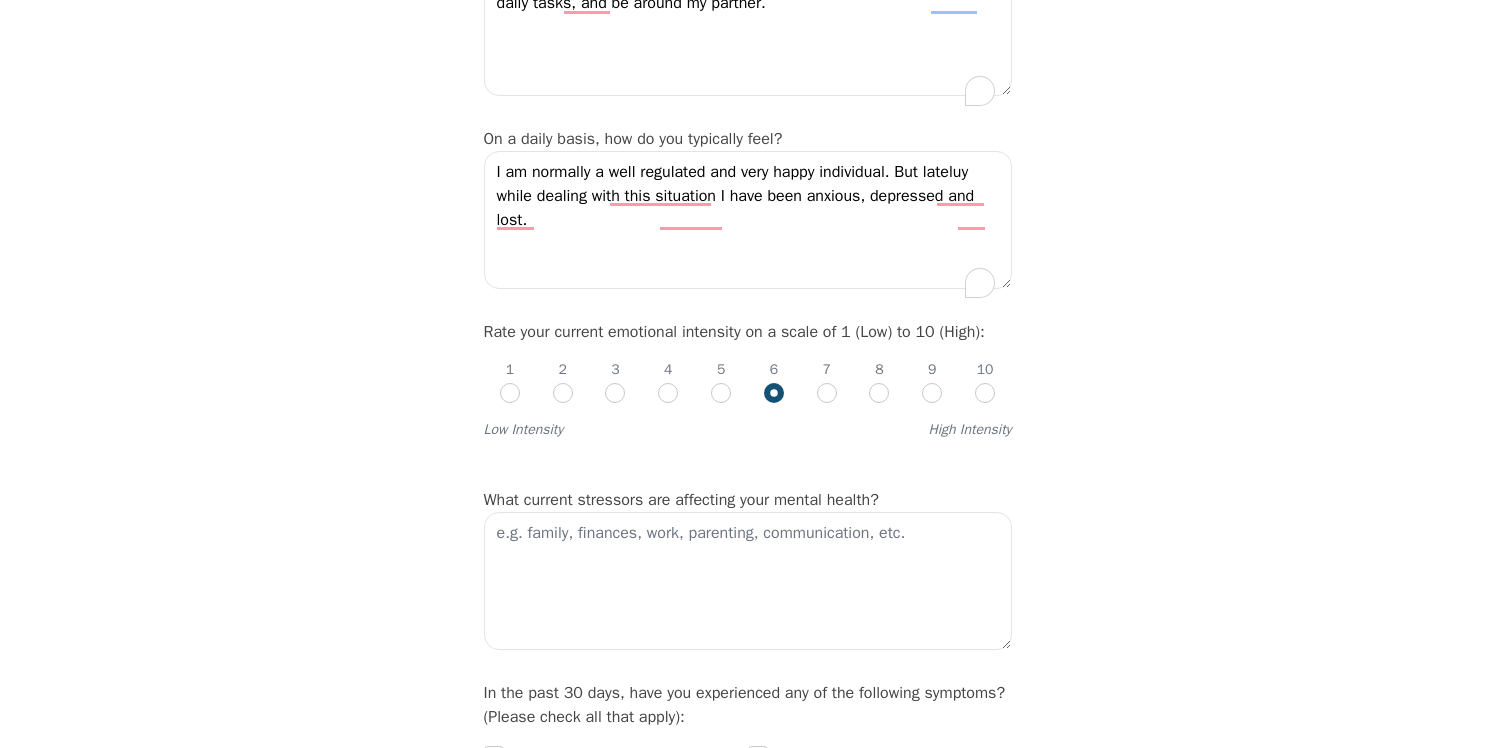 radio on "true" 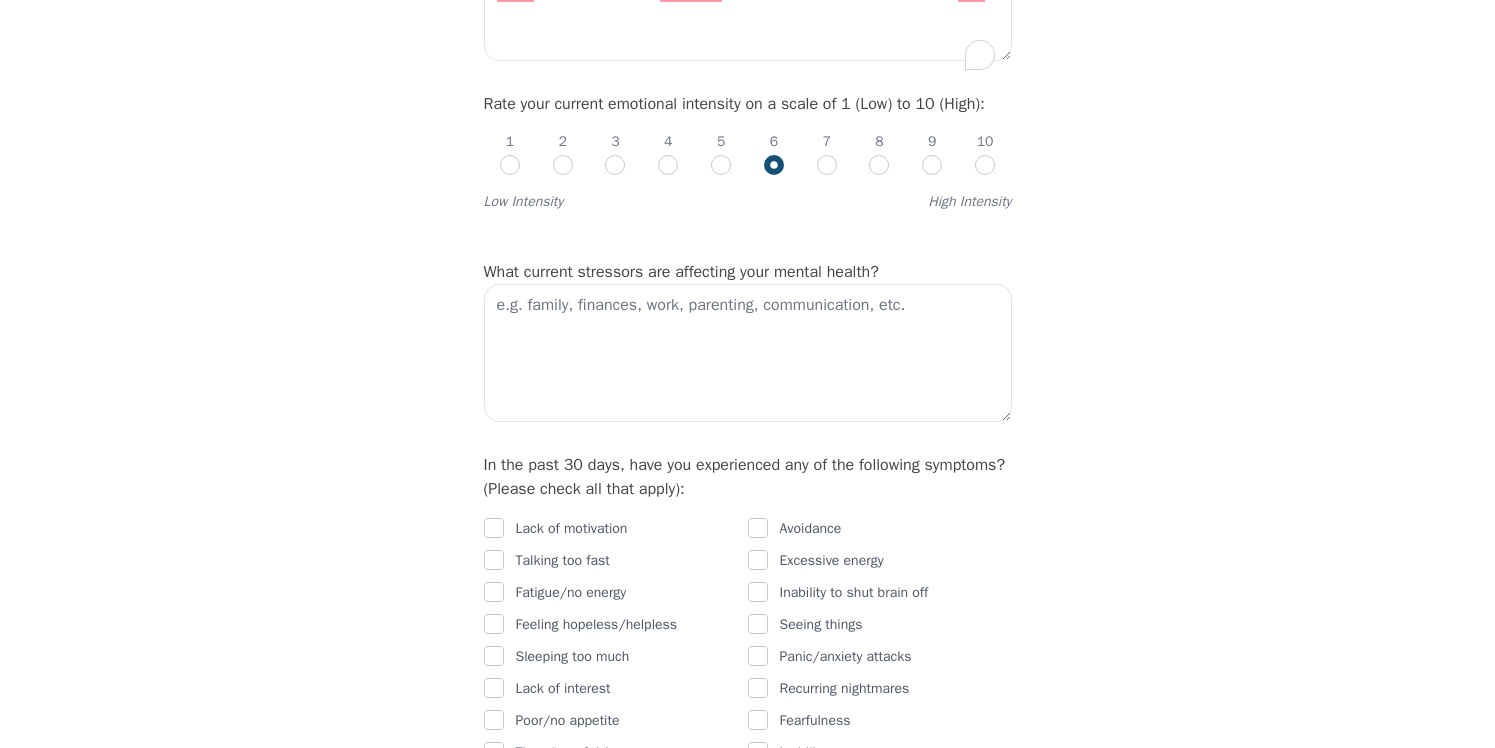 scroll, scrollTop: 877, scrollLeft: 0, axis: vertical 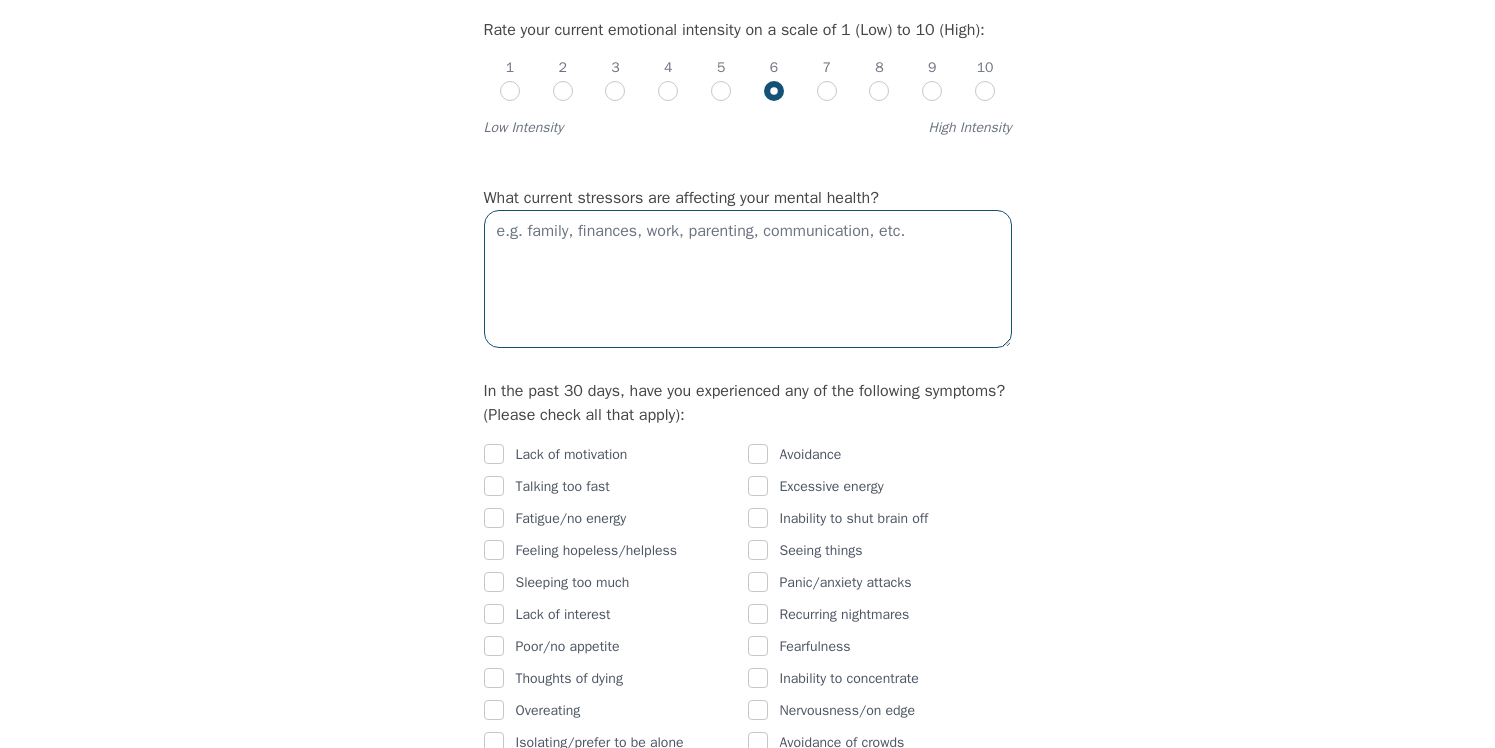 click at bounding box center [748, 279] 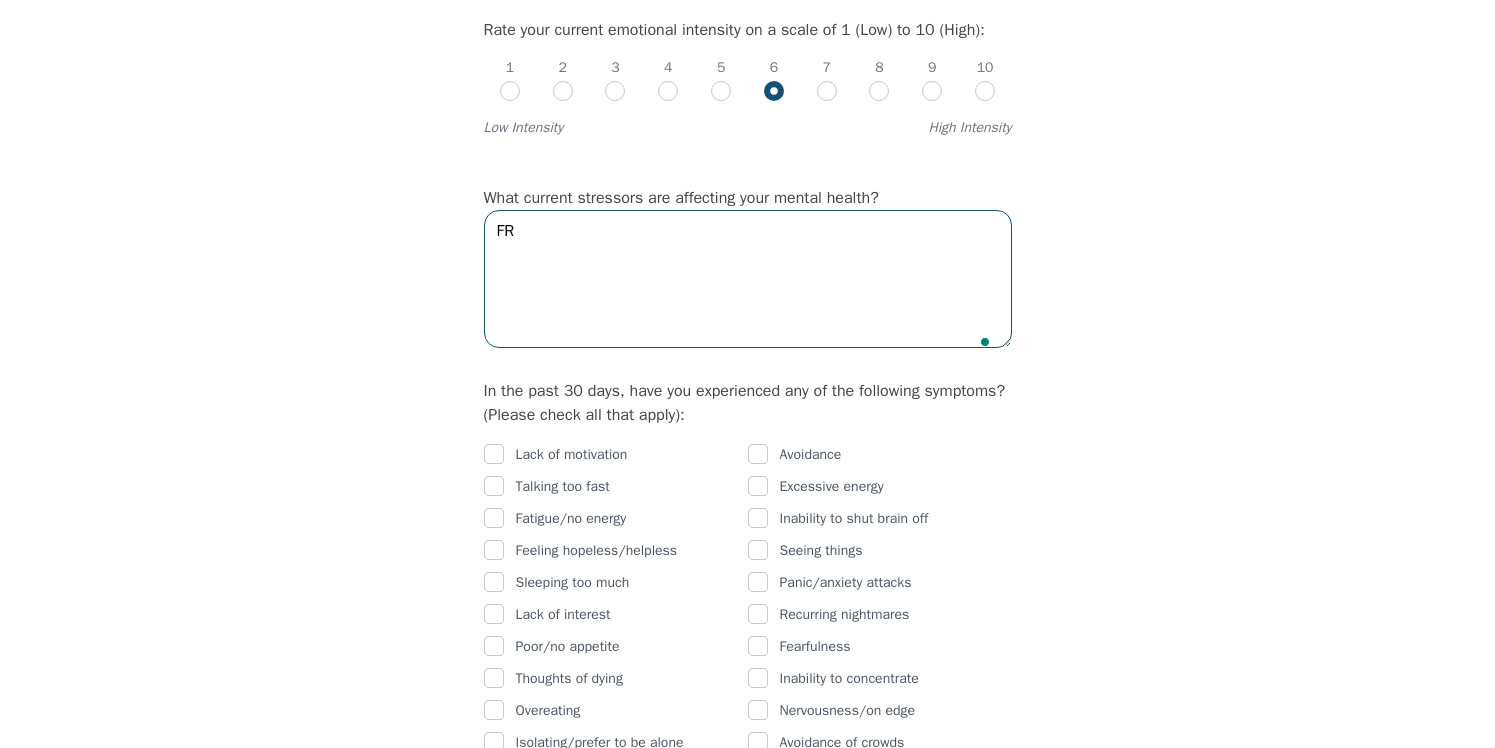 type on "F" 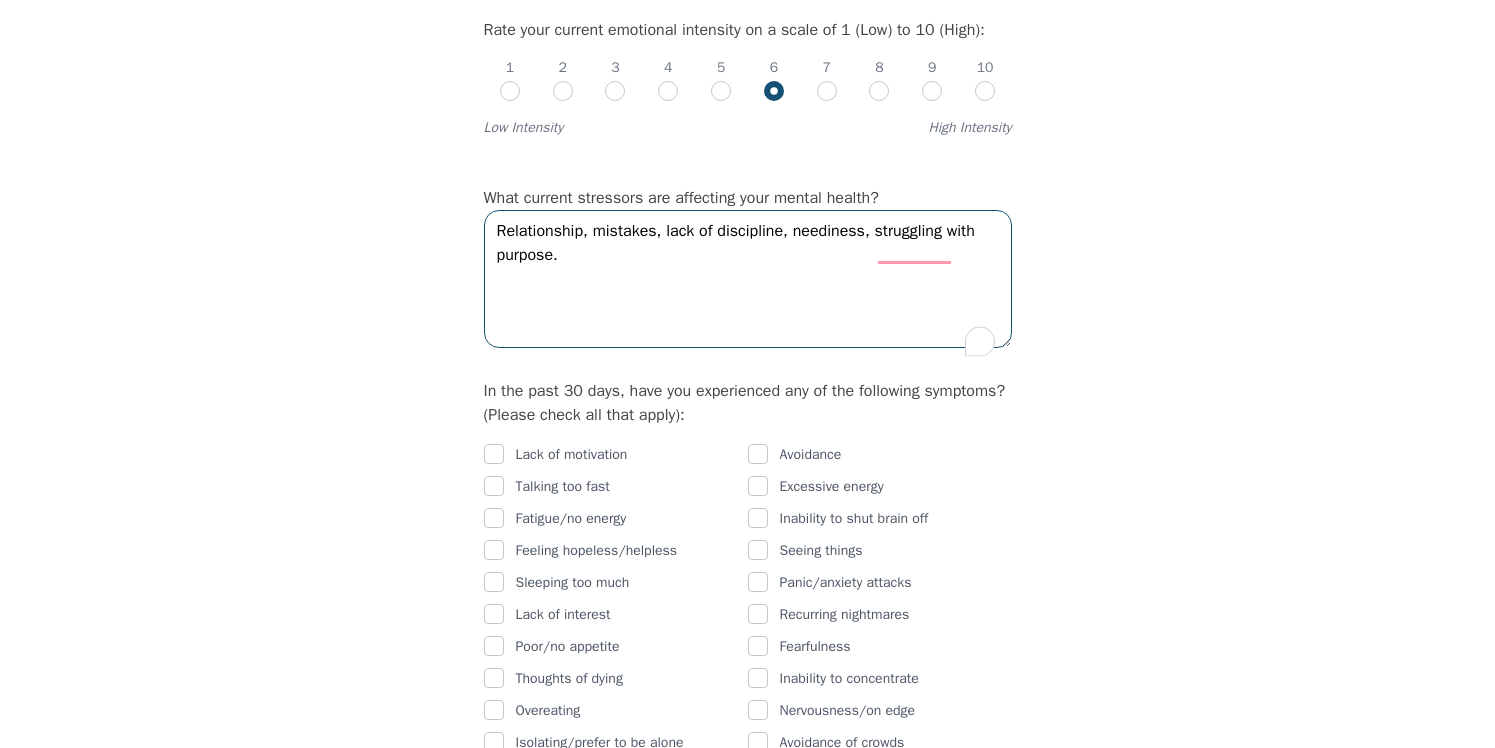 scroll, scrollTop: 953, scrollLeft: 0, axis: vertical 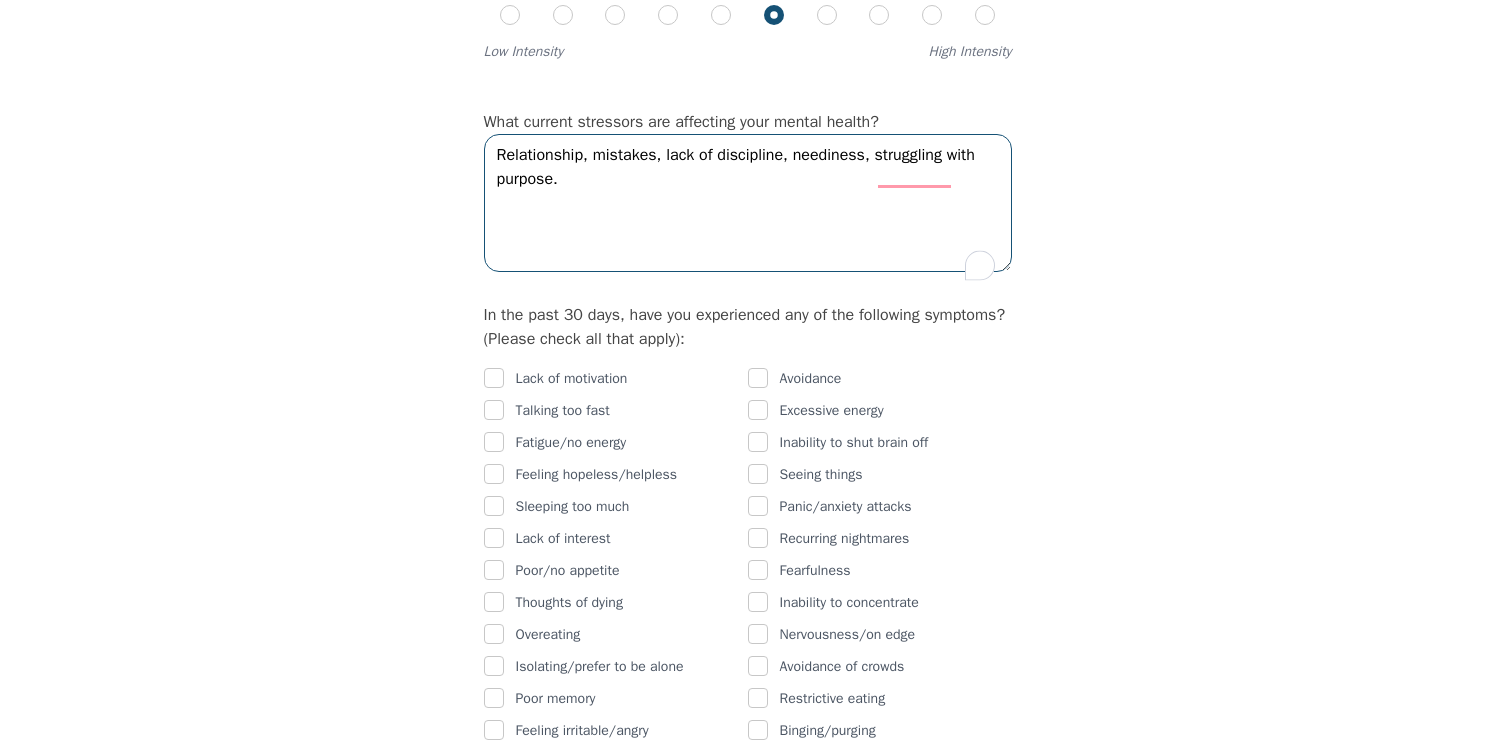 click on "Relationship, mistakes, lack of discipline, neediness, struggling with purpose." at bounding box center [748, 203] 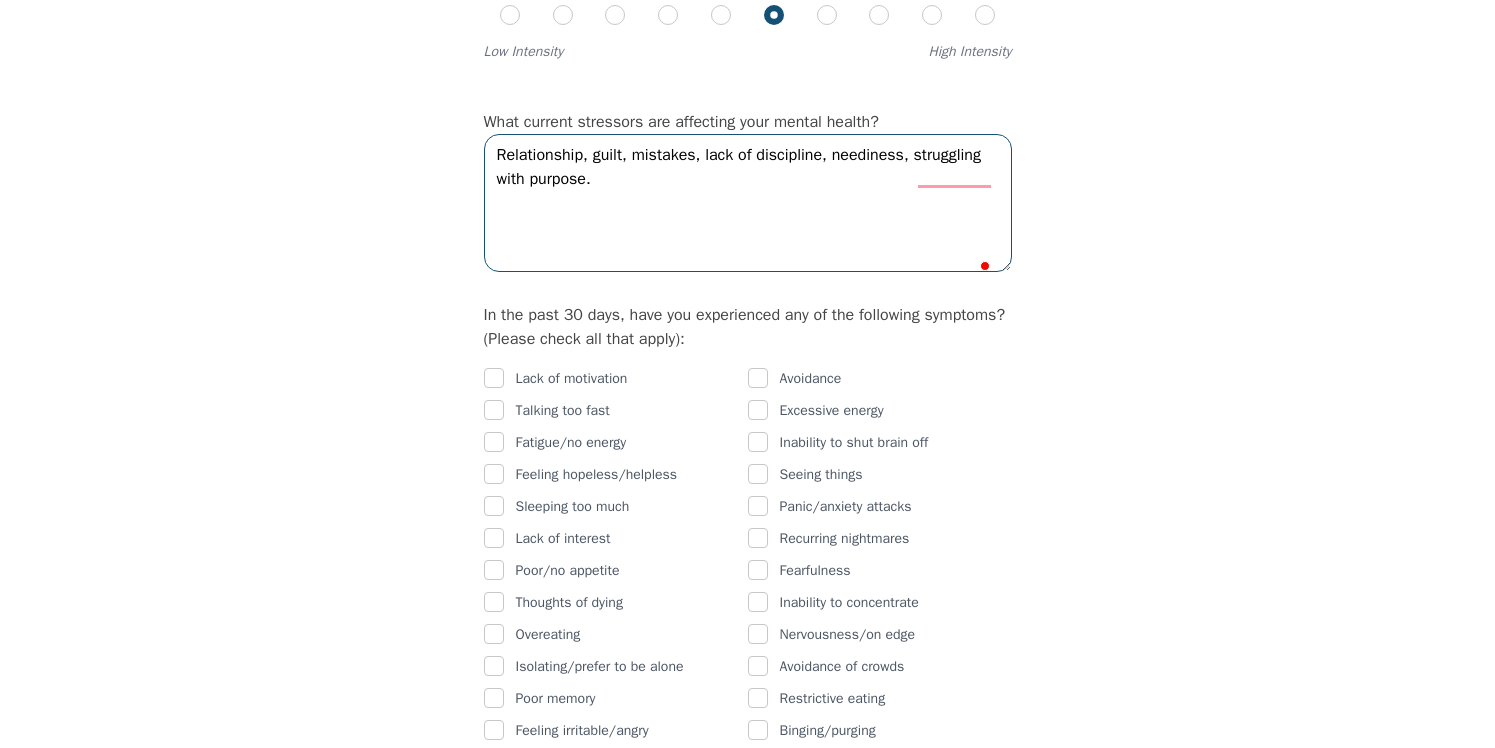 click on "Relationship, guilt, mistakes, lack of discipline, neediness, struggling with purpose." at bounding box center (748, 203) 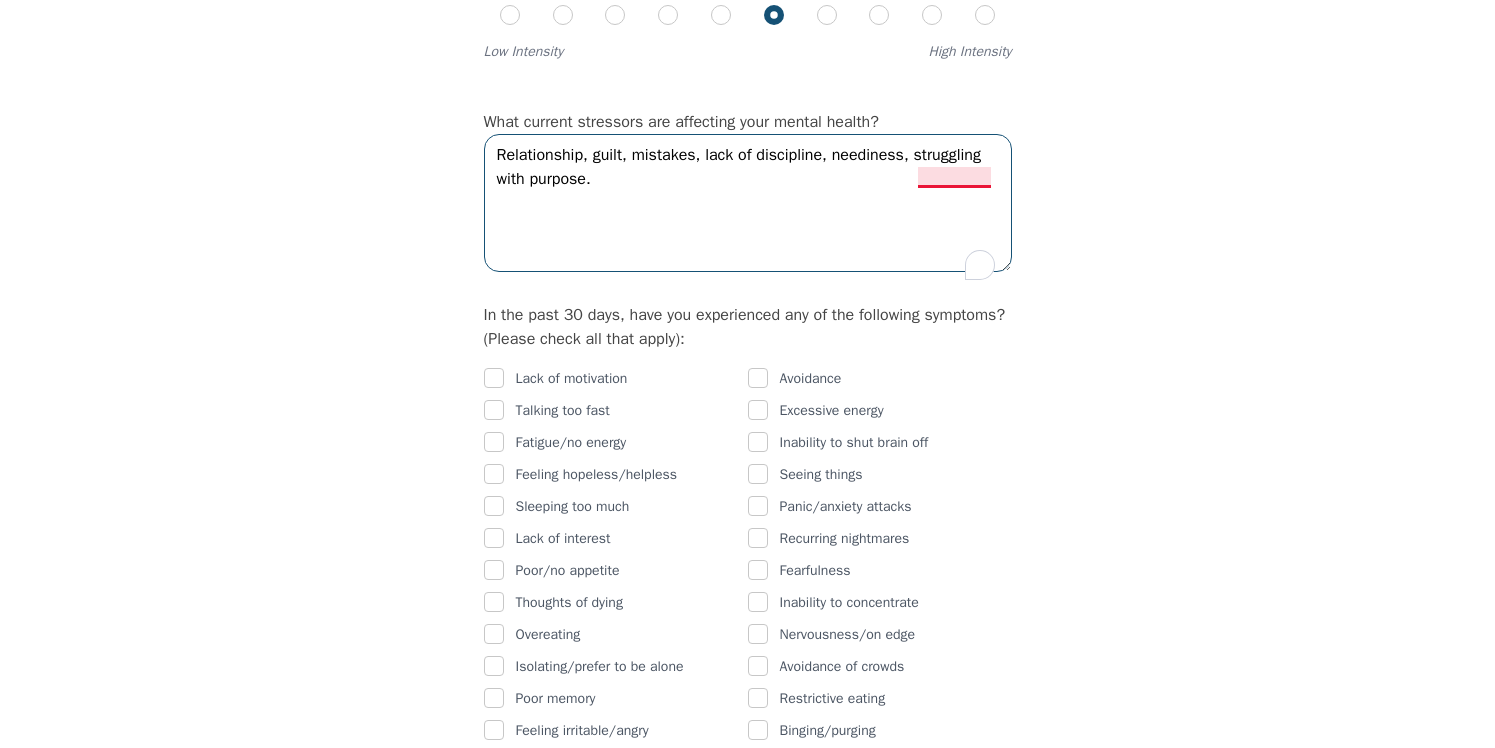 click on "Relationship, guilt, mistakes, lack of discipline, neediness, struggling with purpose." at bounding box center (748, 203) 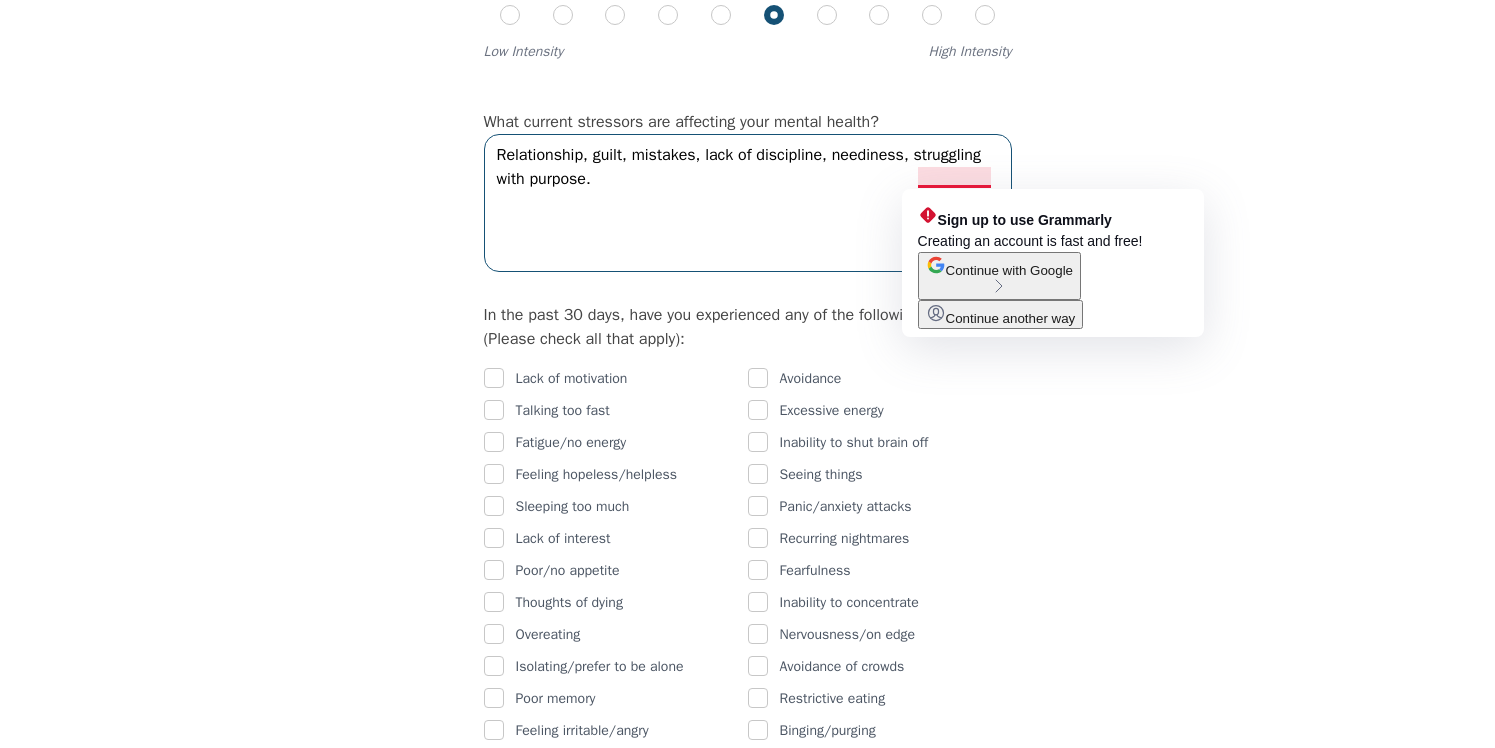 click on "Relationship, guilt, mistakes, lack of discipline, neediness, struggling with purpose." at bounding box center [748, 203] 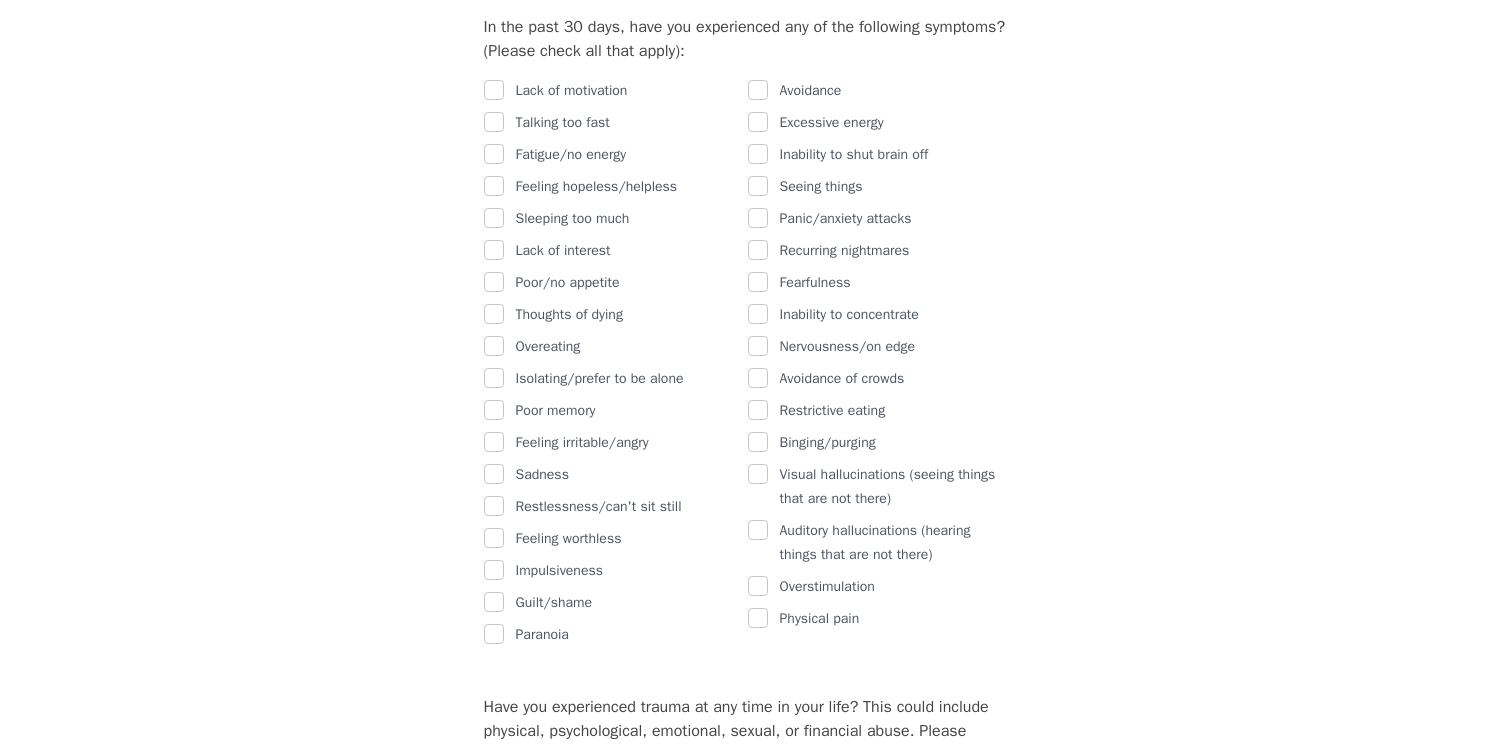 scroll, scrollTop: 1252, scrollLeft: 0, axis: vertical 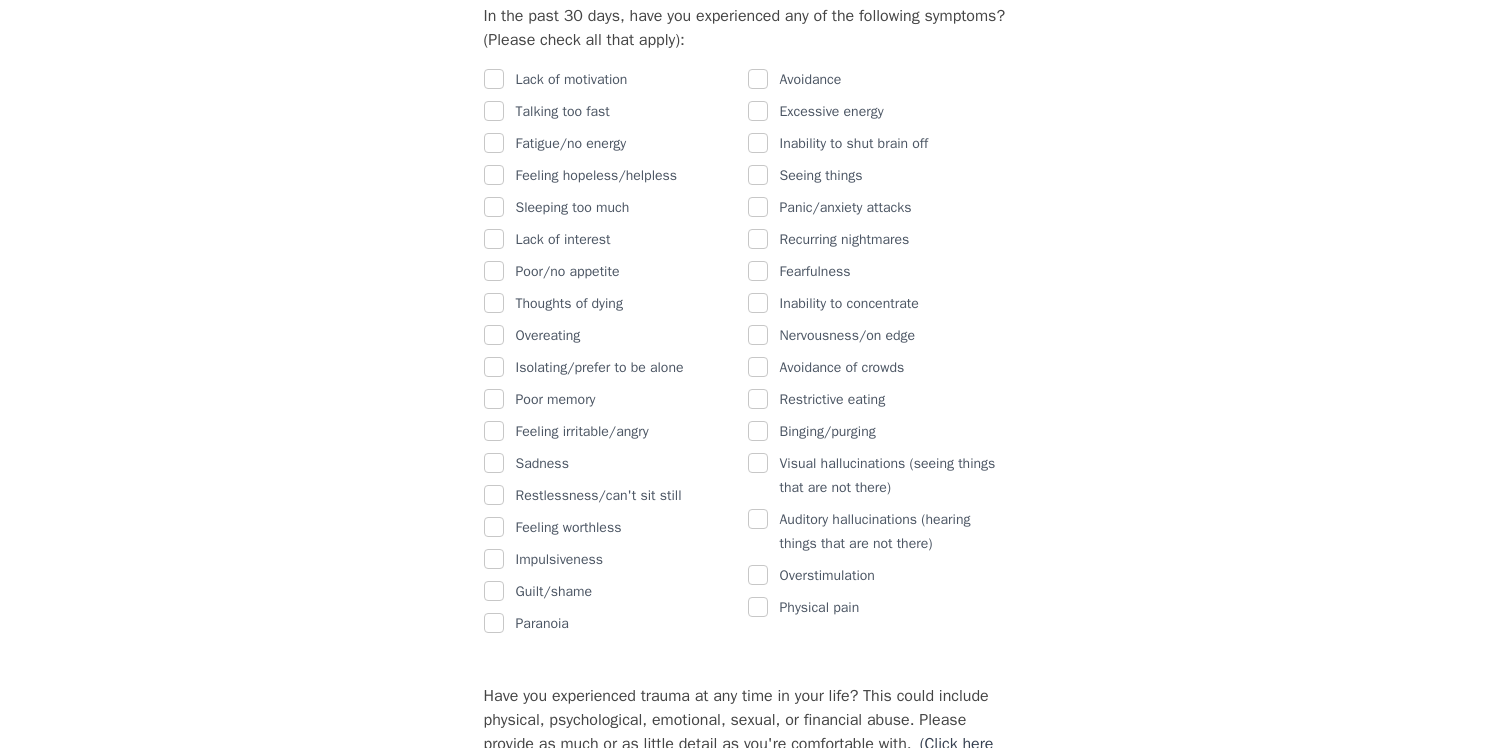 type on "Relationship, guilt, mistakes, lack of discipline, neediness, struggling with purpose." 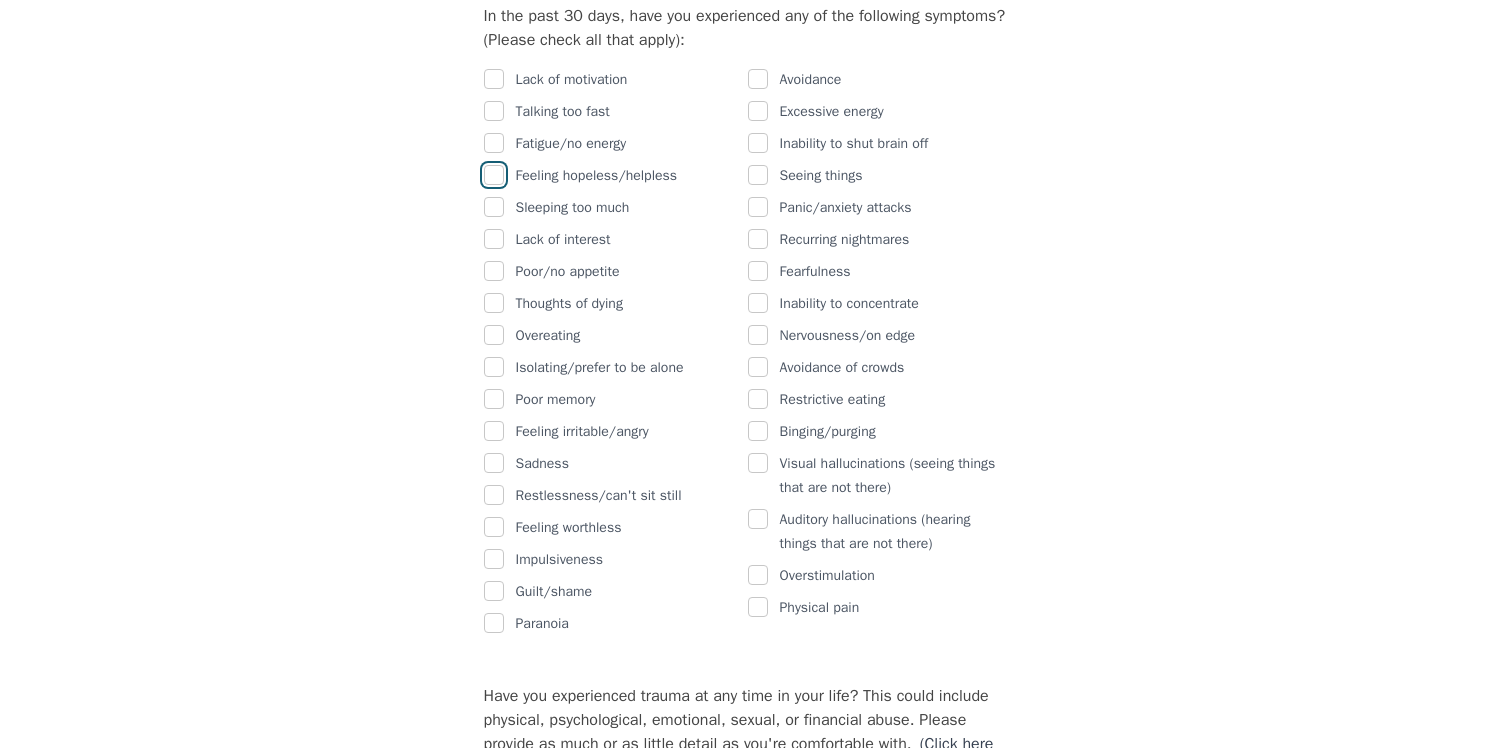 click at bounding box center [494, 175] 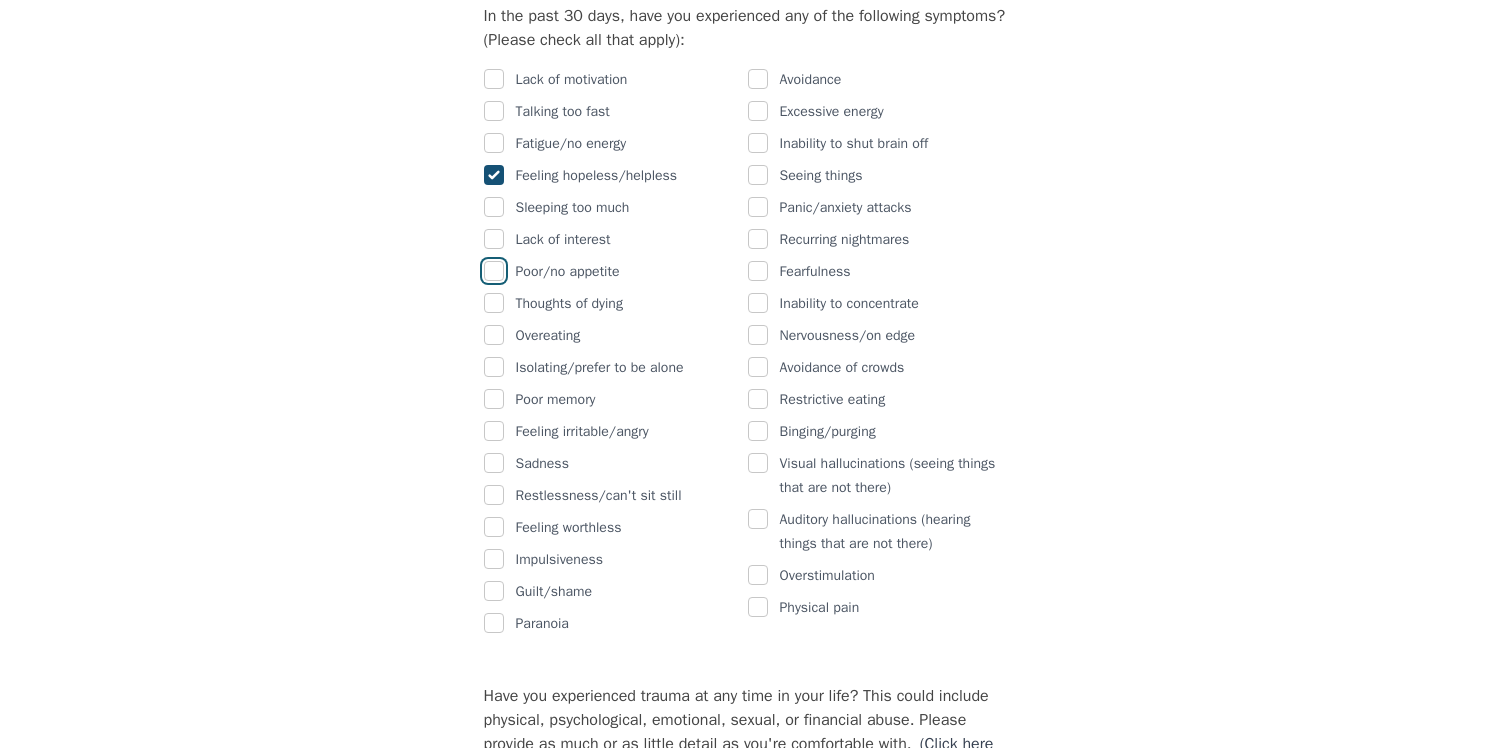 click at bounding box center (494, 271) 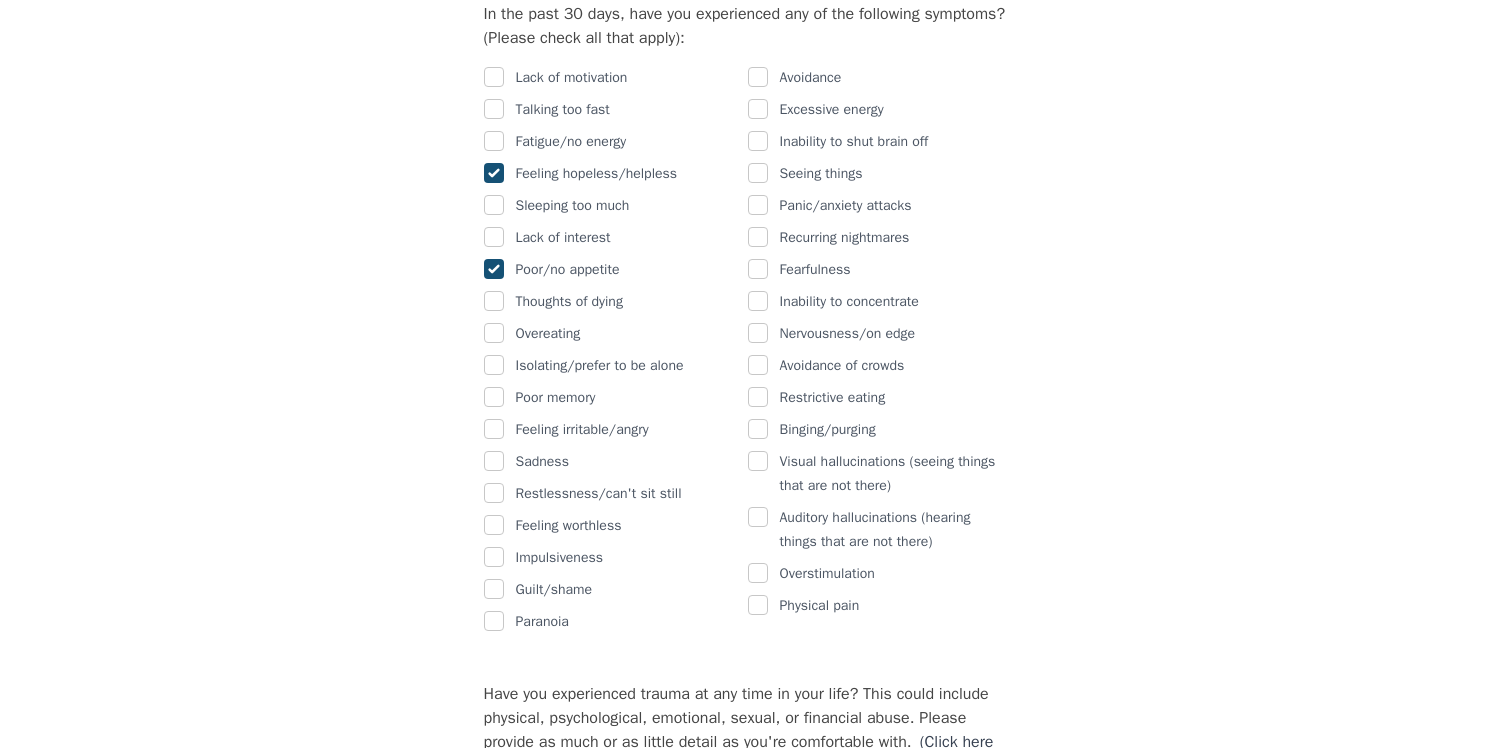 scroll, scrollTop: 1267, scrollLeft: 0, axis: vertical 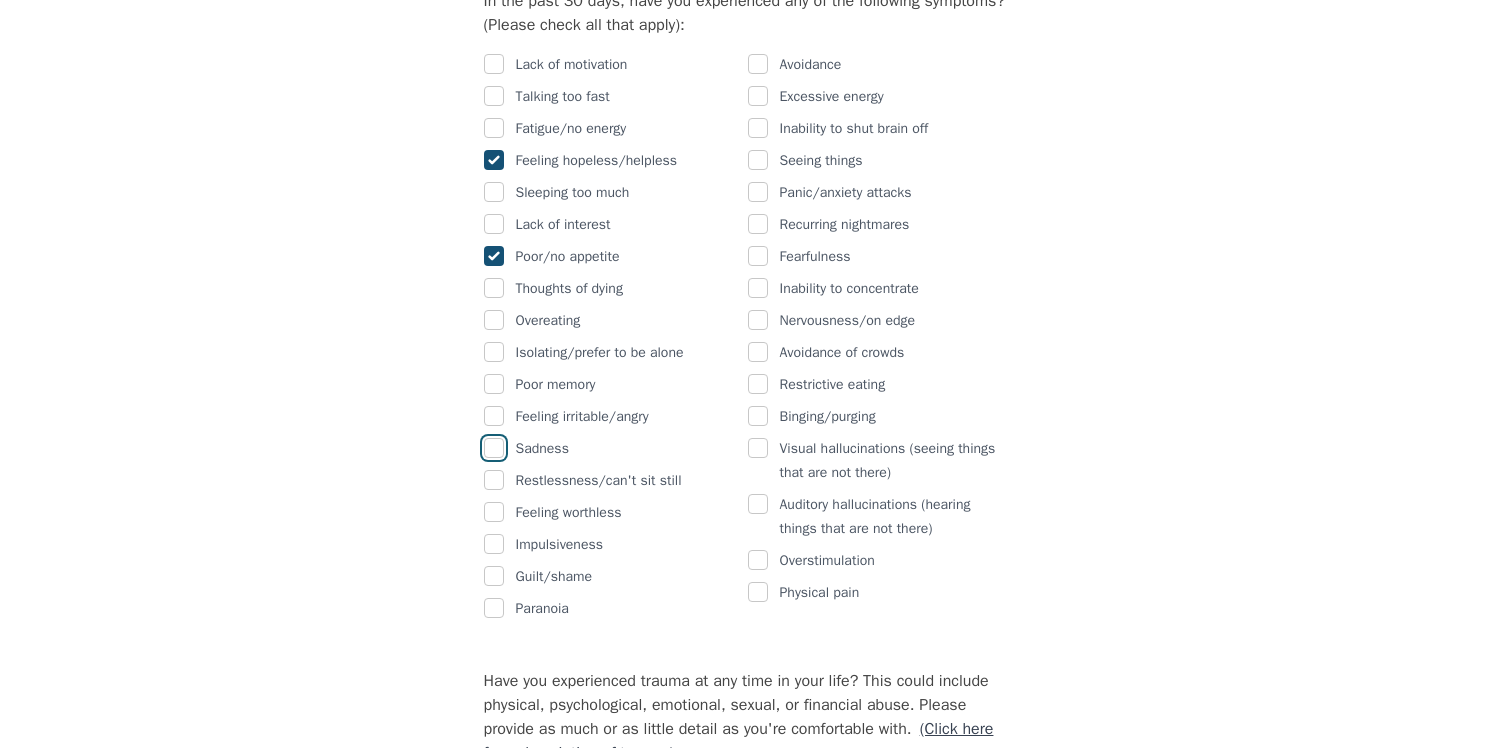click at bounding box center (494, 448) 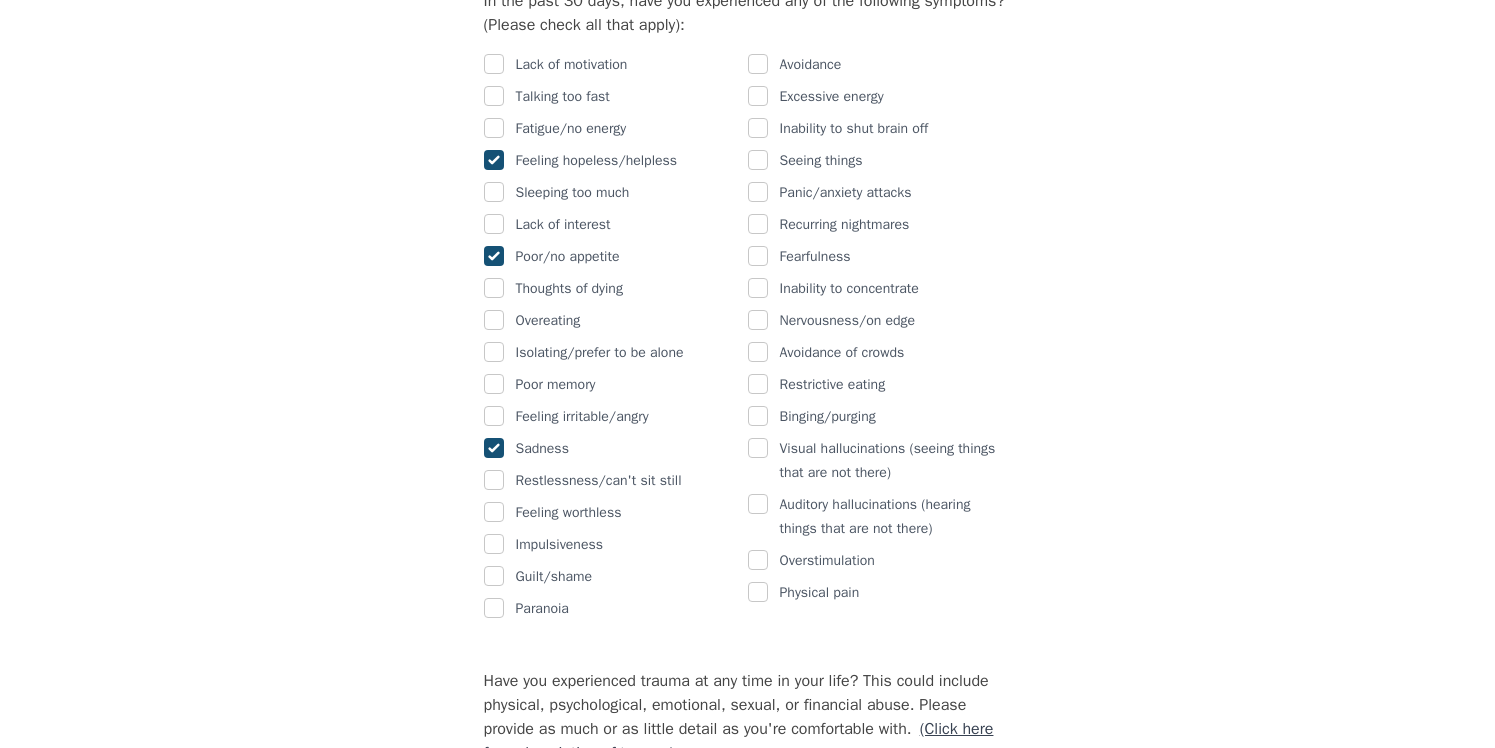 checkbox on "true" 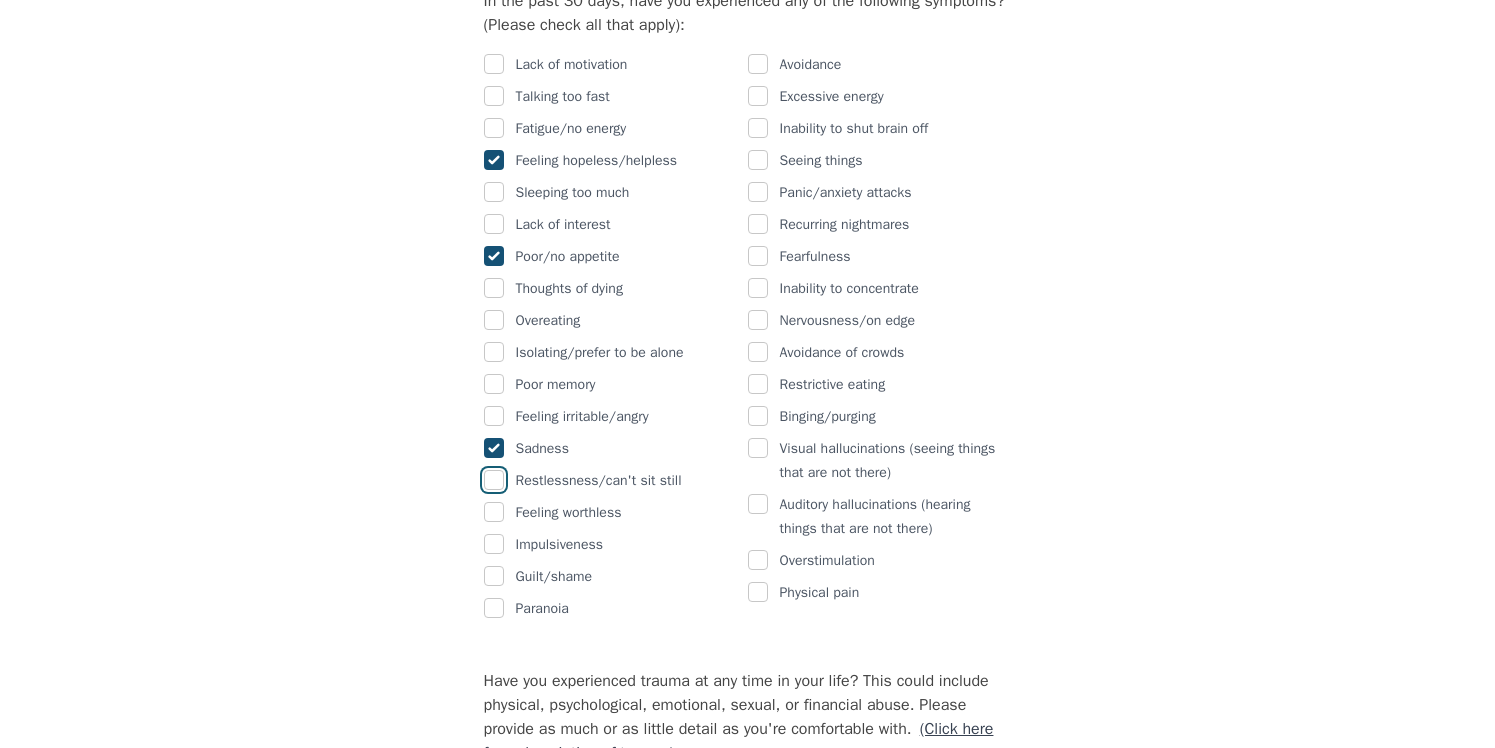 click at bounding box center [494, 480] 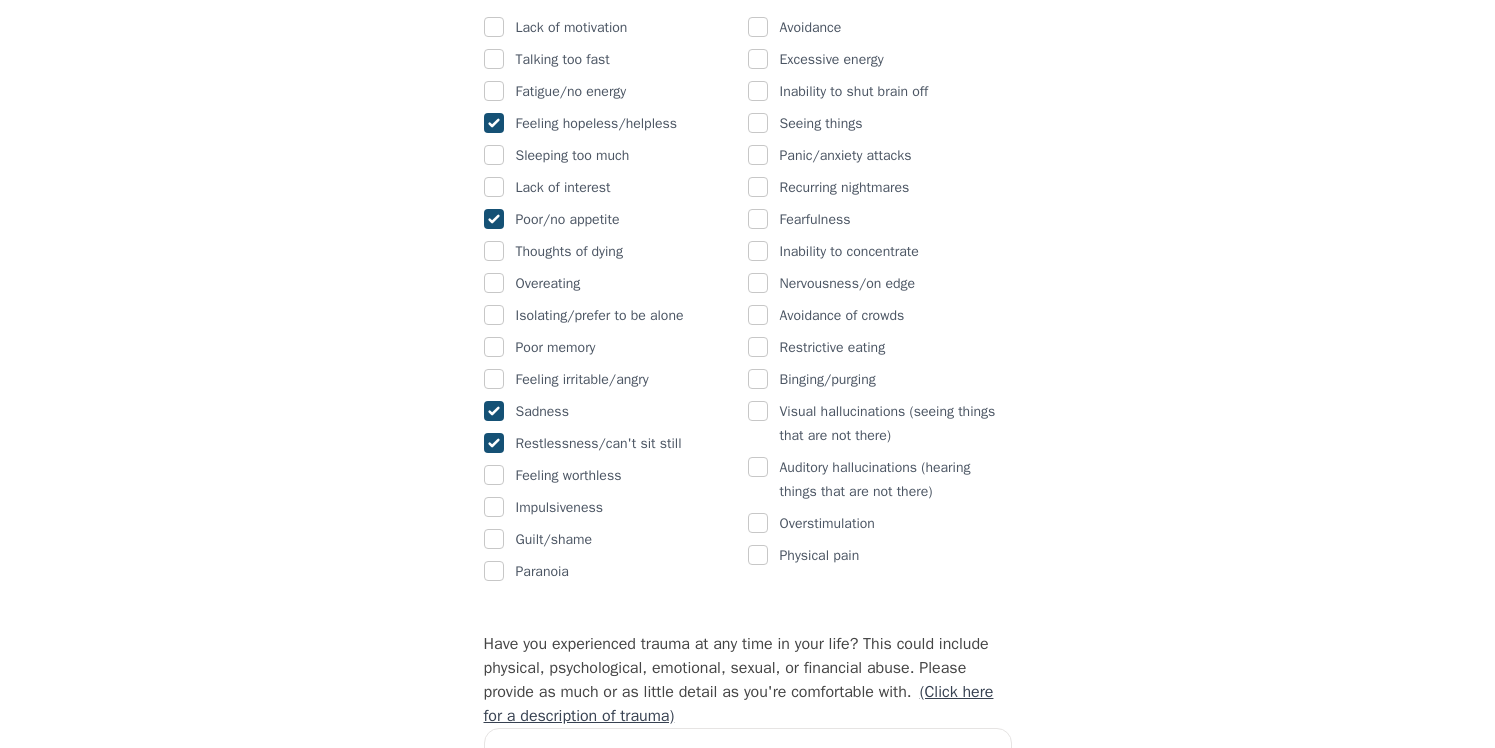 scroll, scrollTop: 1307, scrollLeft: 0, axis: vertical 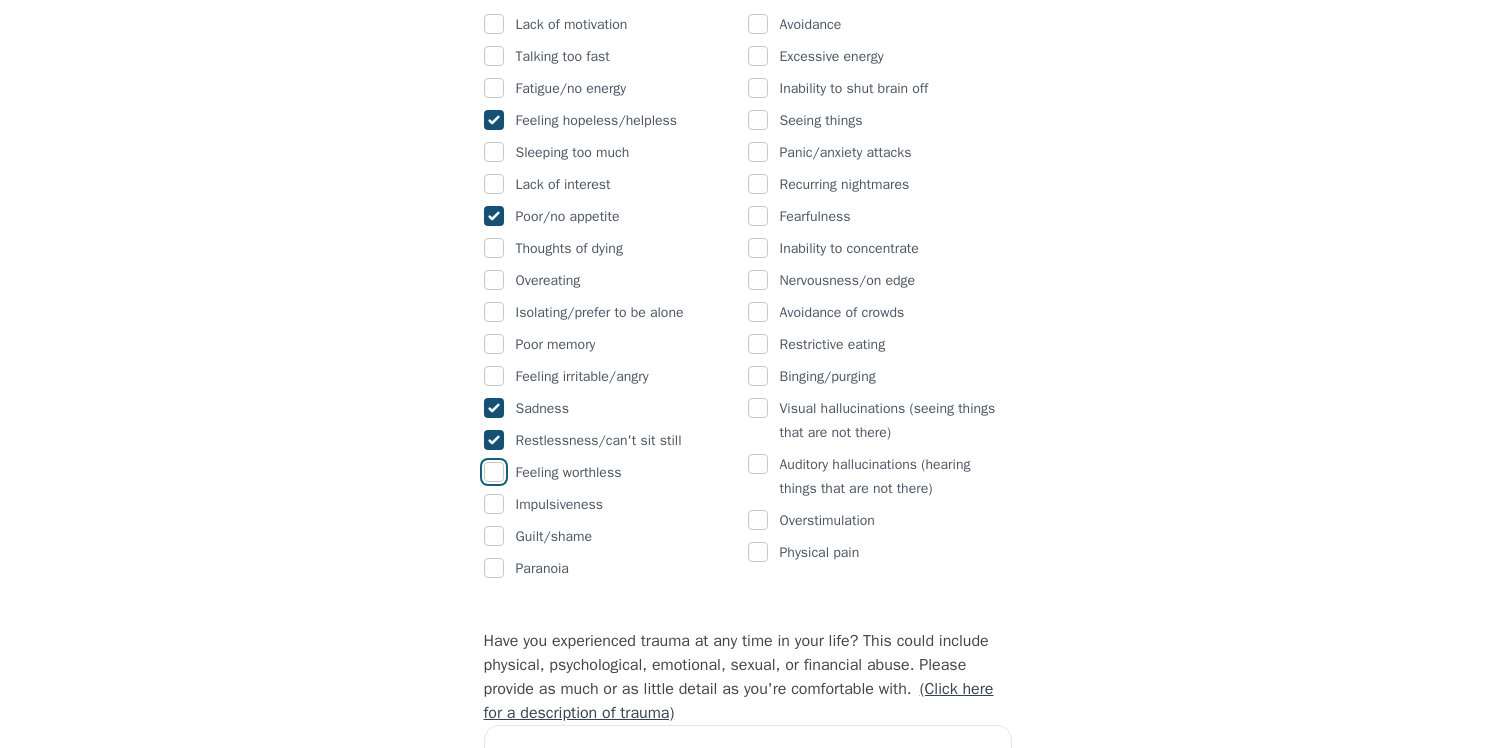 click at bounding box center [494, 472] 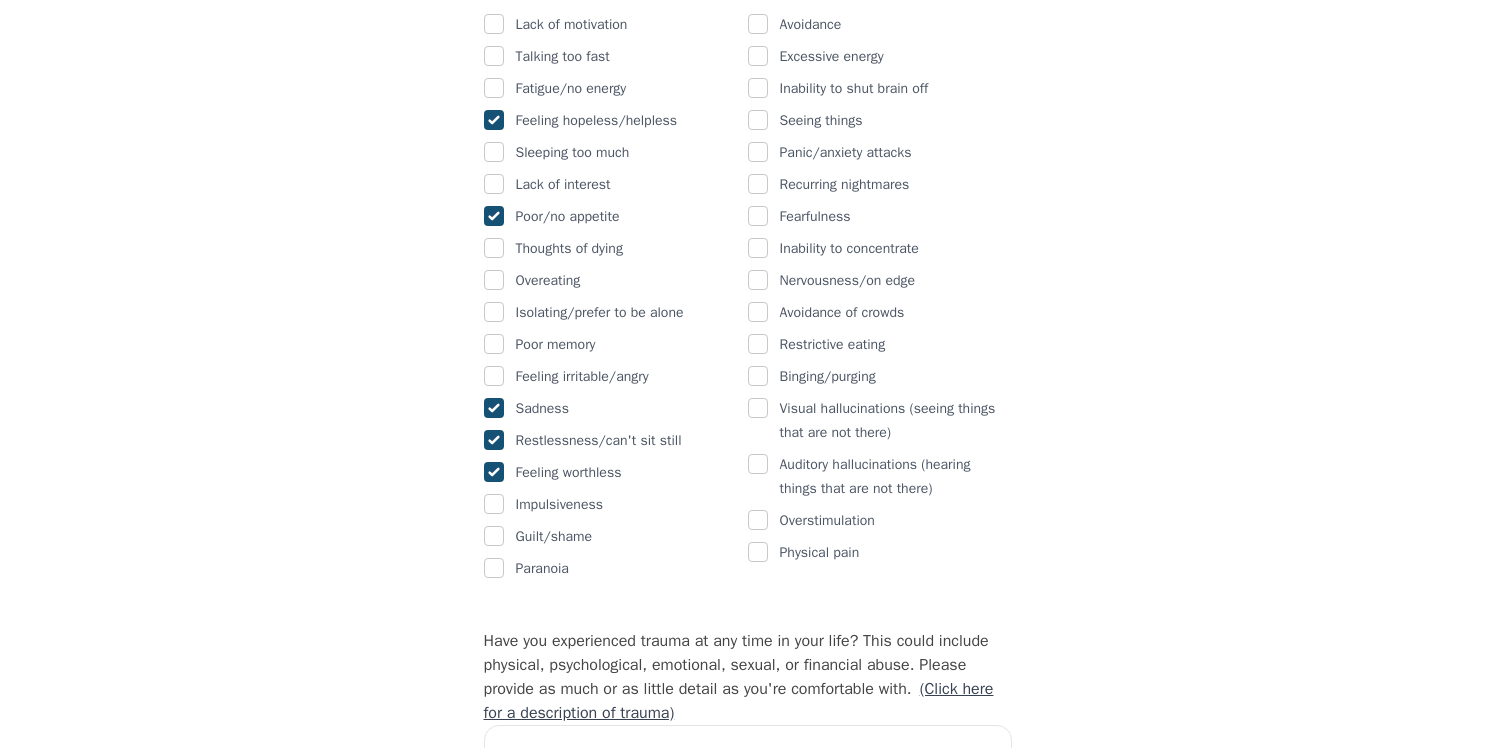 checkbox on "true" 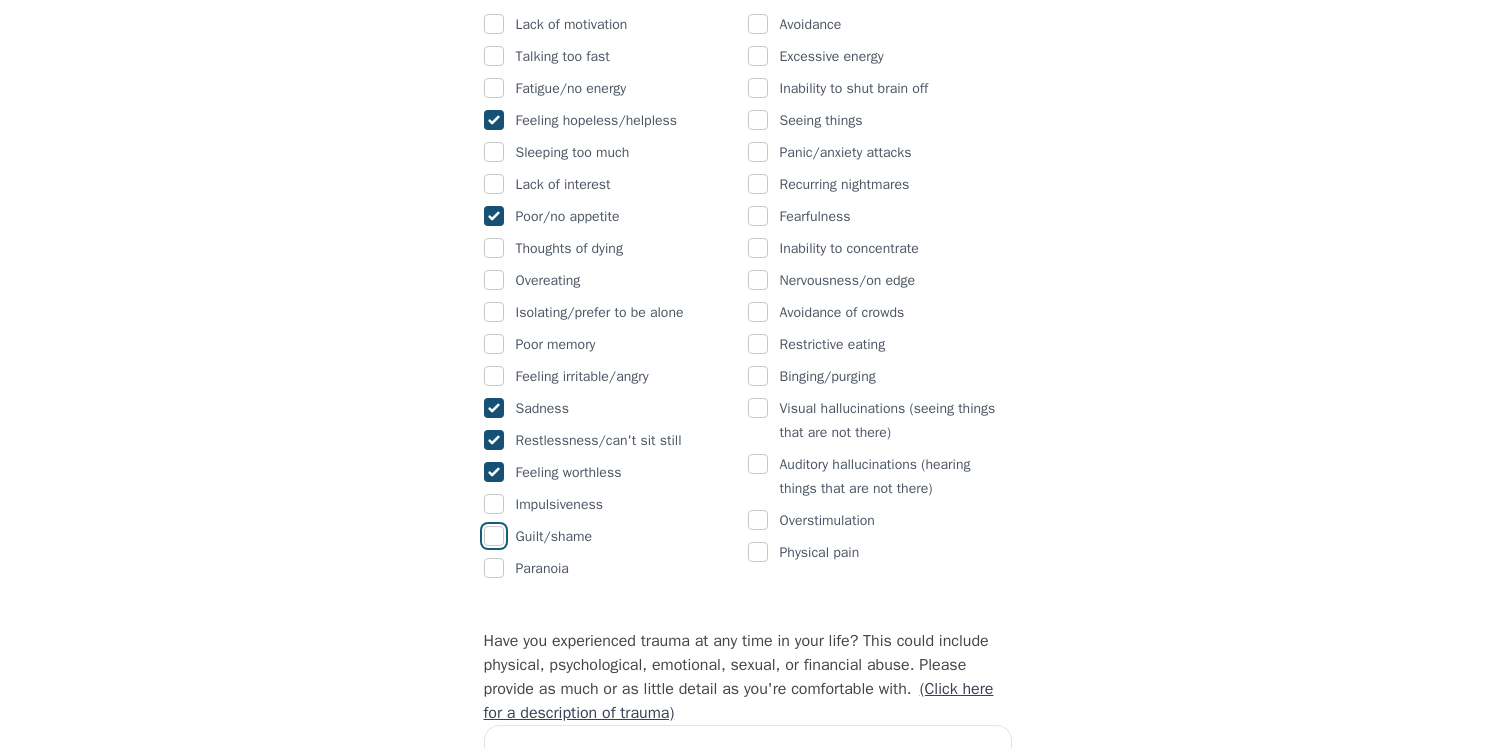 click at bounding box center (494, 536) 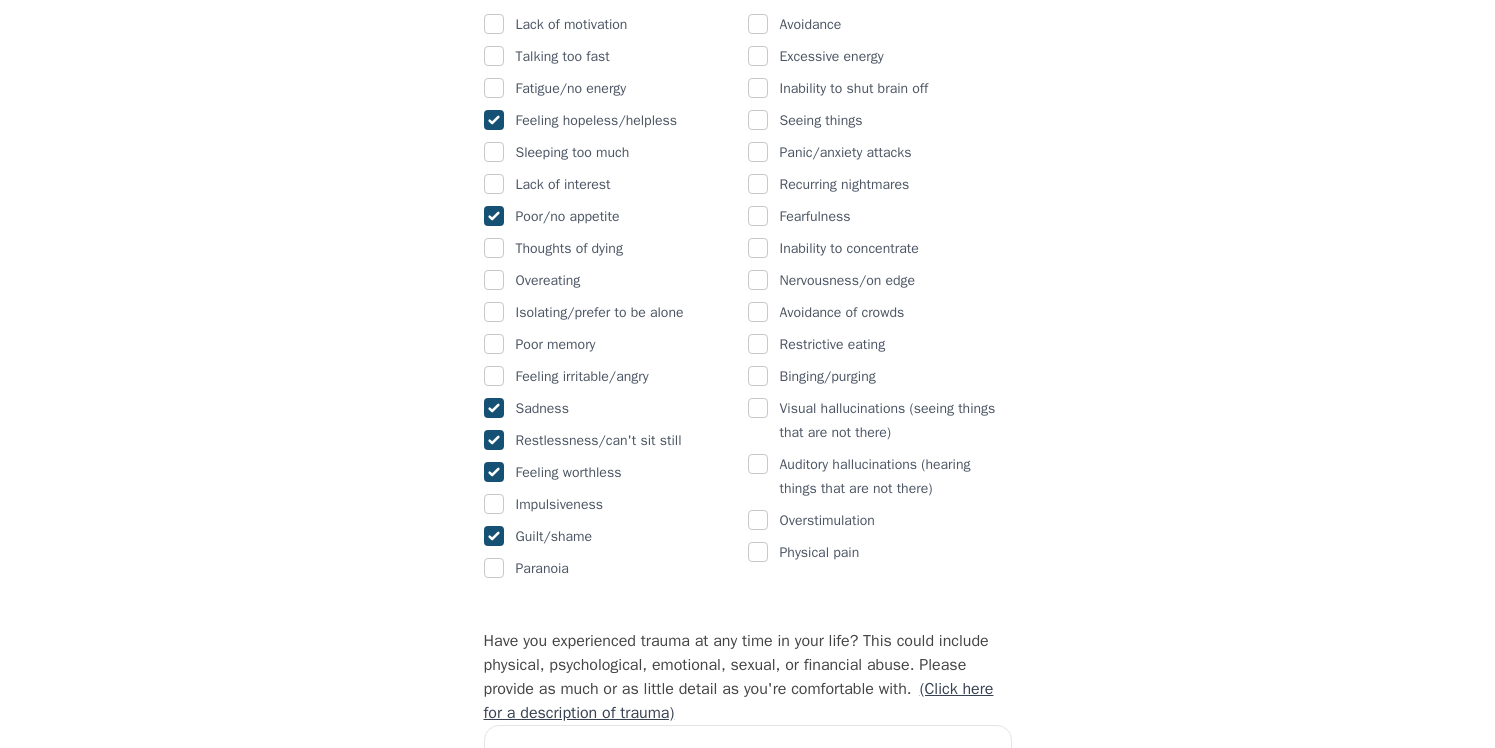 checkbox on "true" 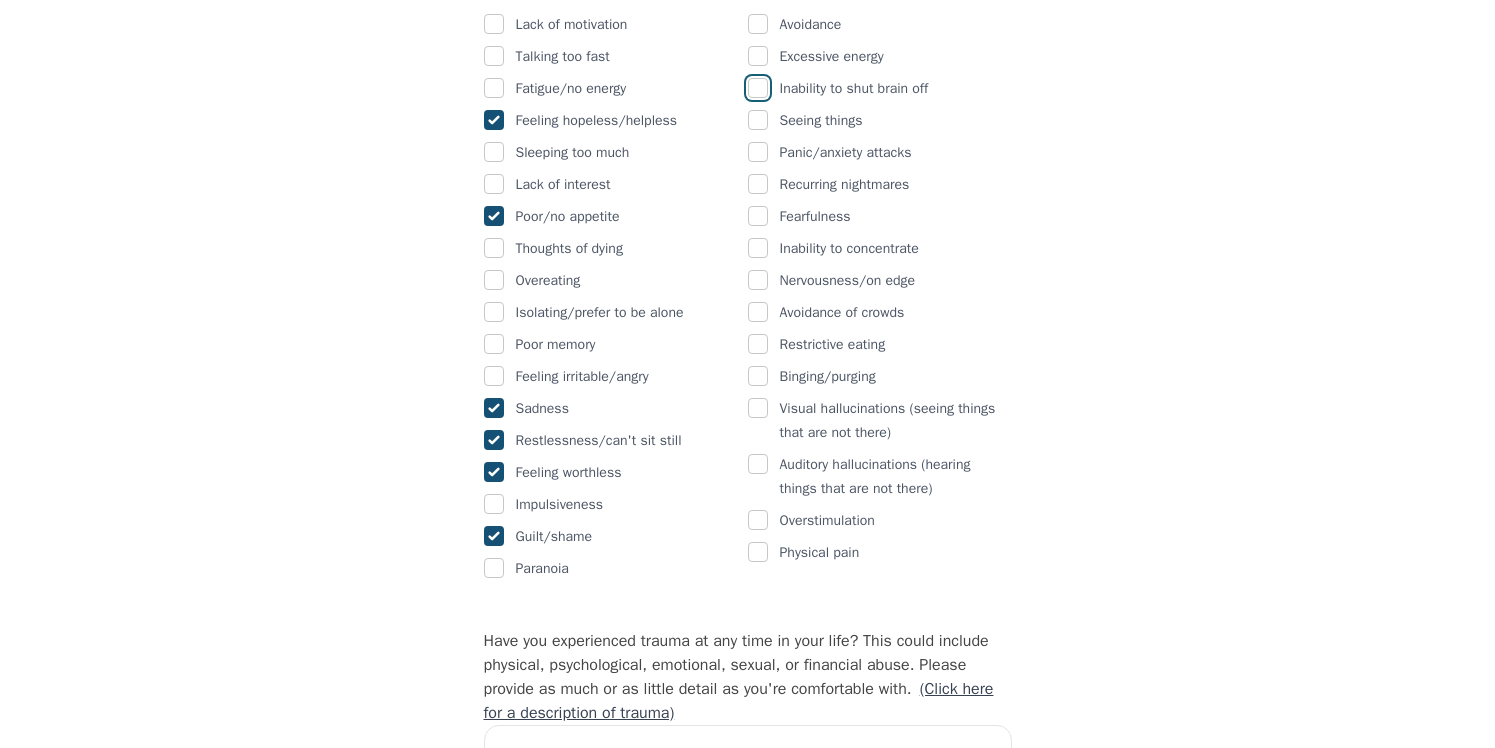 click at bounding box center [758, 88] 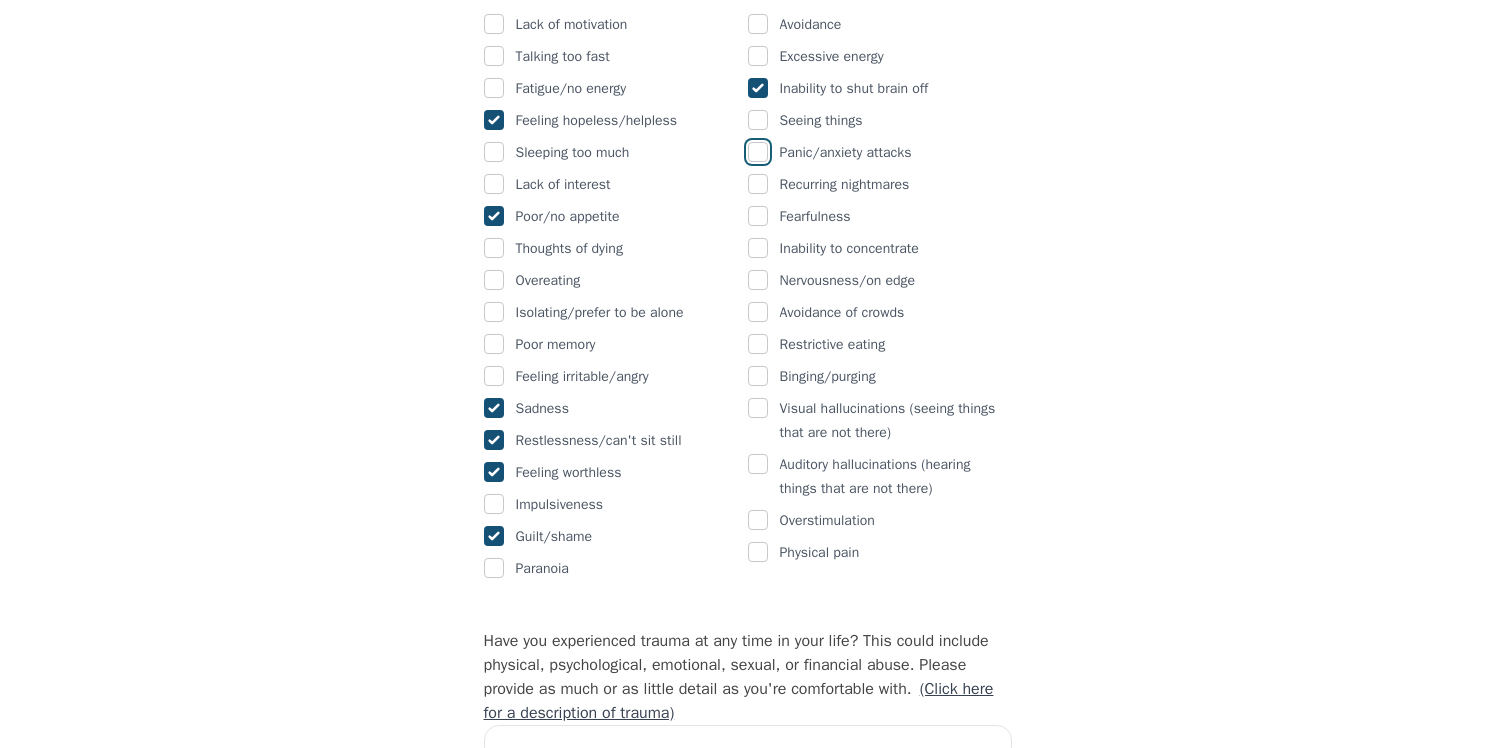 click at bounding box center [758, 152] 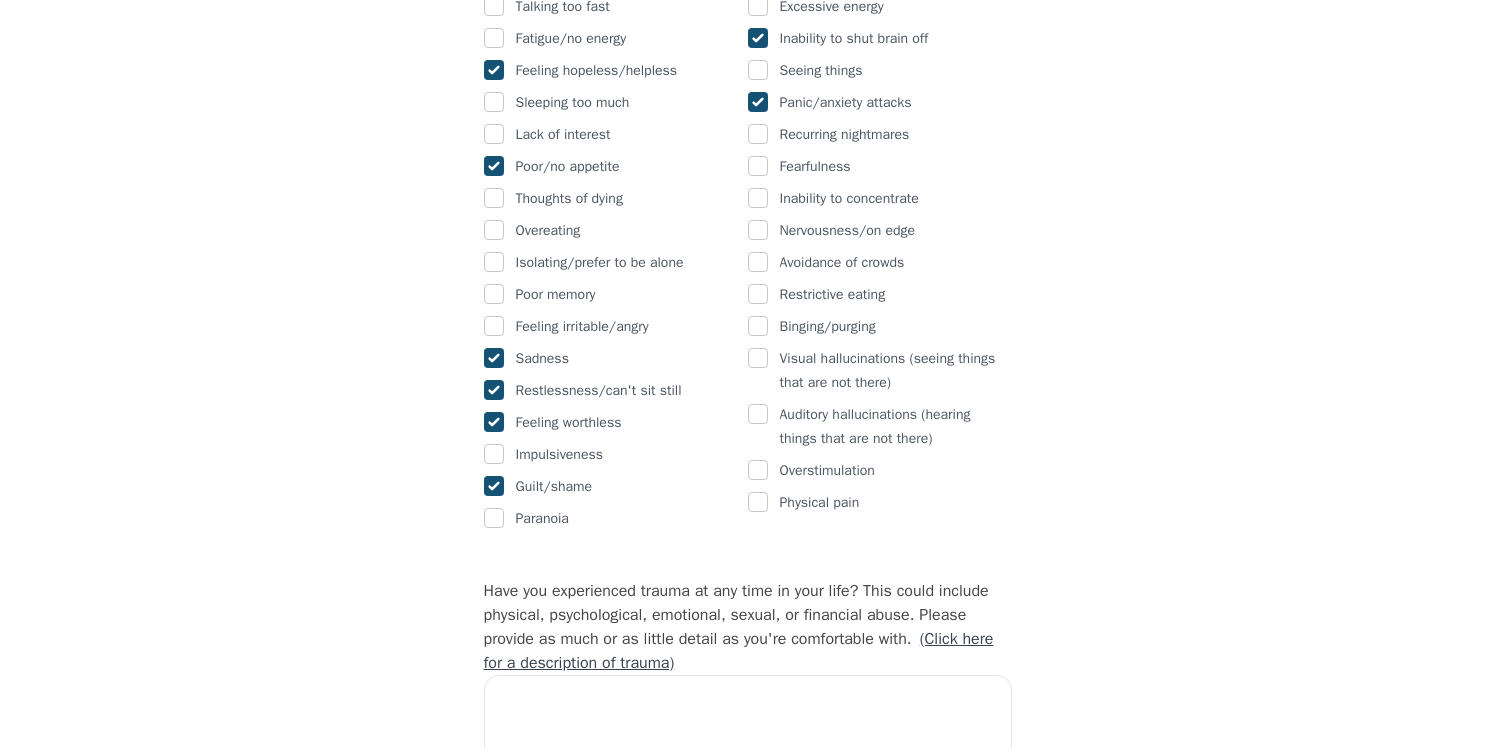 scroll, scrollTop: 1371, scrollLeft: 0, axis: vertical 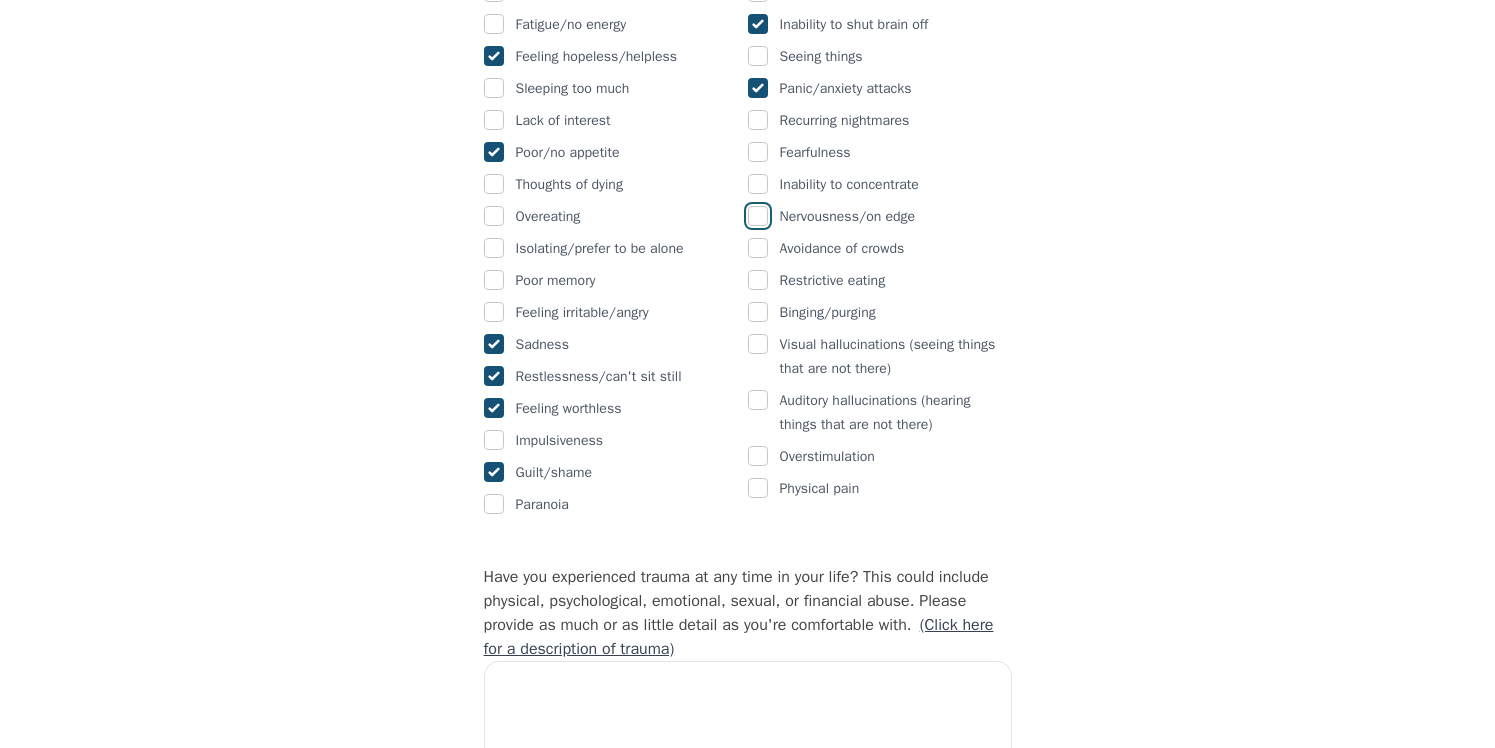 click at bounding box center (758, 216) 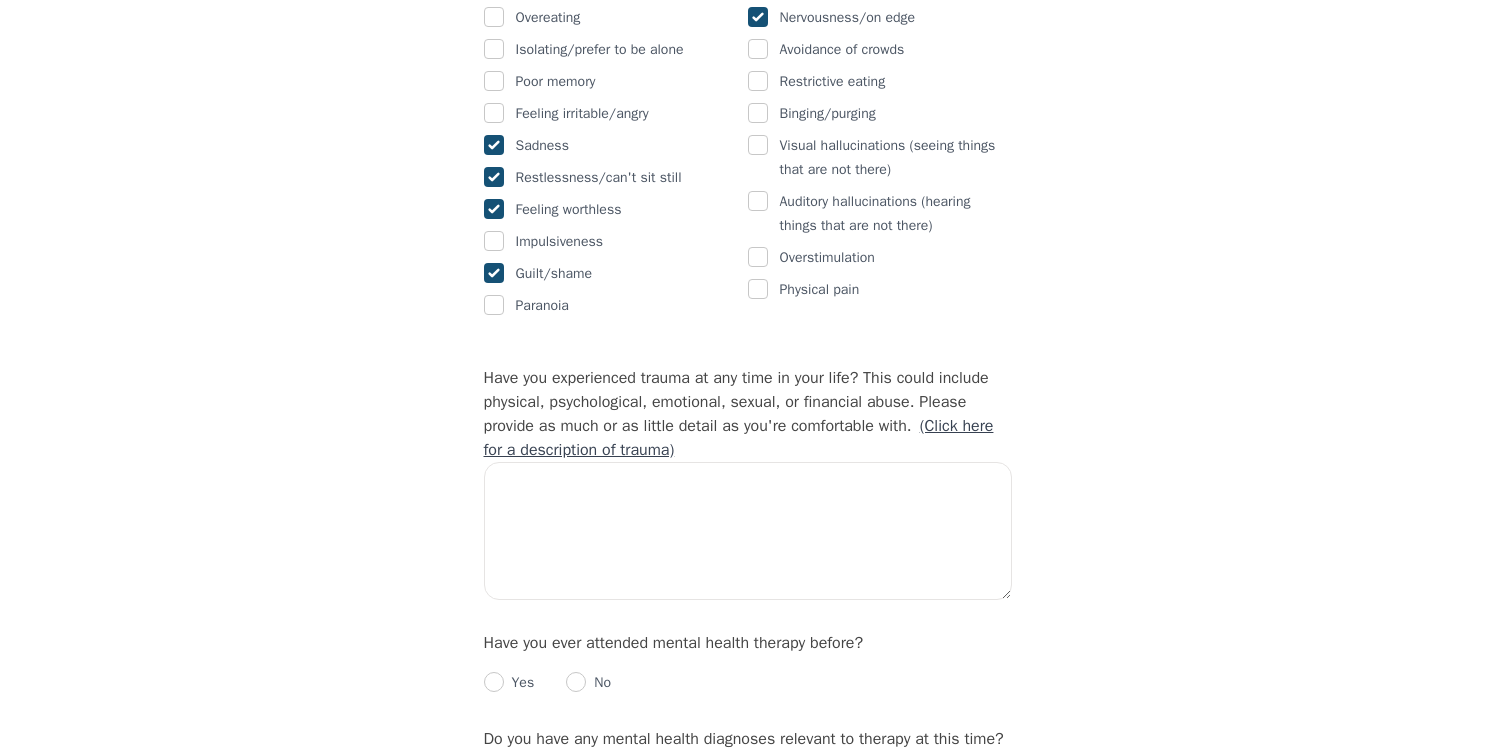 scroll, scrollTop: 1572, scrollLeft: 0, axis: vertical 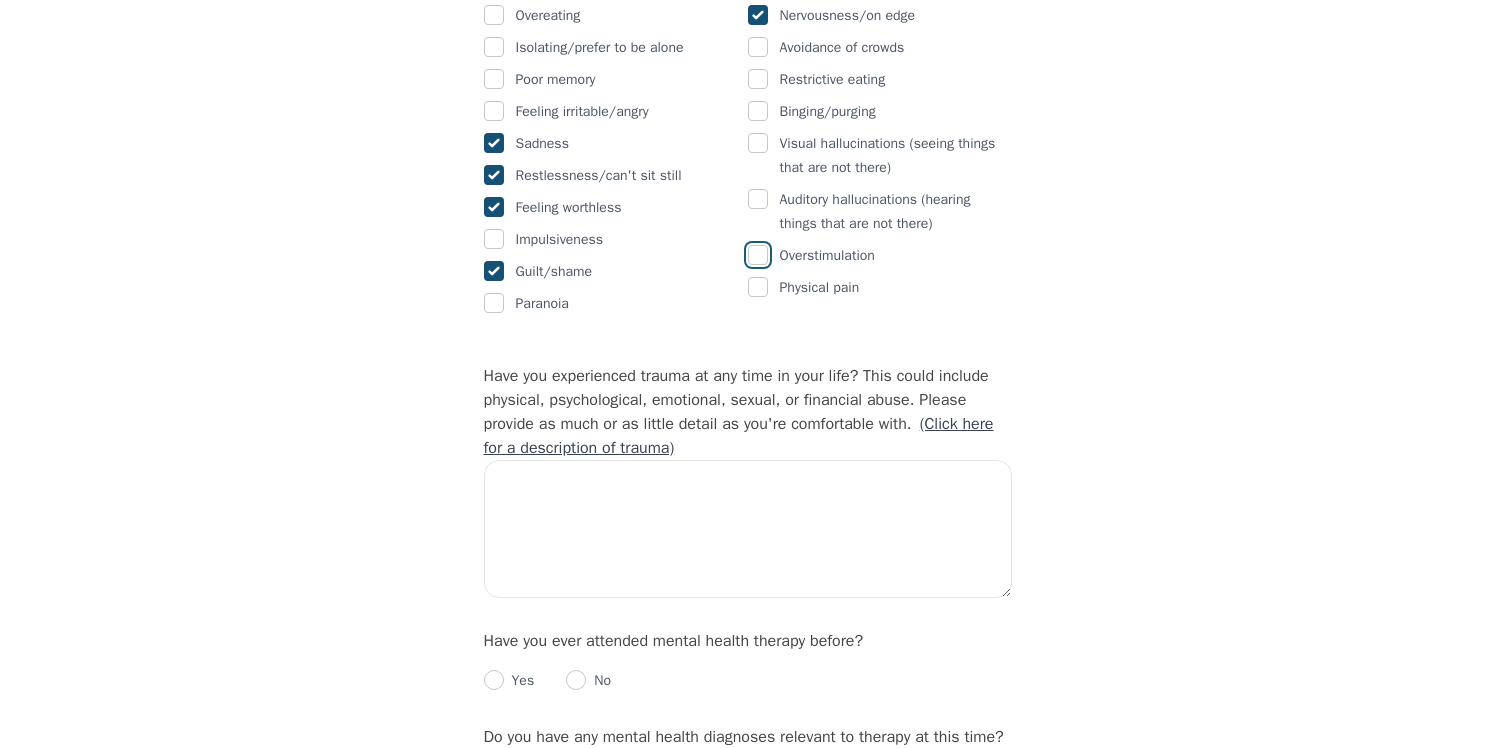 click at bounding box center [758, 255] 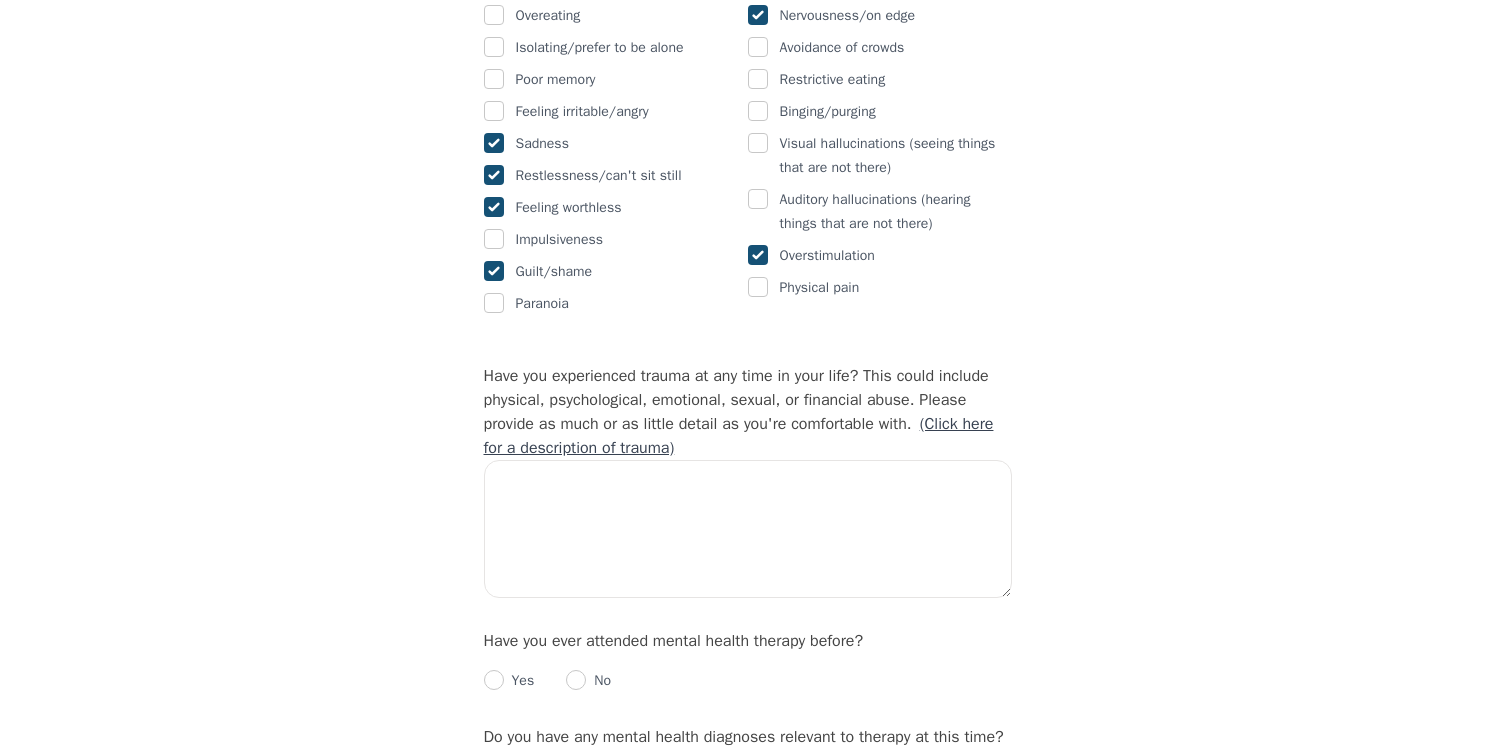 checkbox on "true" 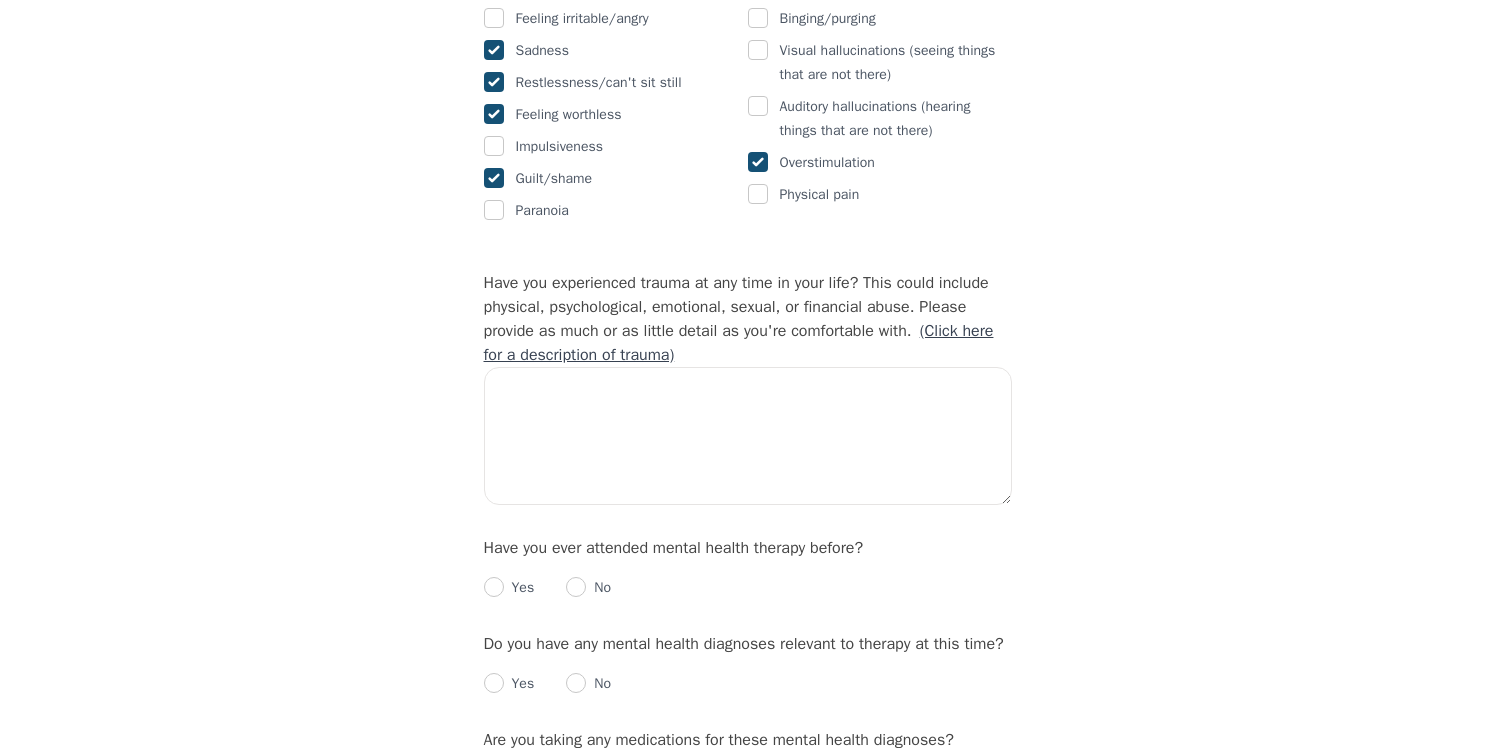 scroll, scrollTop: 1680, scrollLeft: 0, axis: vertical 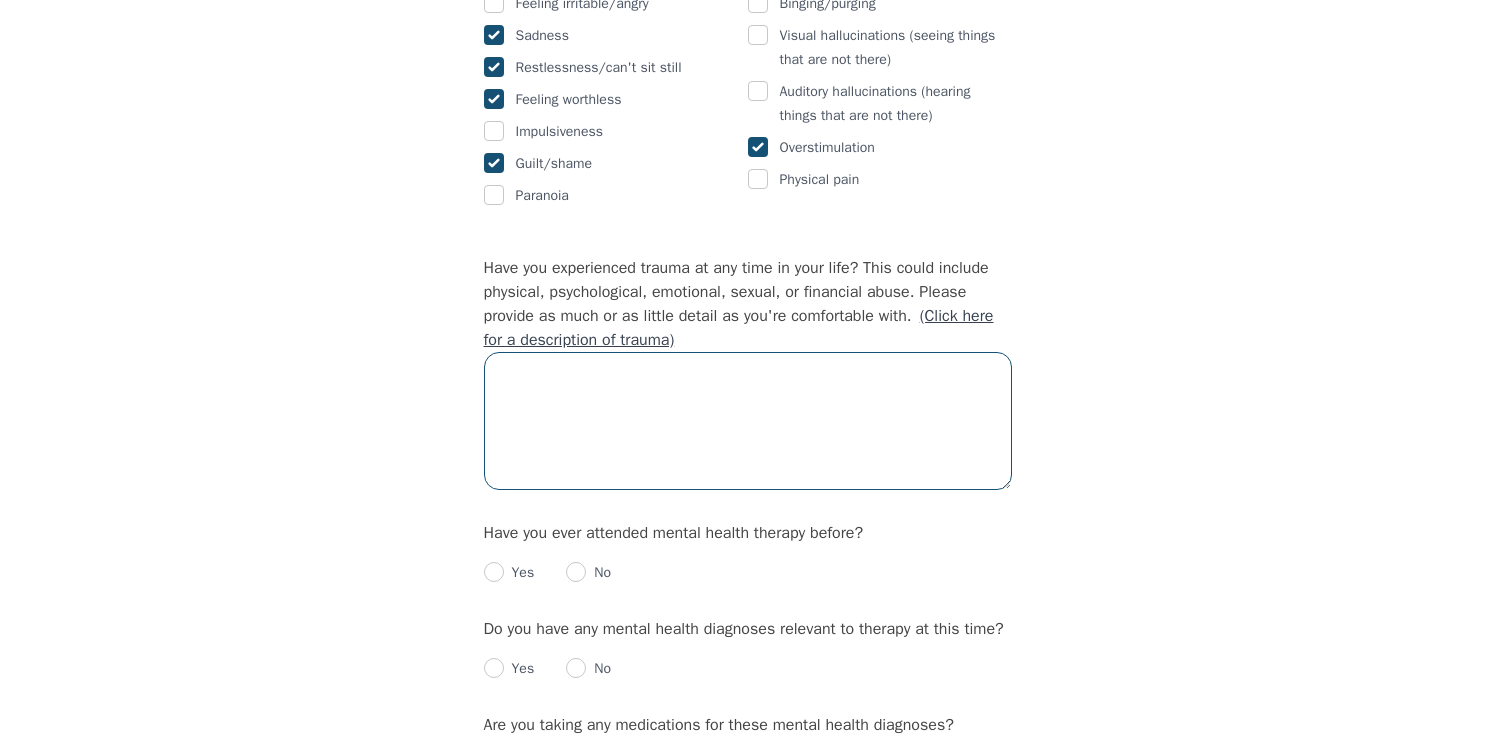 click at bounding box center [748, 421] 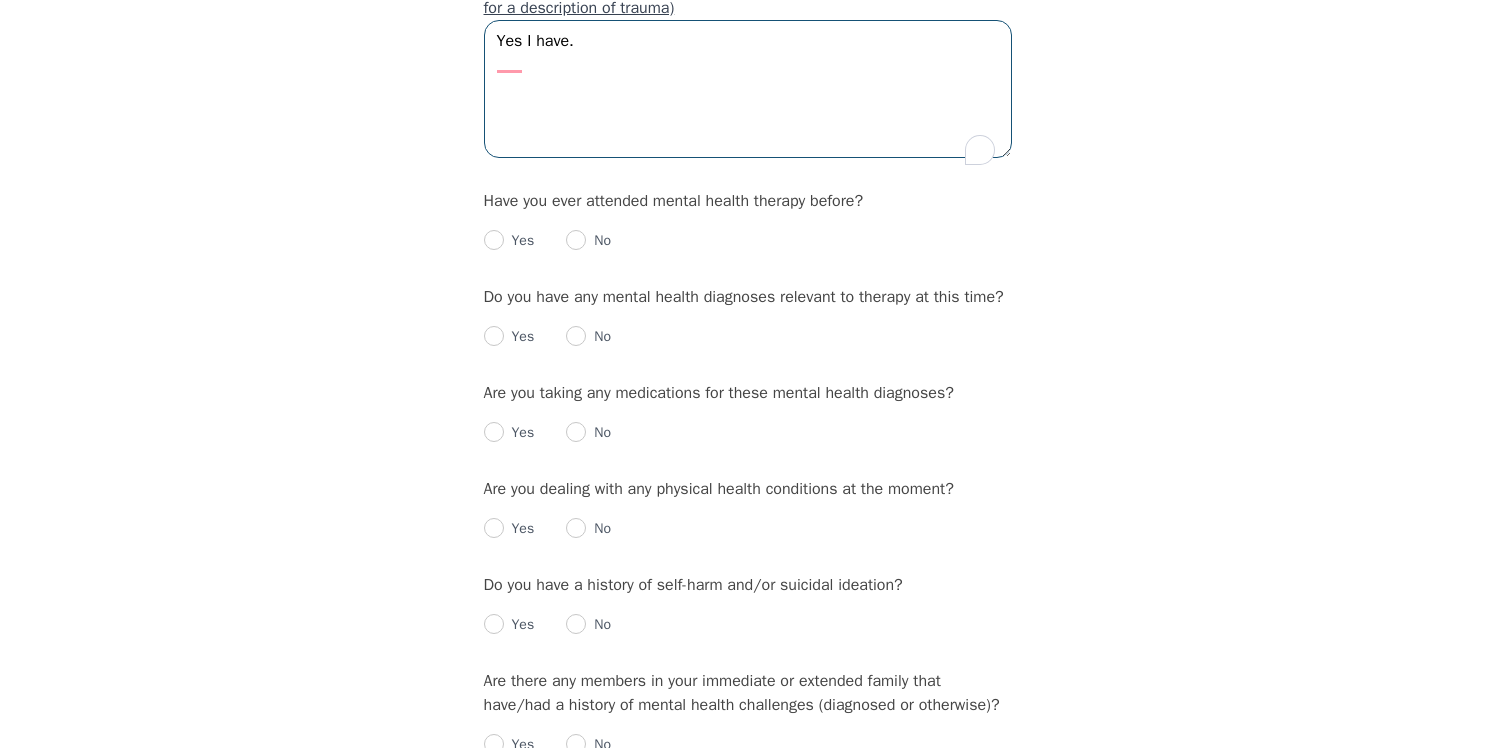 scroll, scrollTop: 2031, scrollLeft: 0, axis: vertical 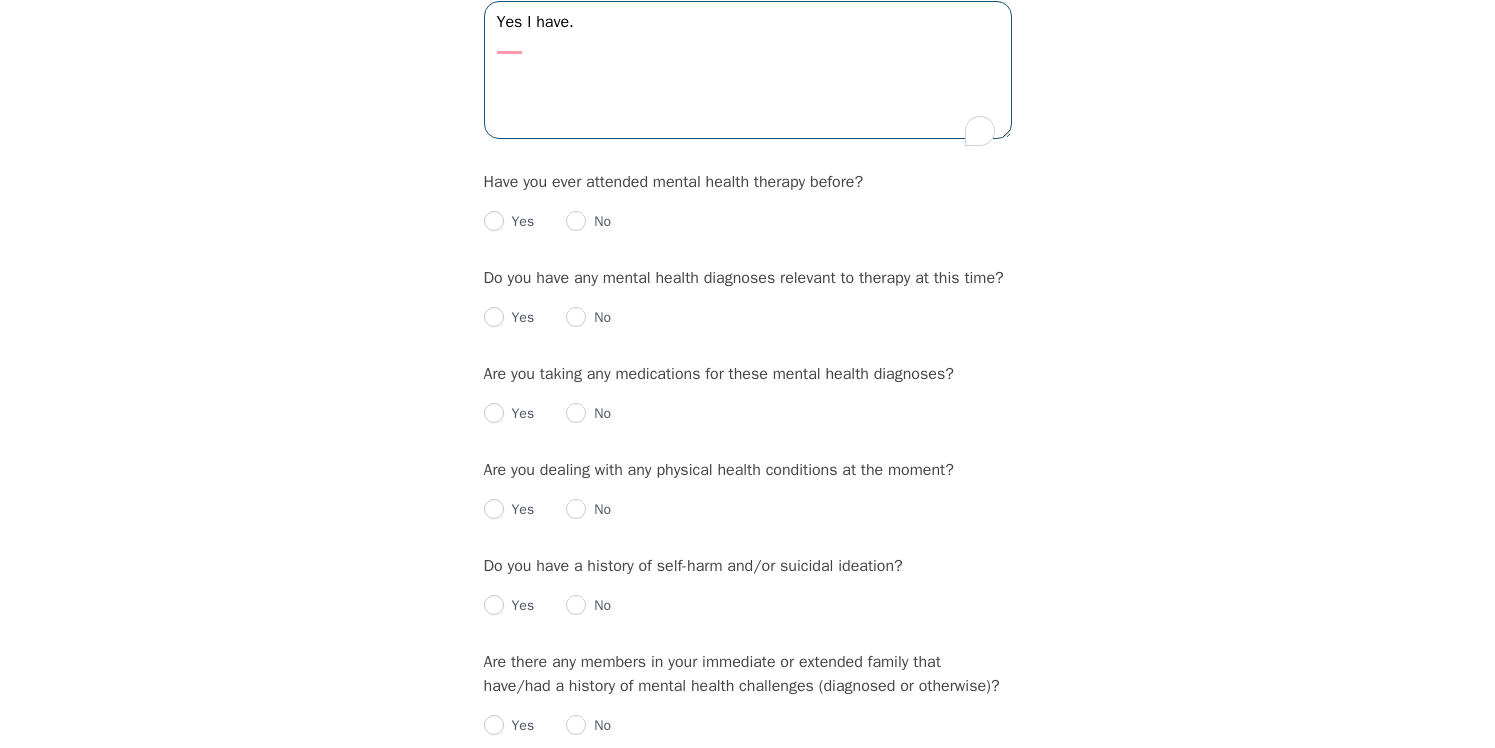 type on "Yes I have." 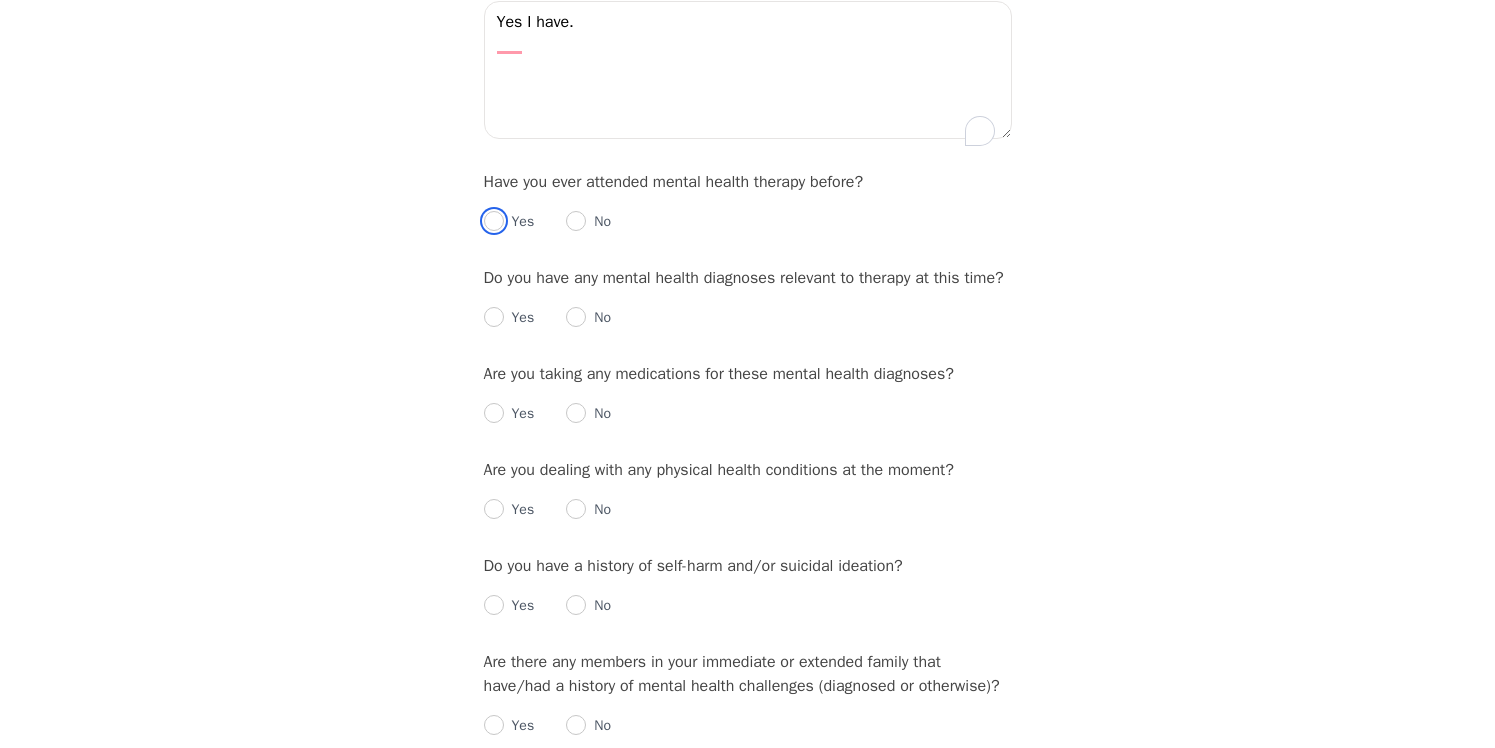 click at bounding box center (494, 221) 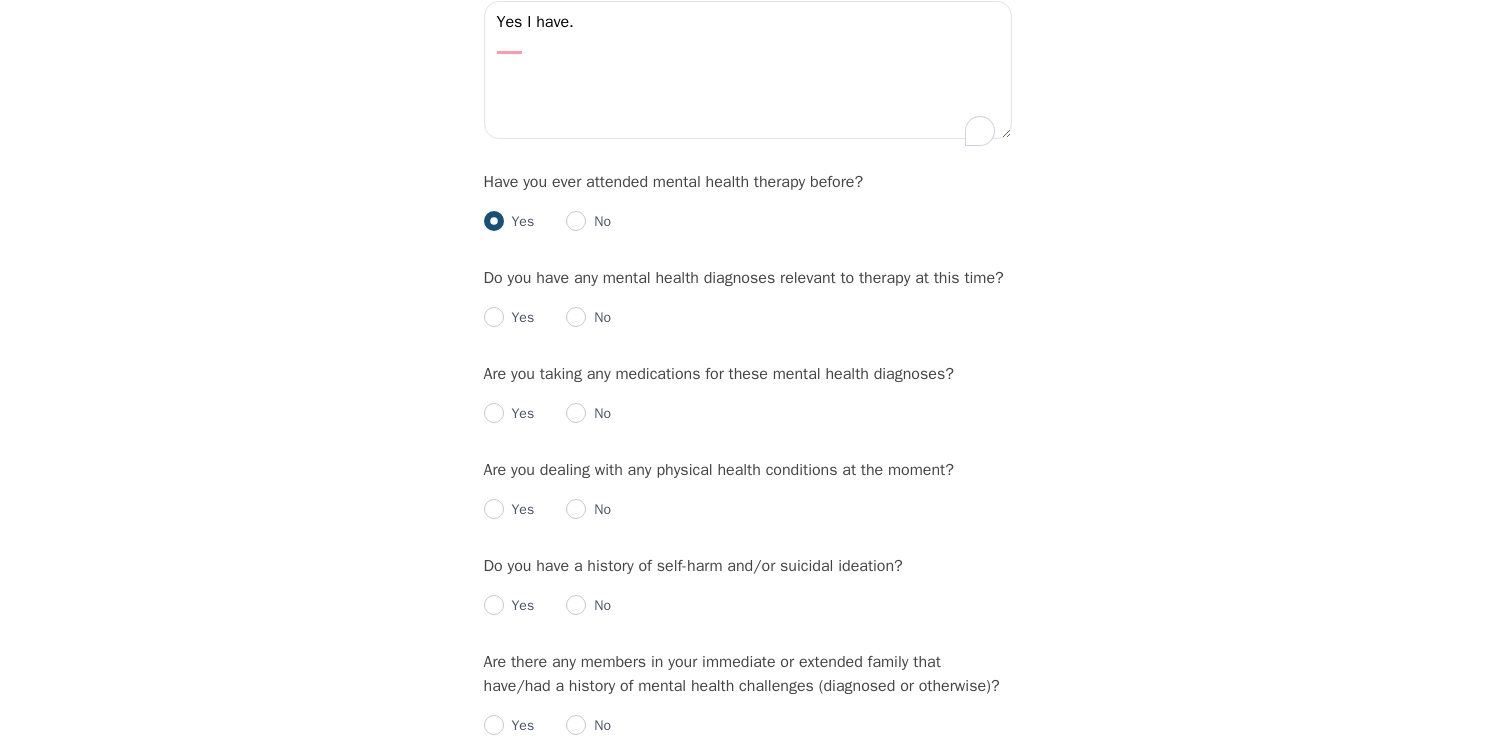 radio on "true" 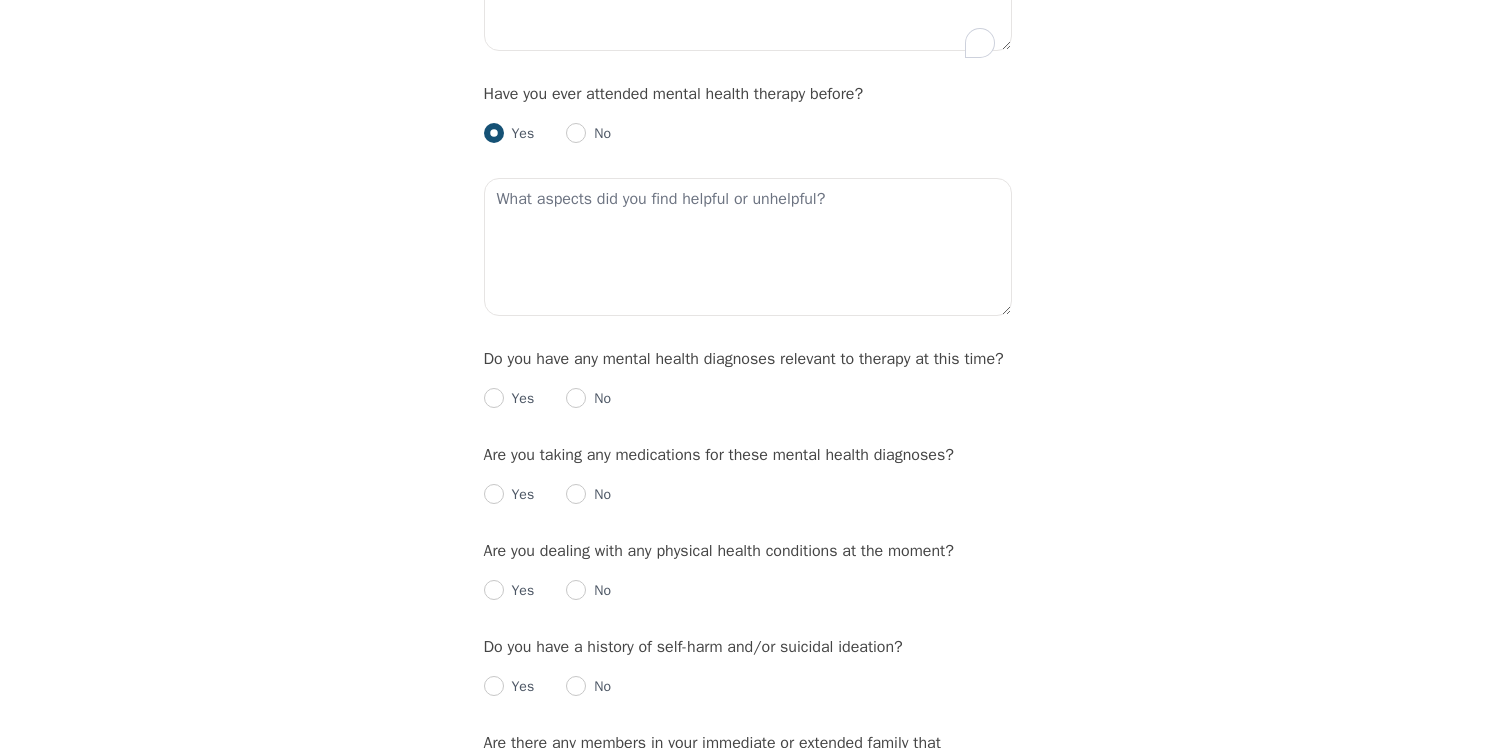 scroll, scrollTop: 2153, scrollLeft: 0, axis: vertical 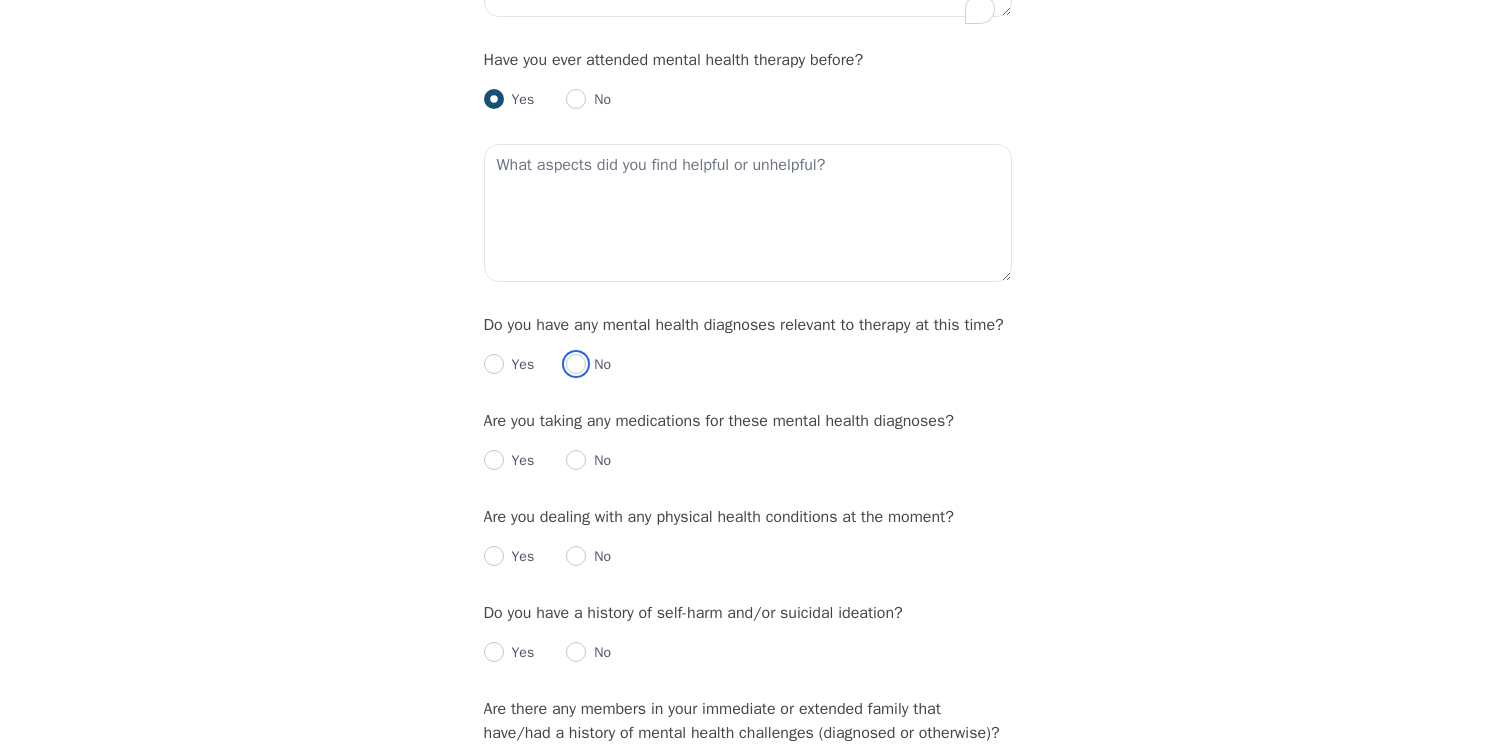 click at bounding box center [576, 364] 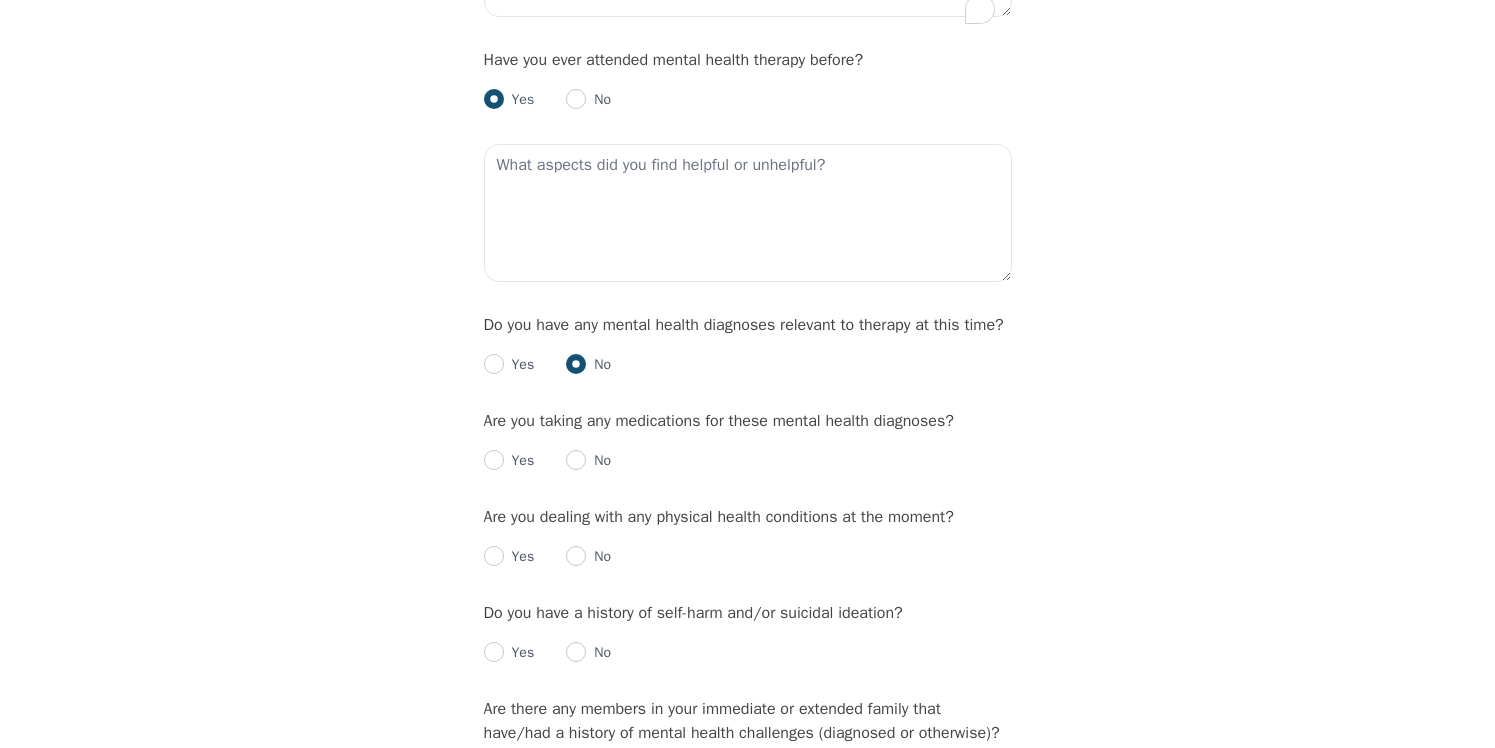 radio on "true" 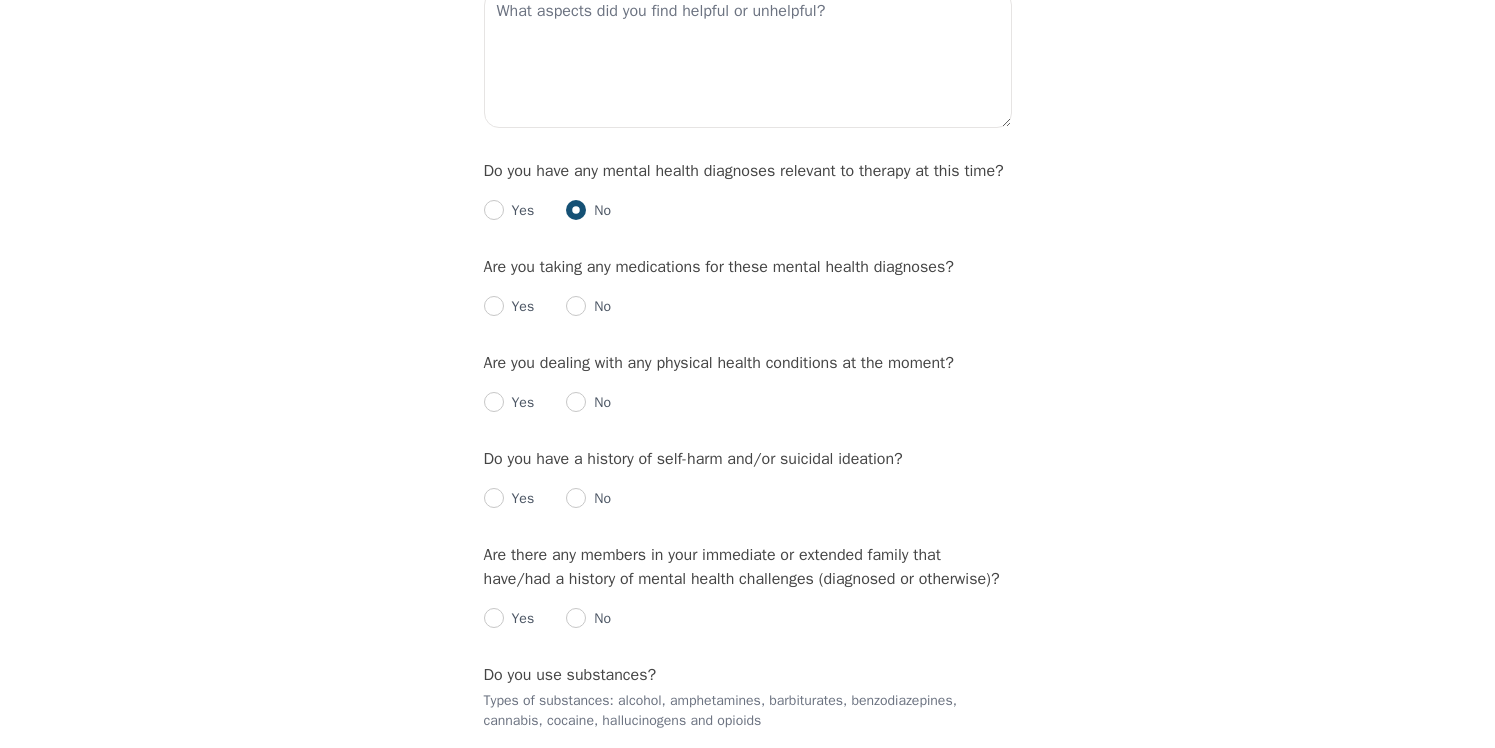 scroll, scrollTop: 2305, scrollLeft: 0, axis: vertical 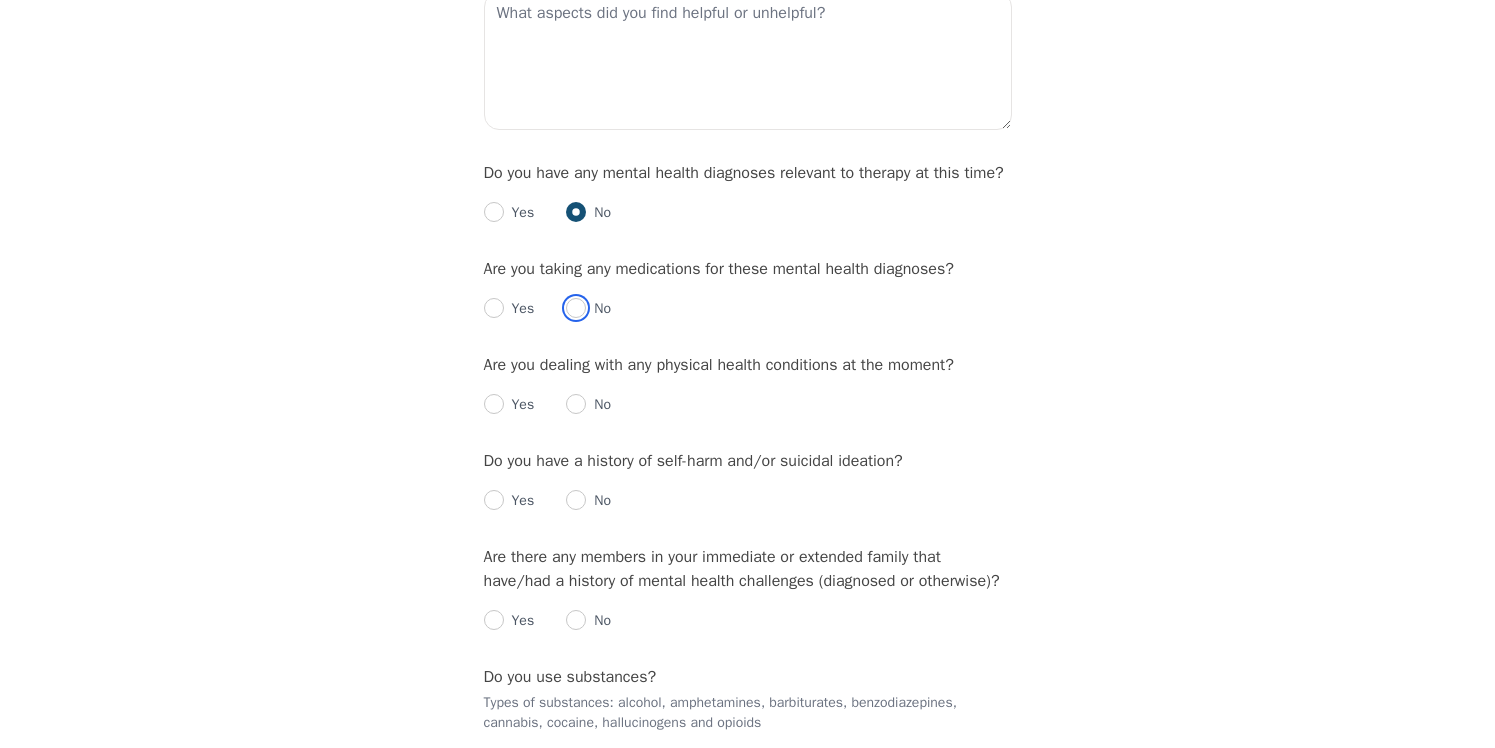 click at bounding box center [576, 308] 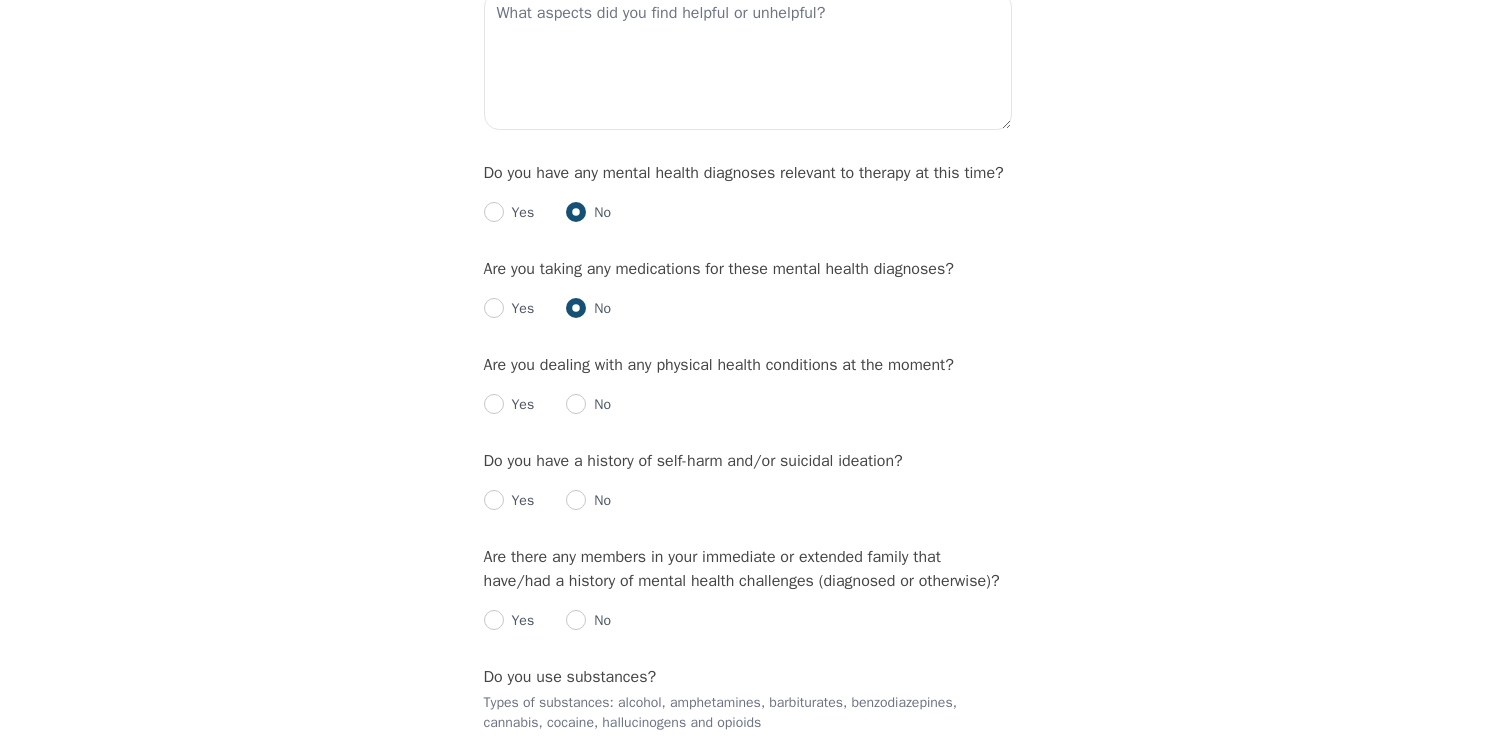 radio on "true" 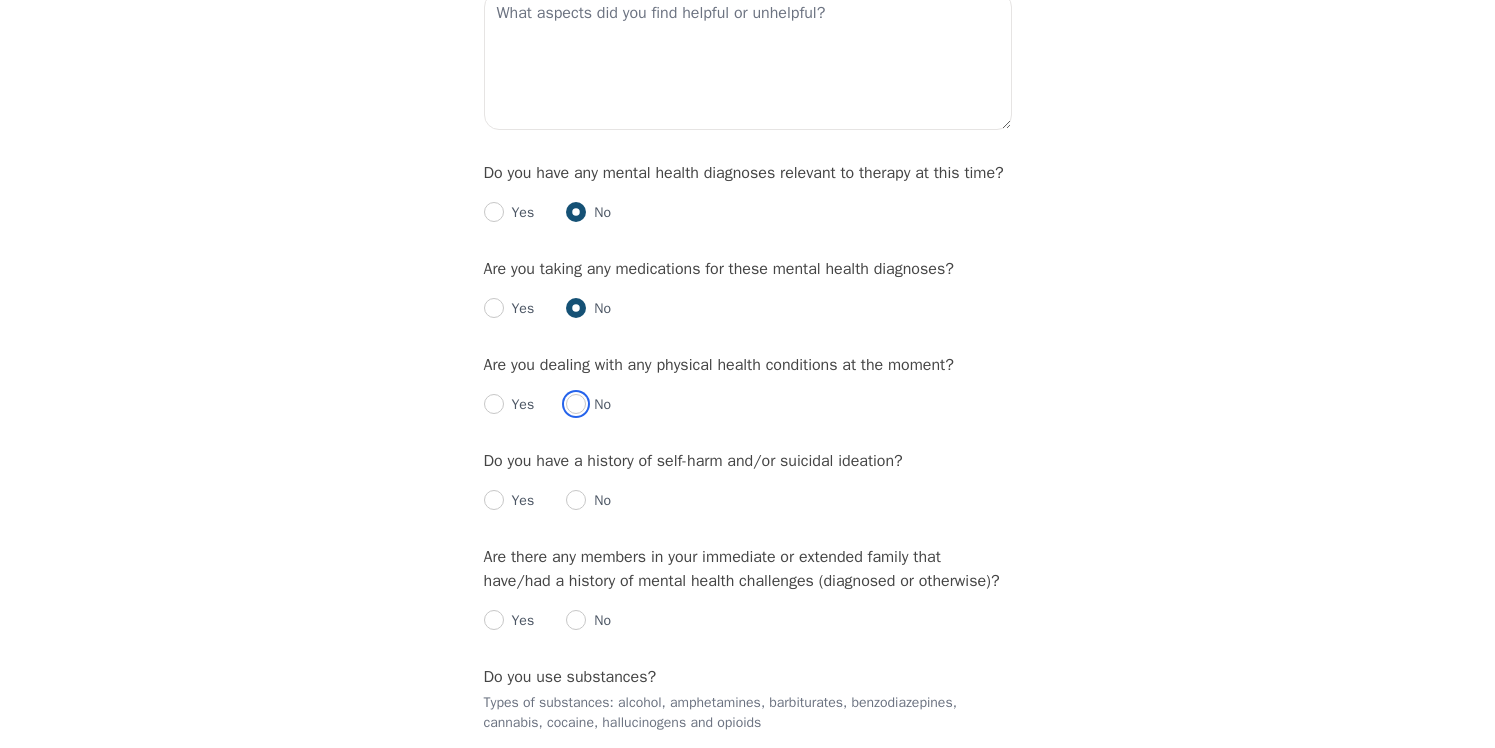 click at bounding box center [576, 404] 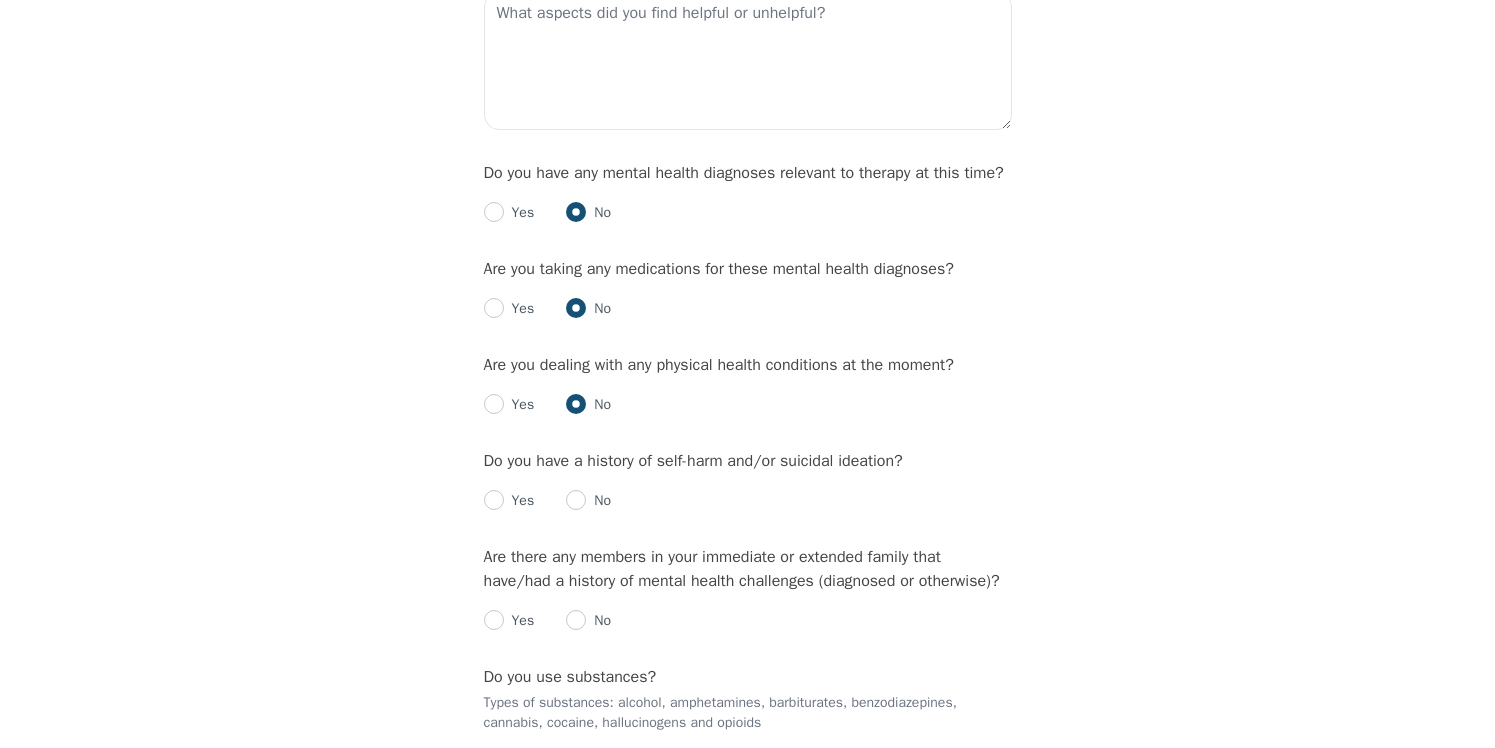 radio on "true" 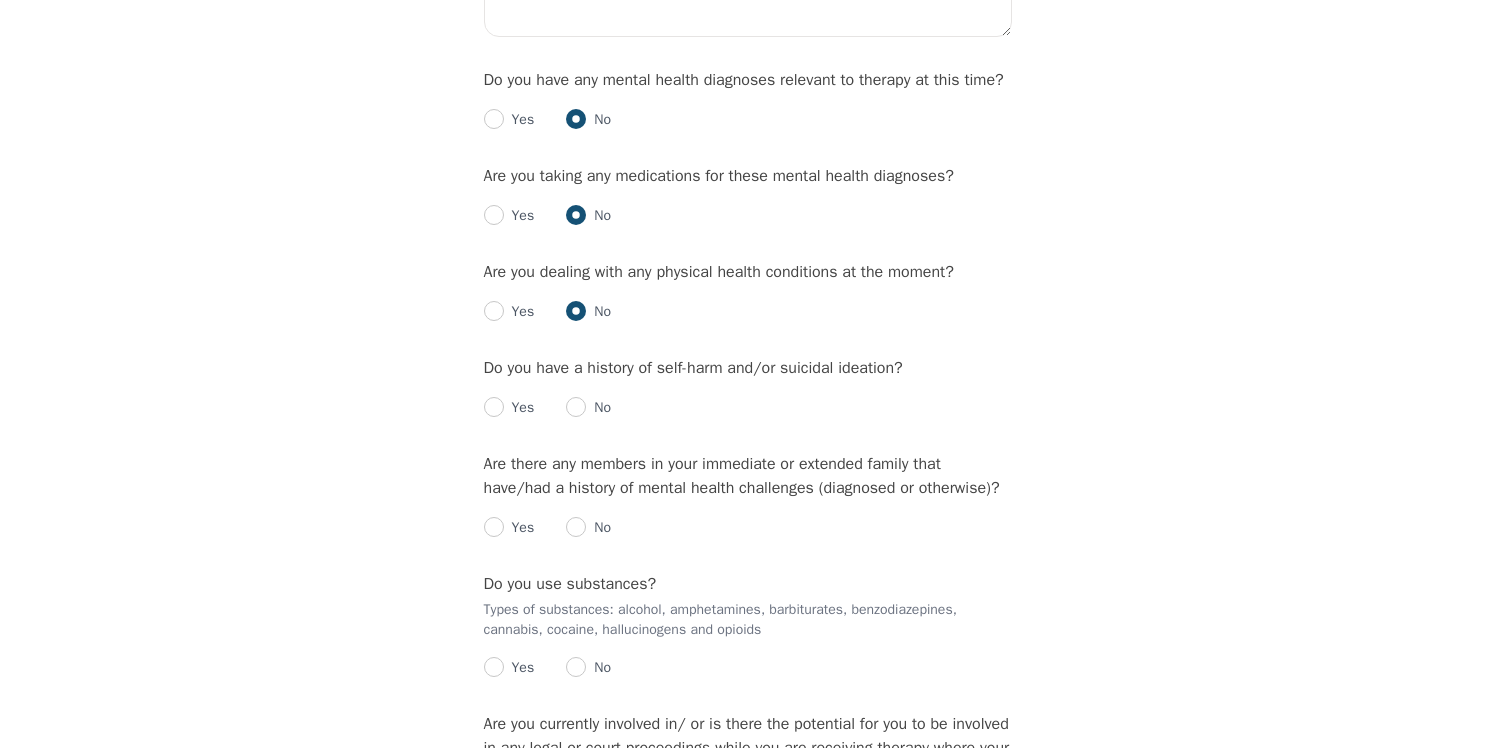 scroll, scrollTop: 2432, scrollLeft: 0, axis: vertical 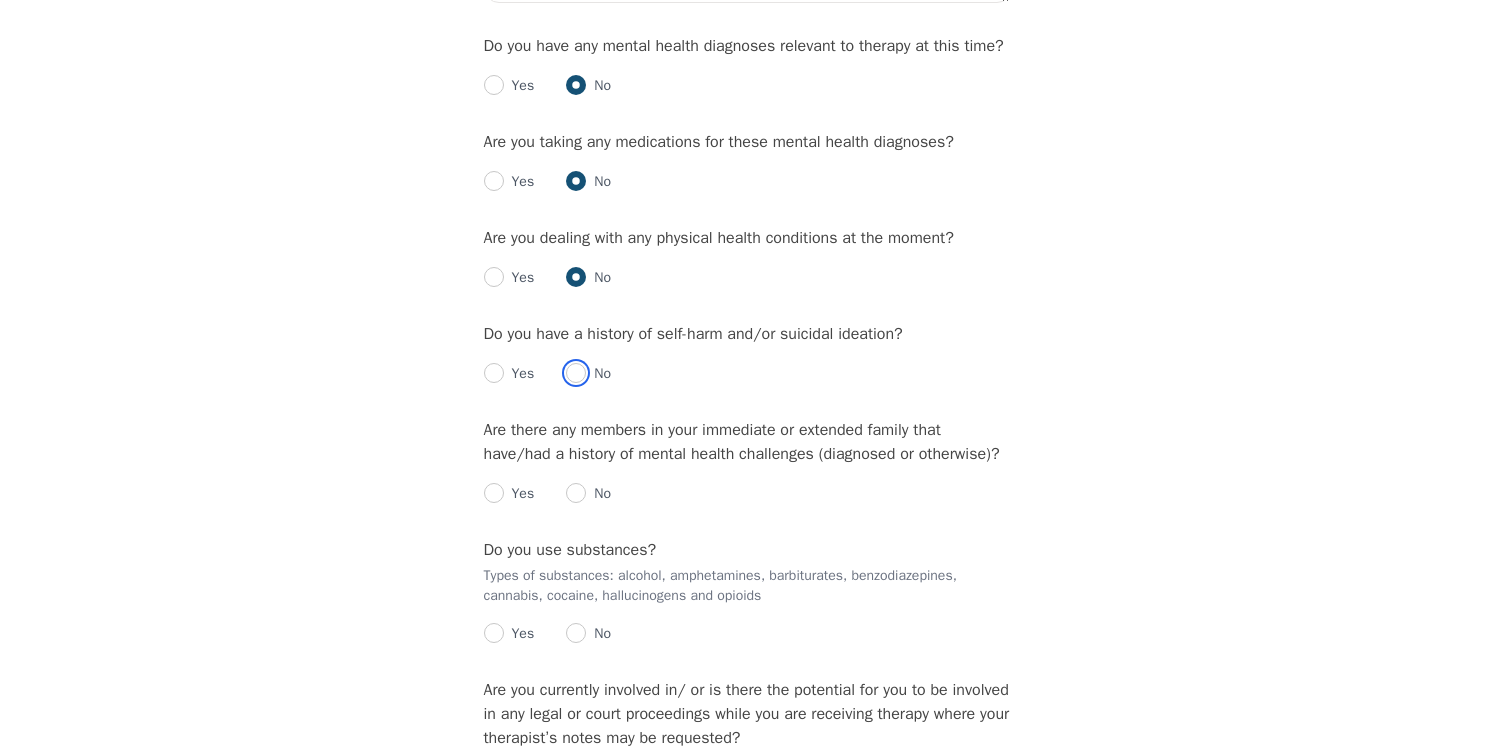click at bounding box center [576, 373] 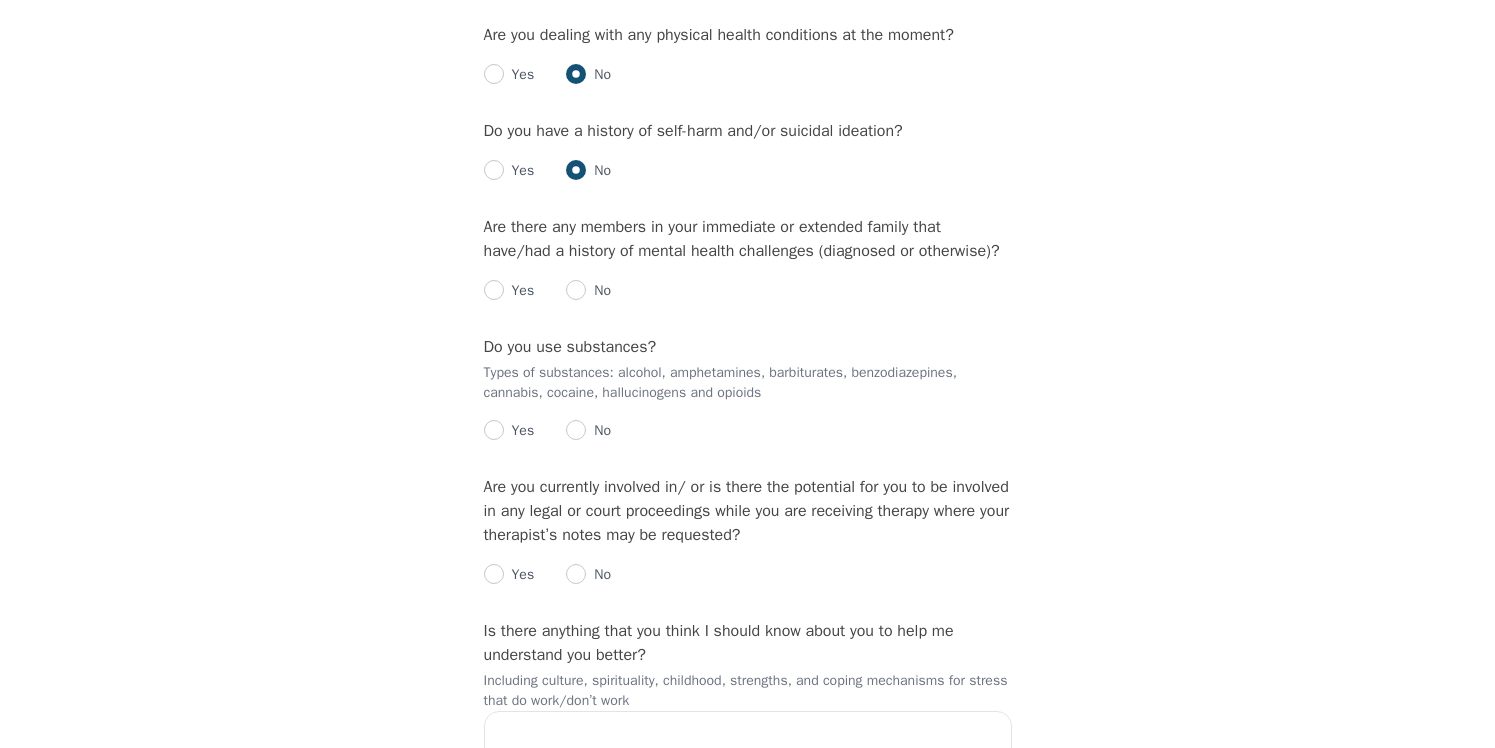 scroll, scrollTop: 2652, scrollLeft: 0, axis: vertical 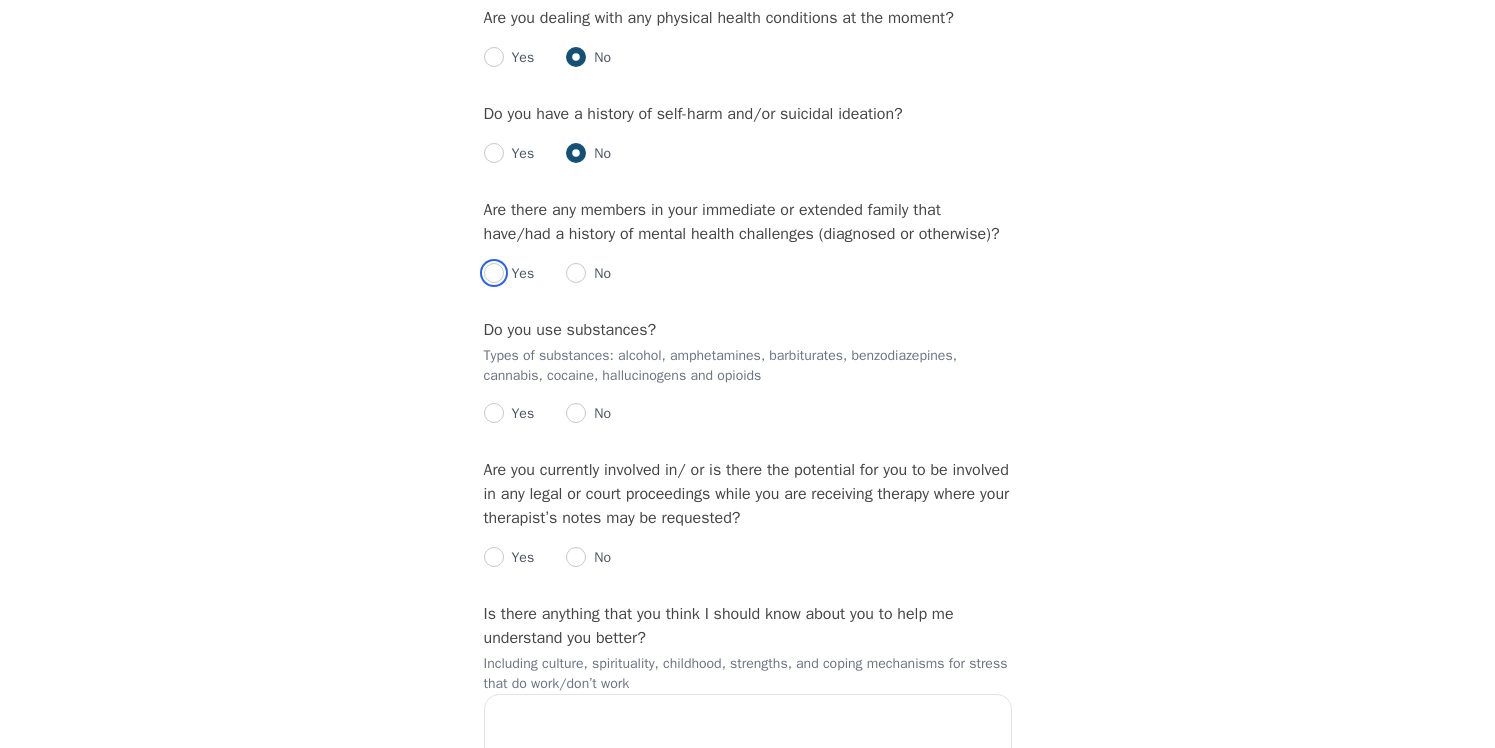 click at bounding box center [494, 273] 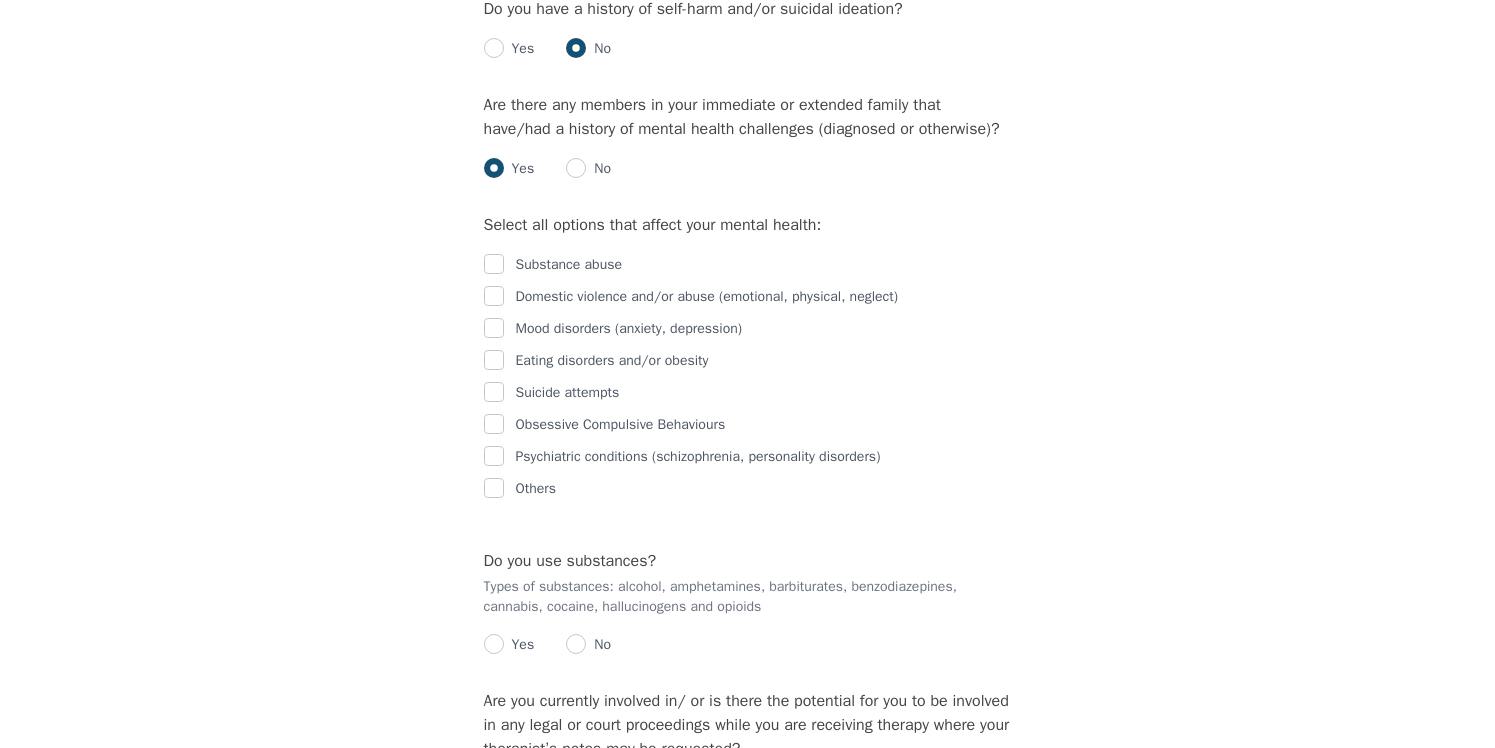 scroll, scrollTop: 2760, scrollLeft: 0, axis: vertical 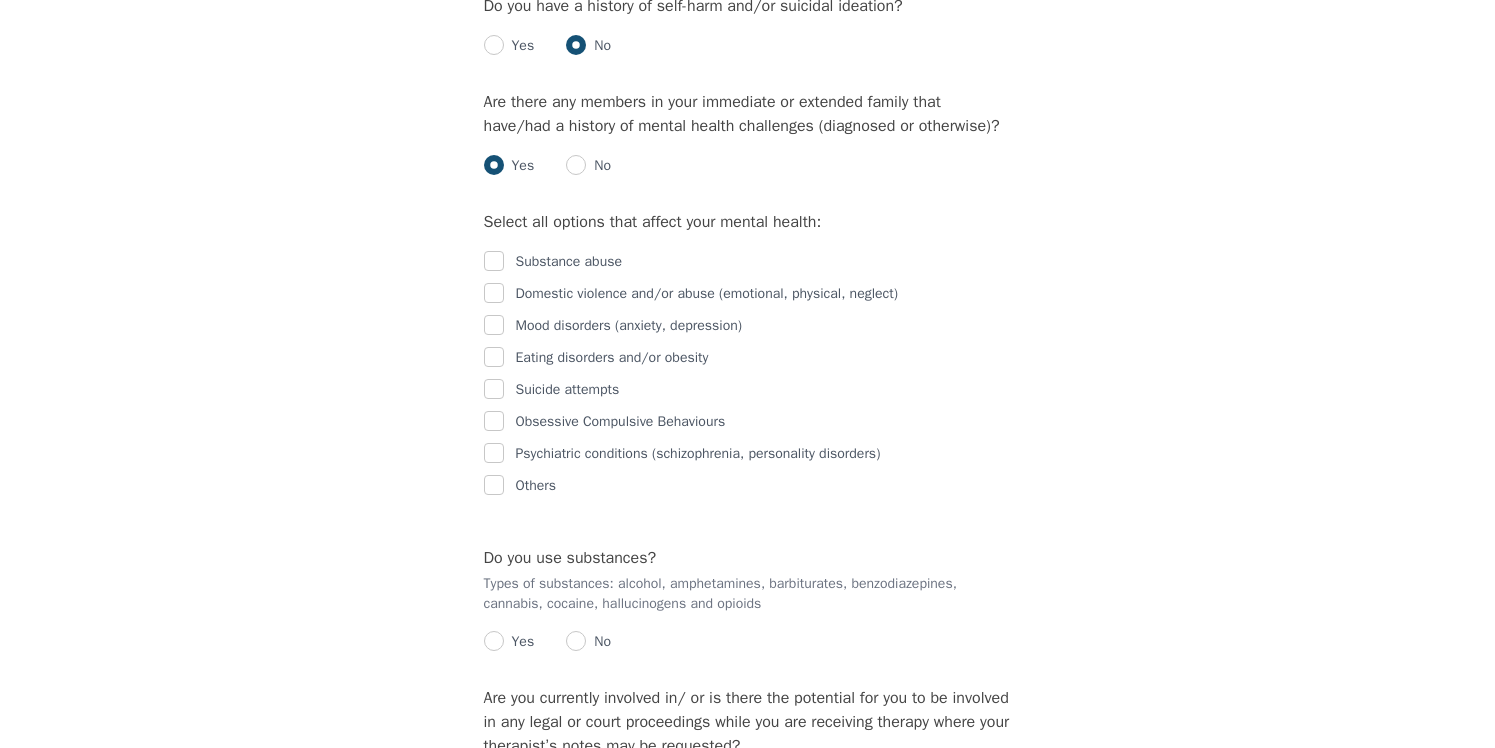 click on "Substance abuse" at bounding box center (748, 262) 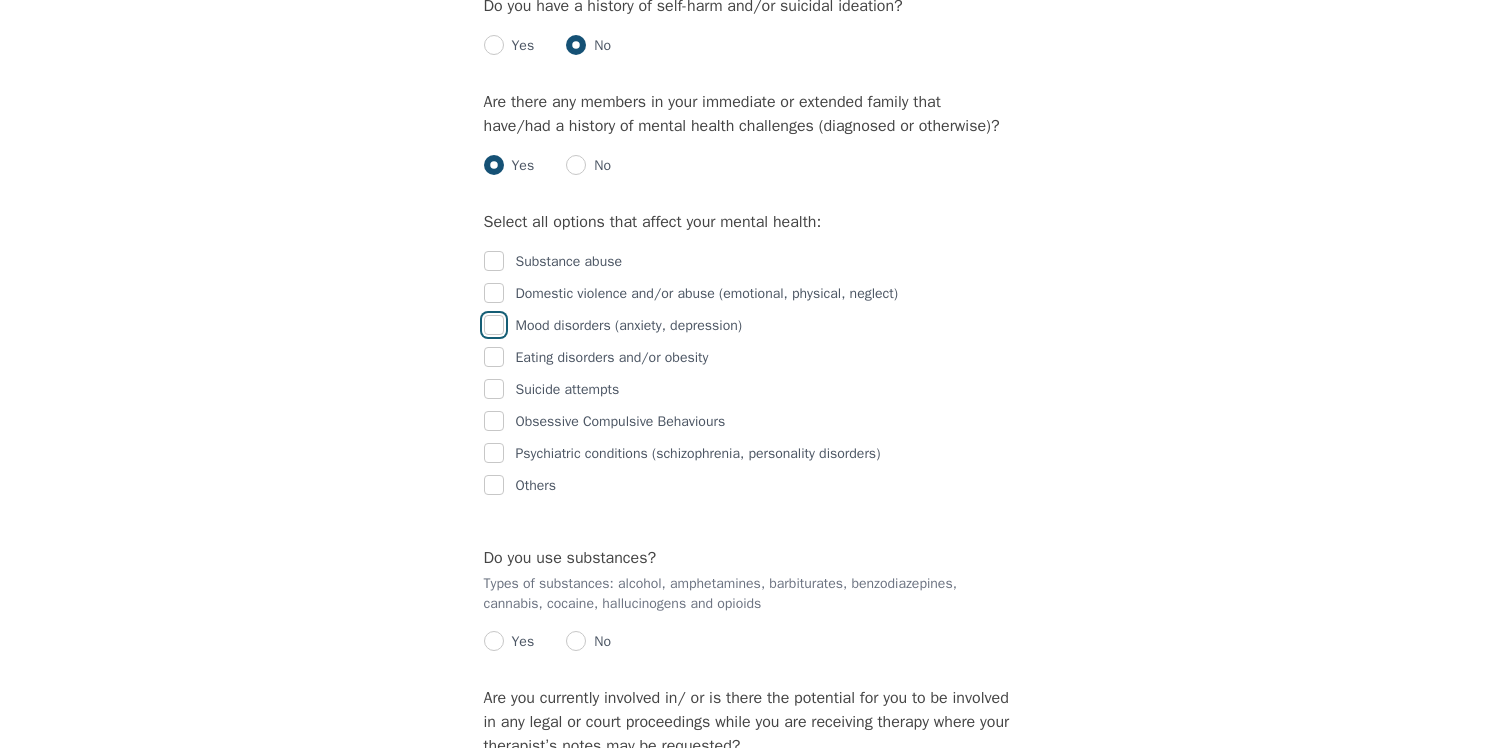 click at bounding box center (494, 325) 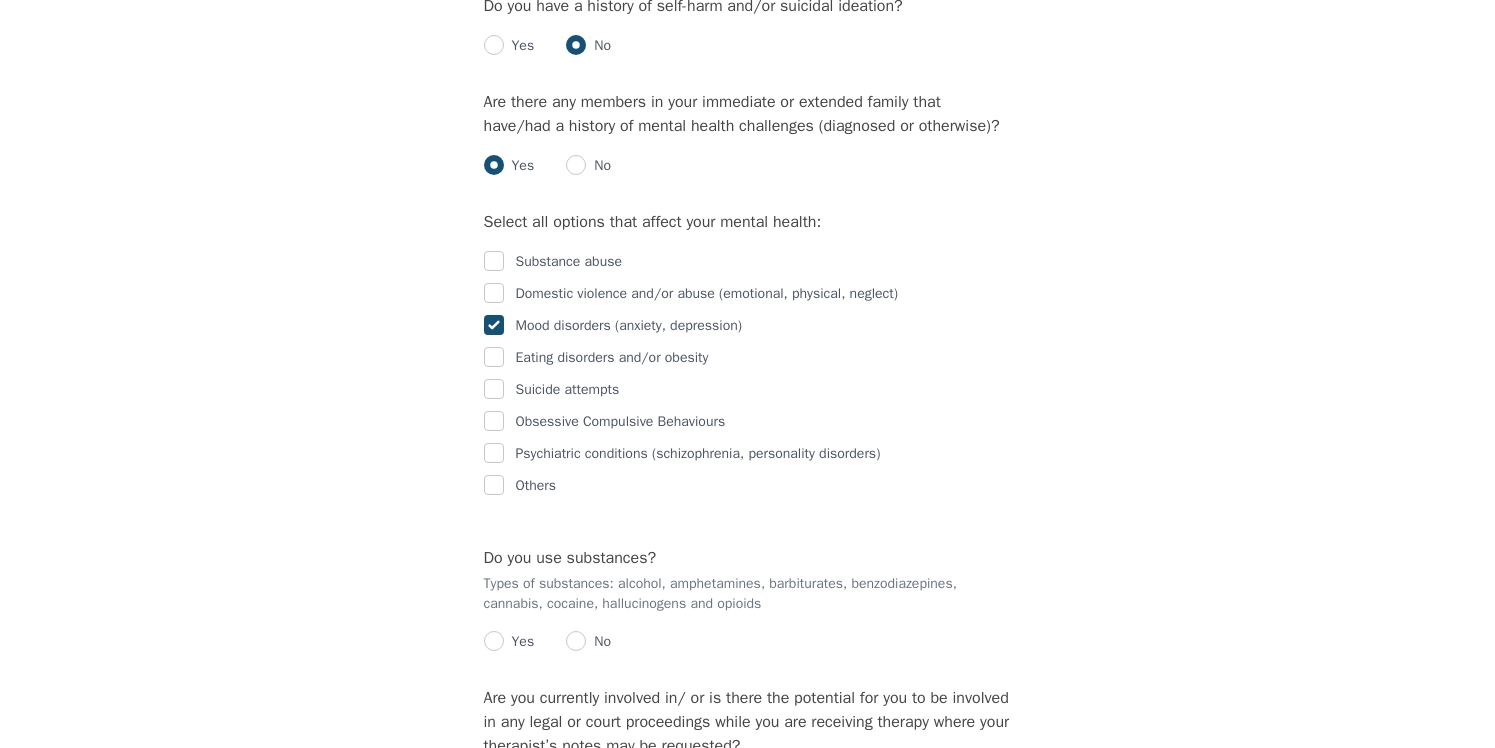 checkbox on "true" 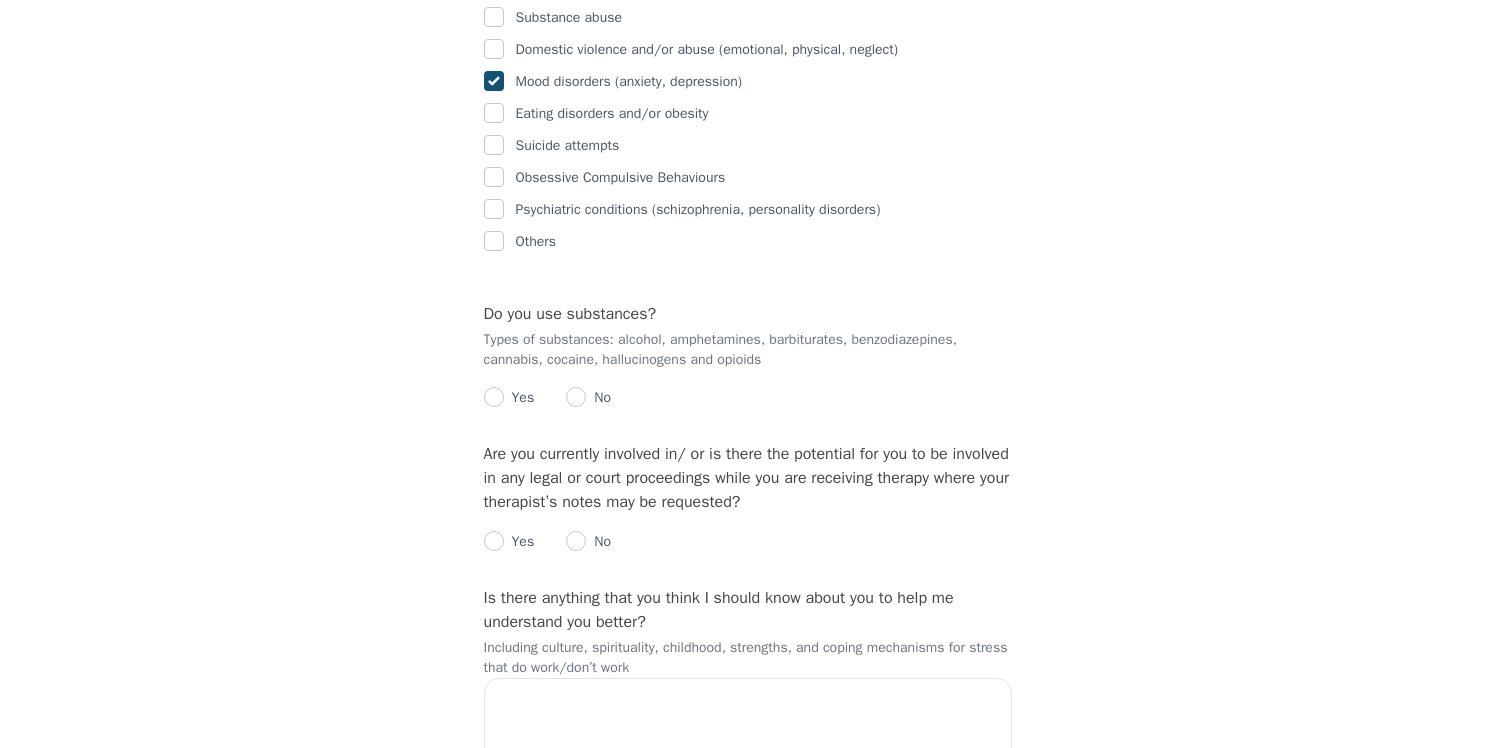 scroll, scrollTop: 3000, scrollLeft: 0, axis: vertical 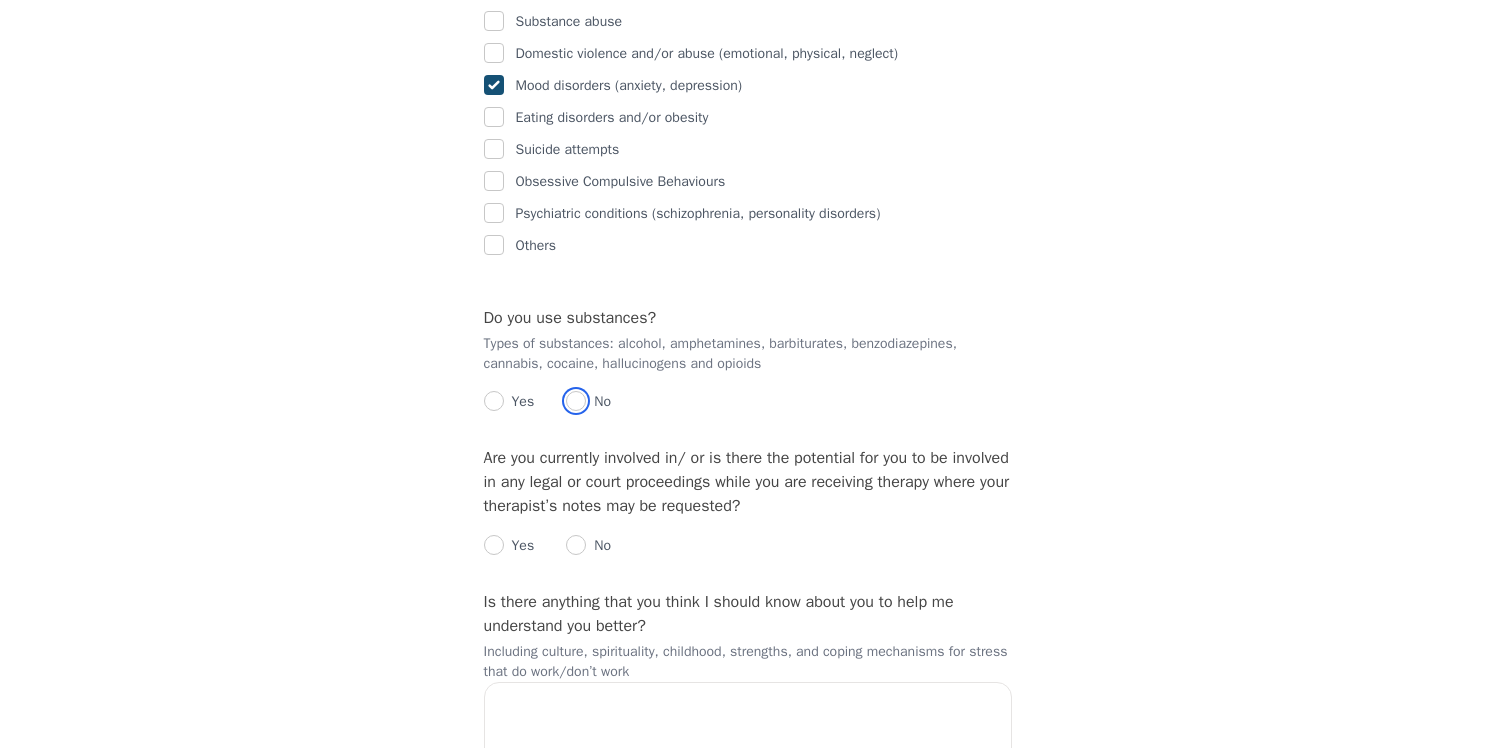 click at bounding box center [576, 401] 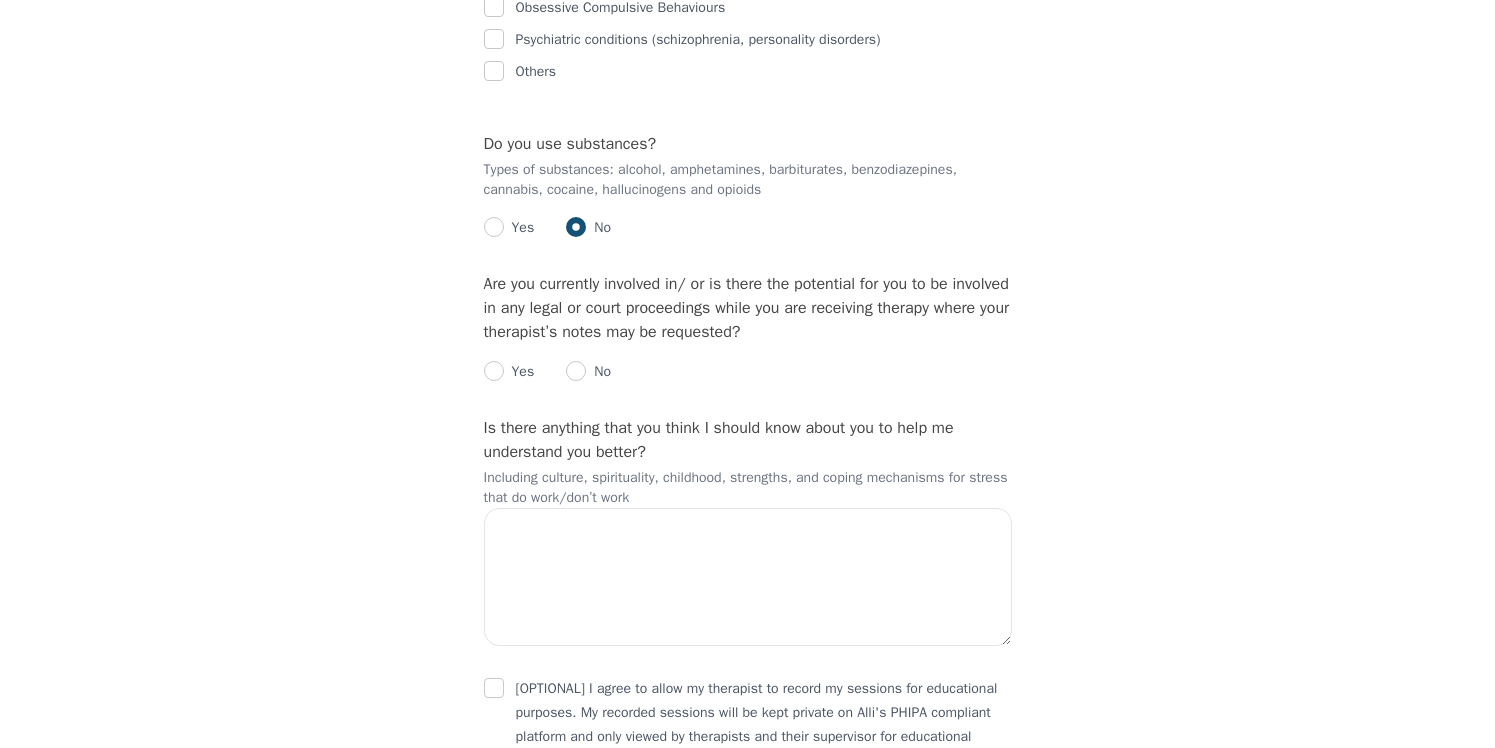 scroll, scrollTop: 3169, scrollLeft: 0, axis: vertical 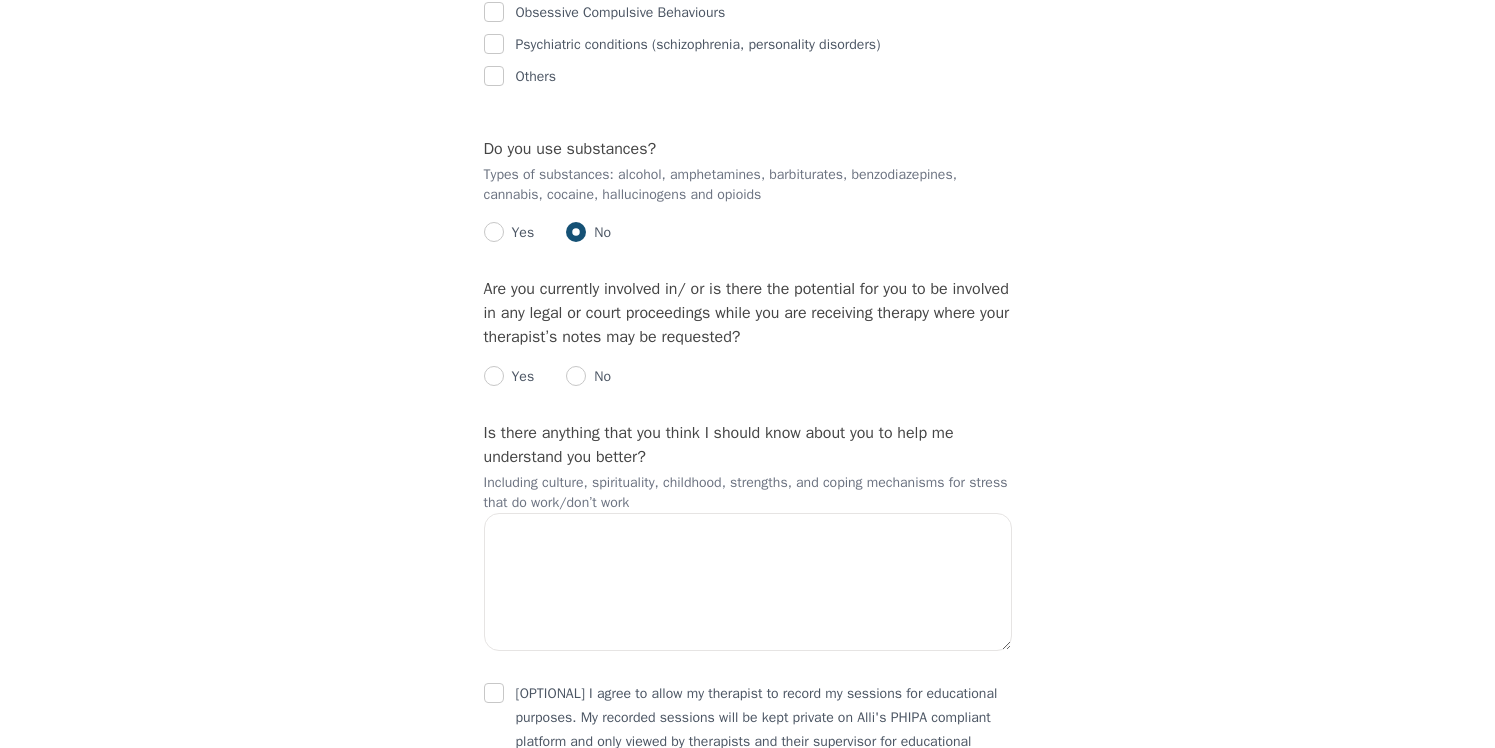 click on "Yes No" at bounding box center (748, 225) 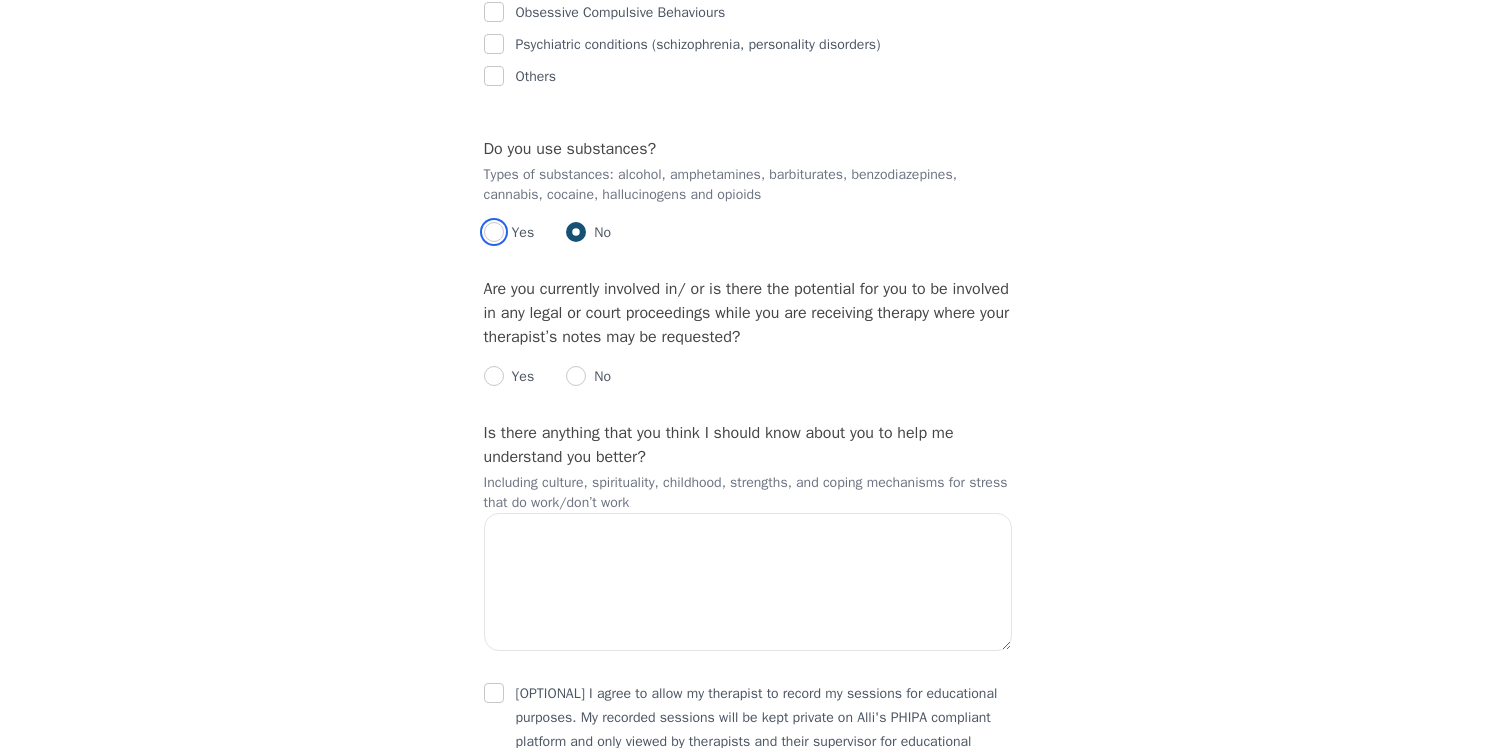 click at bounding box center (494, 232) 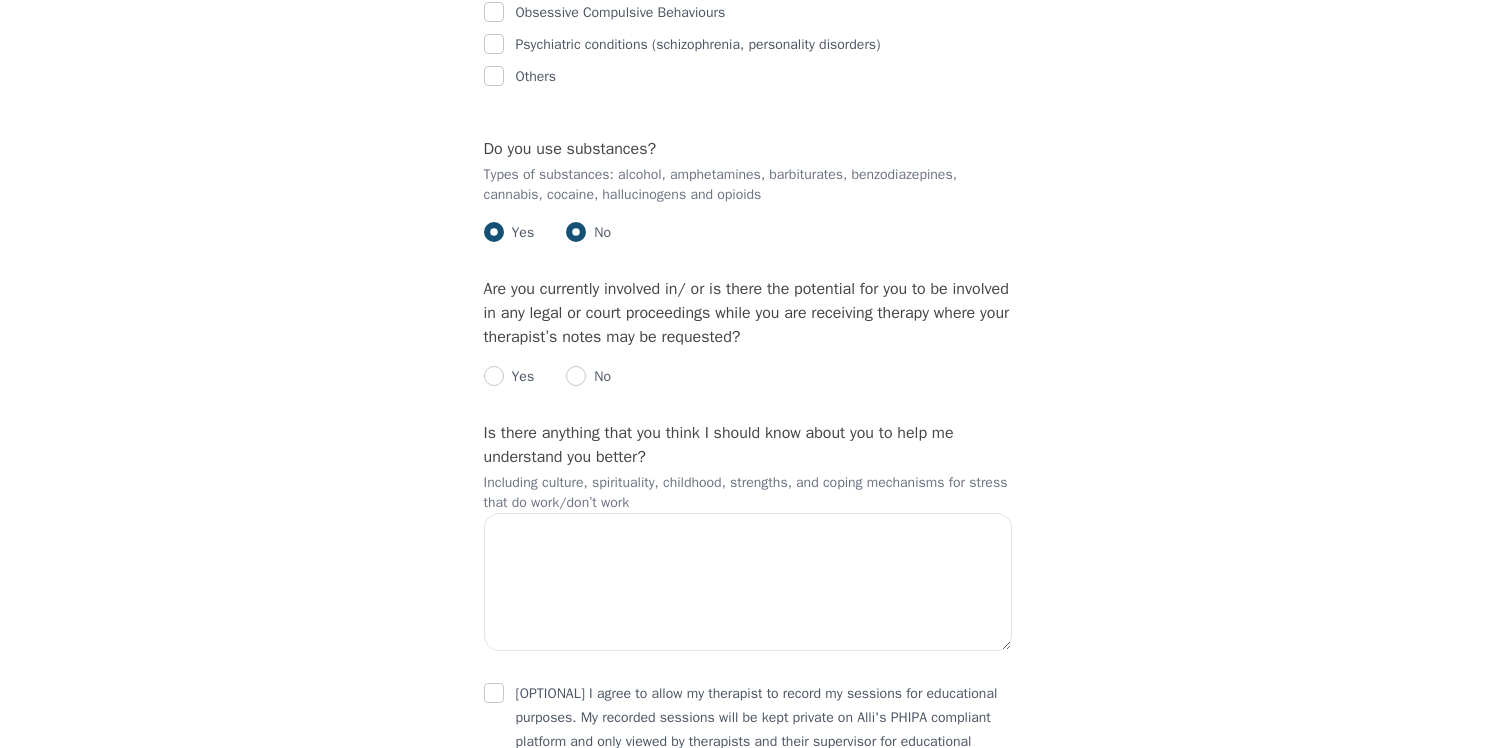 radio on "false" 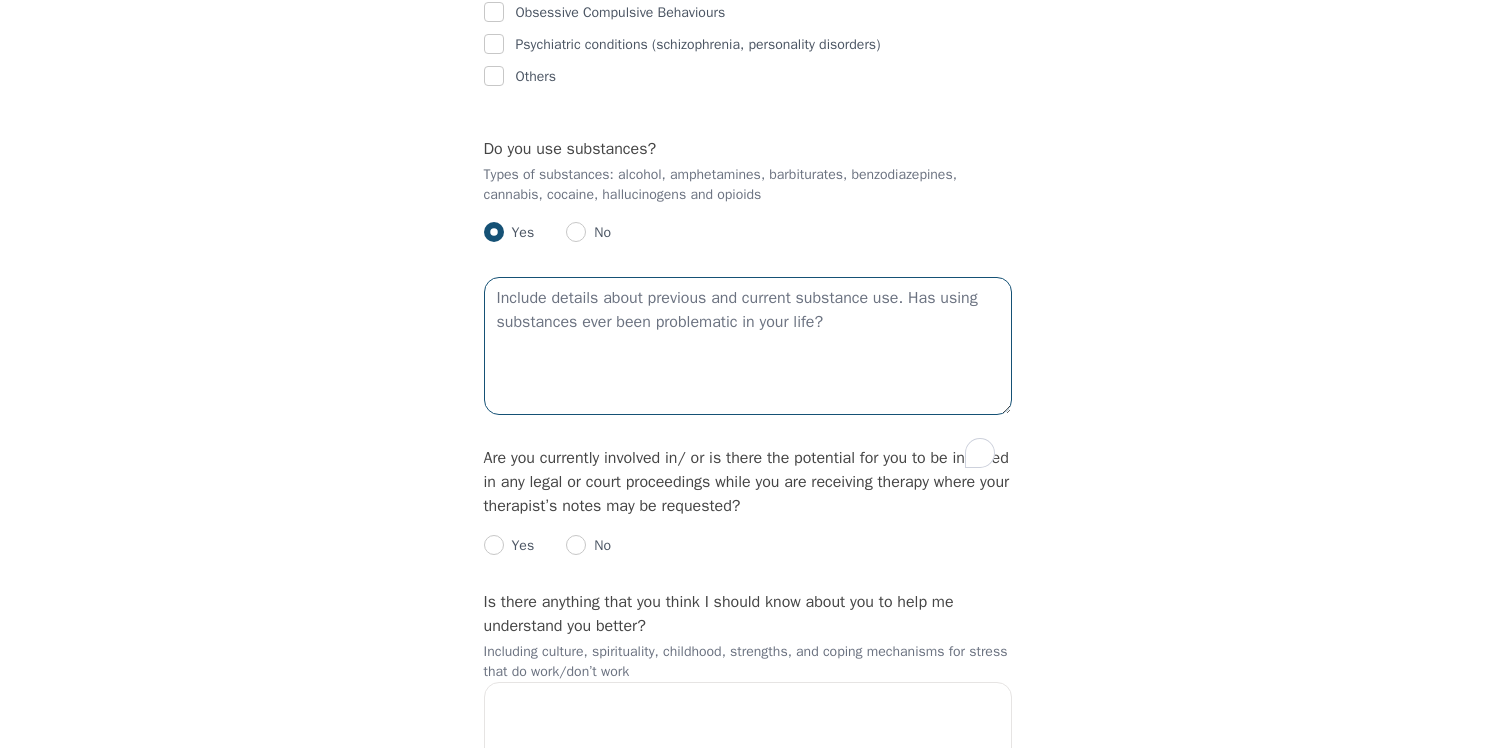 click at bounding box center (748, 346) 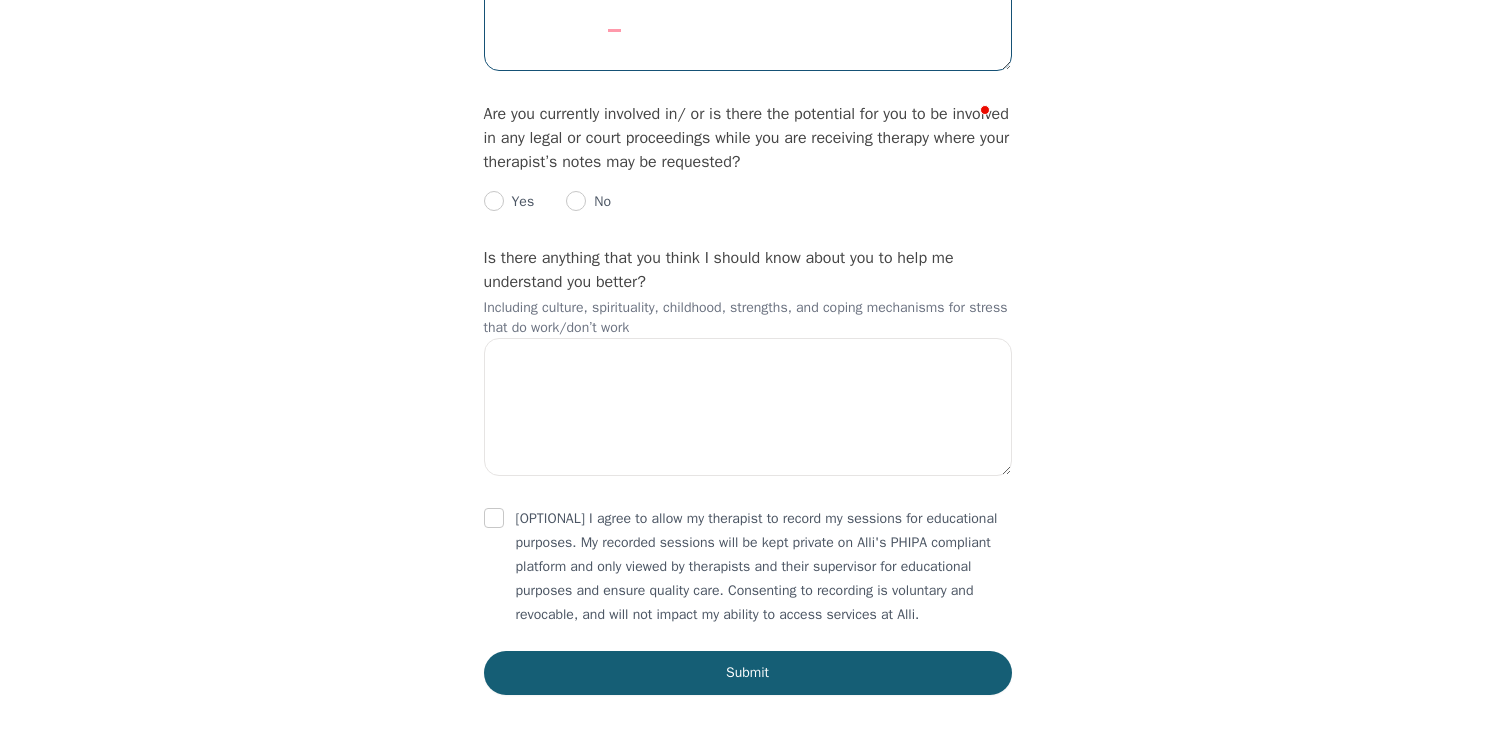 scroll, scrollTop: 3526, scrollLeft: 0, axis: vertical 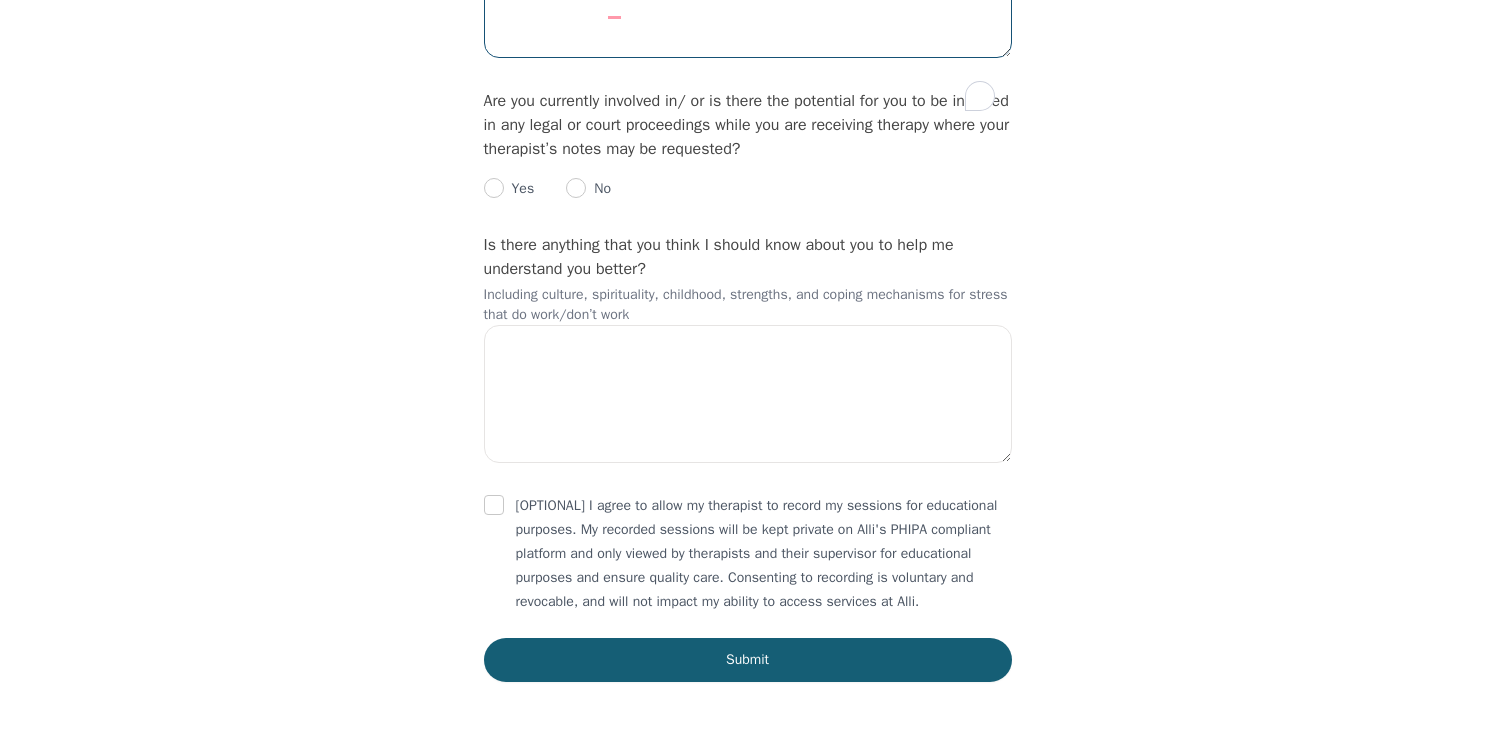 type on "I casually drink, I don't have an issue with substances." 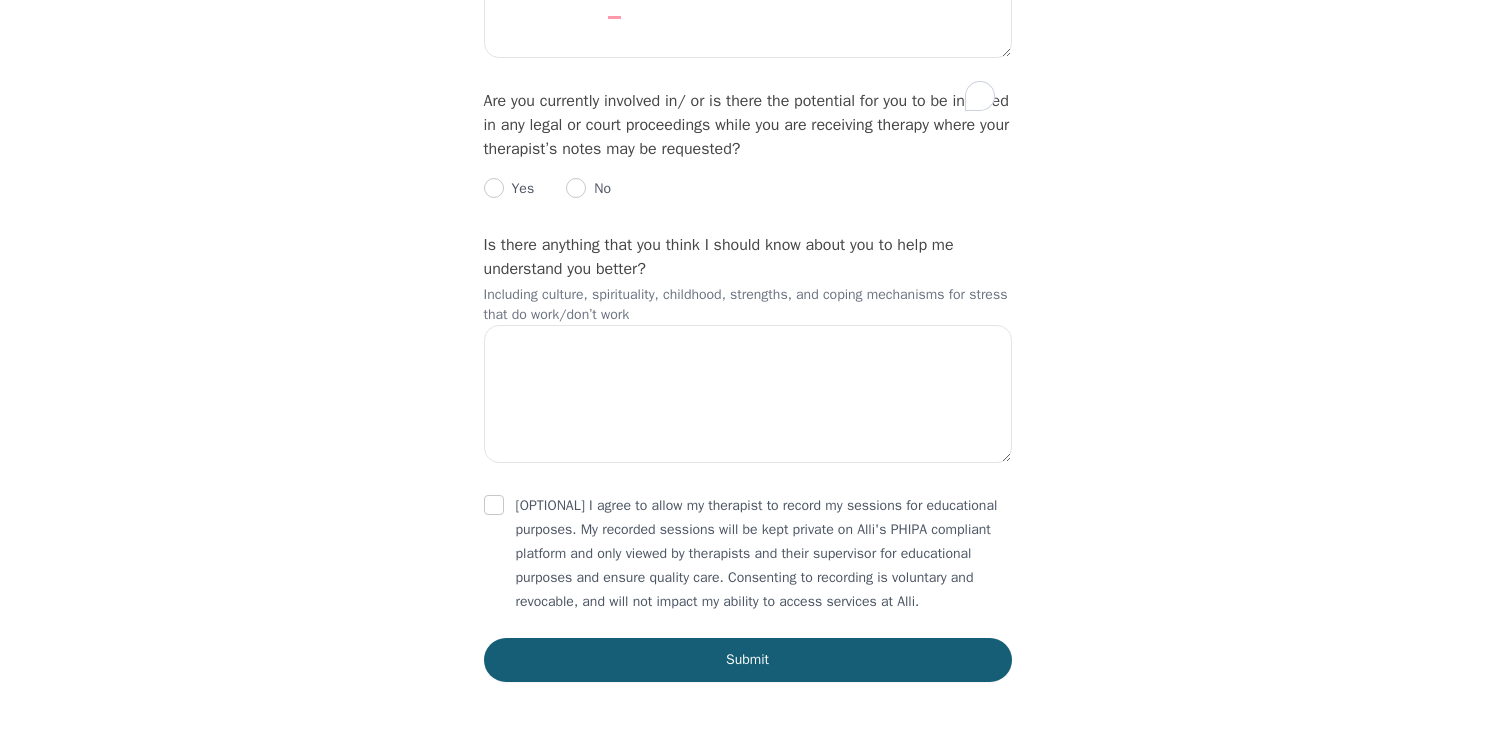 click on "No" at bounding box center [598, 189] 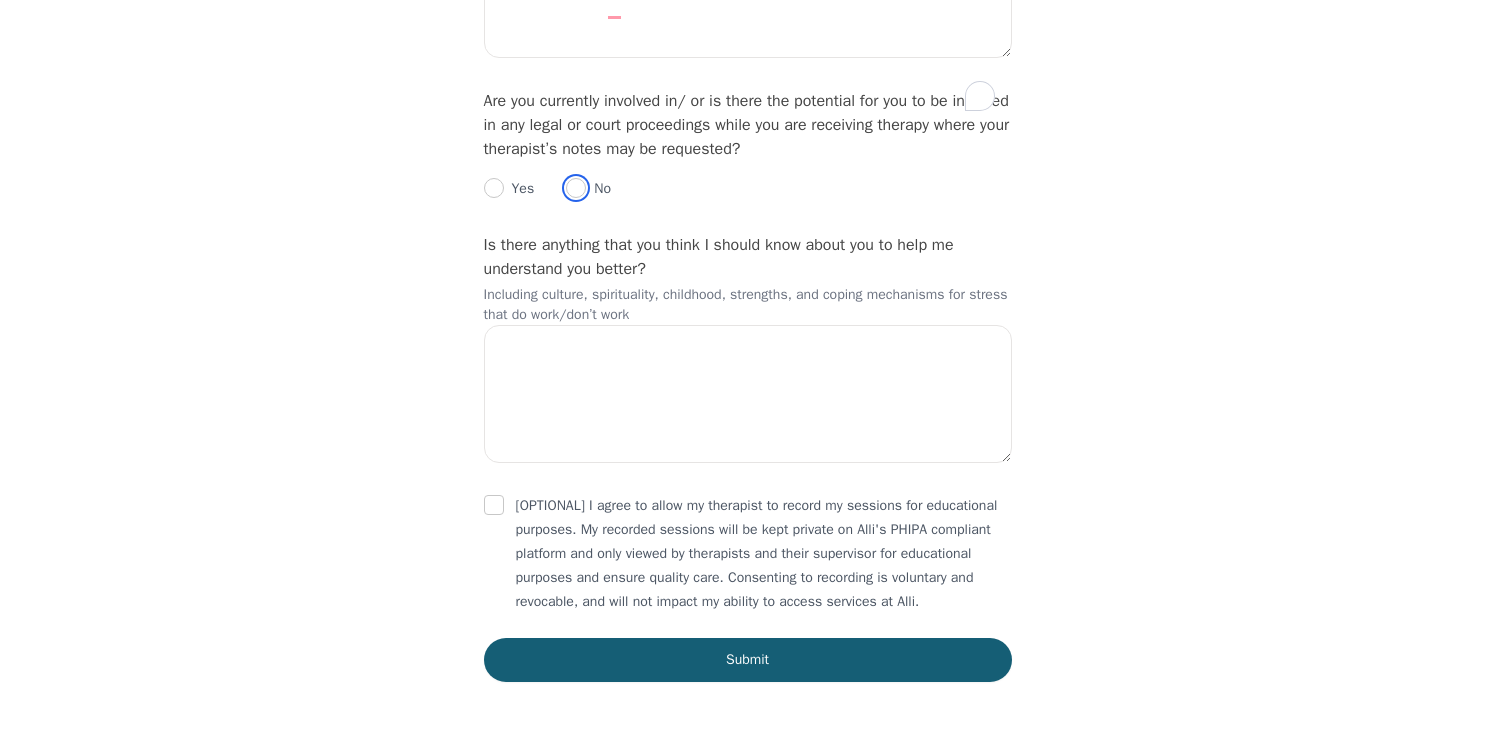 click at bounding box center [576, 188] 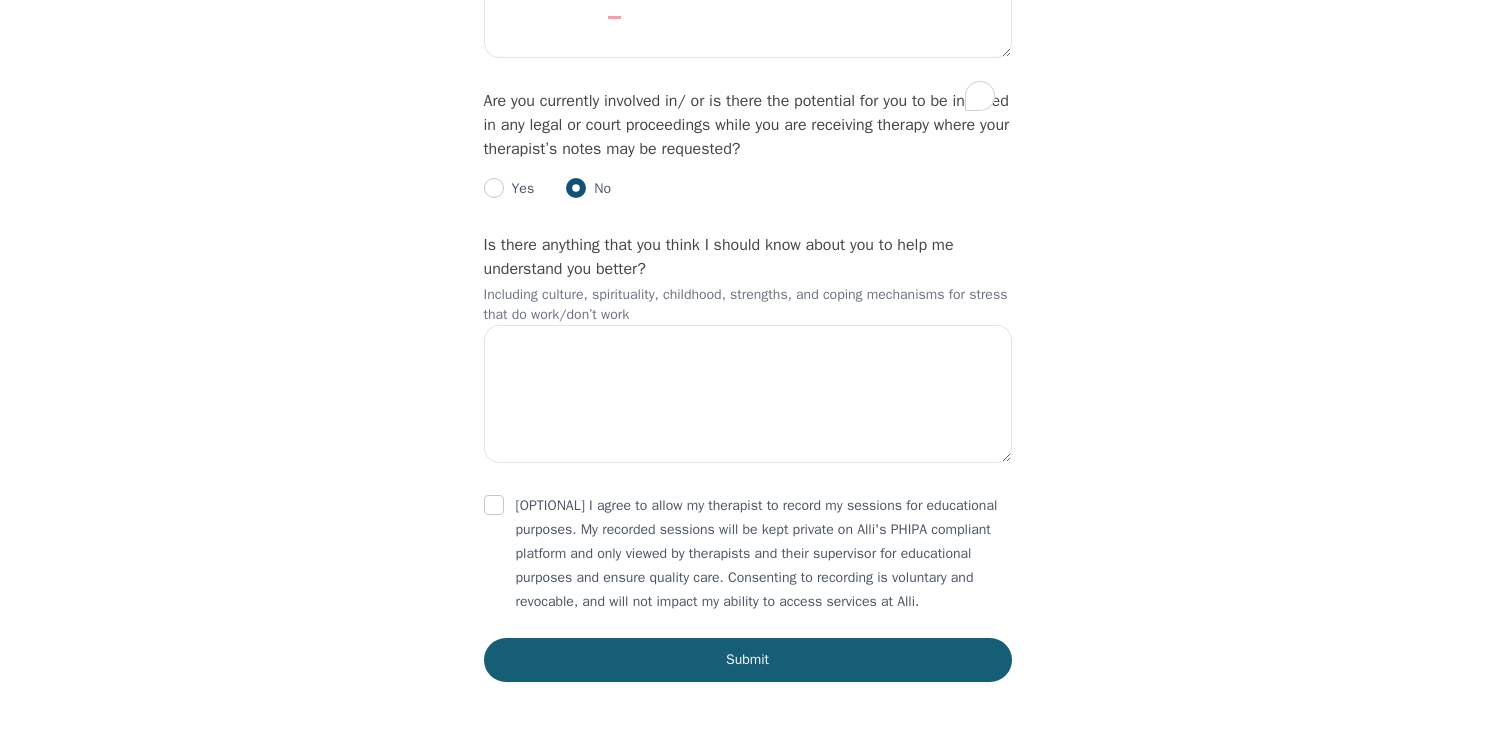 radio on "true" 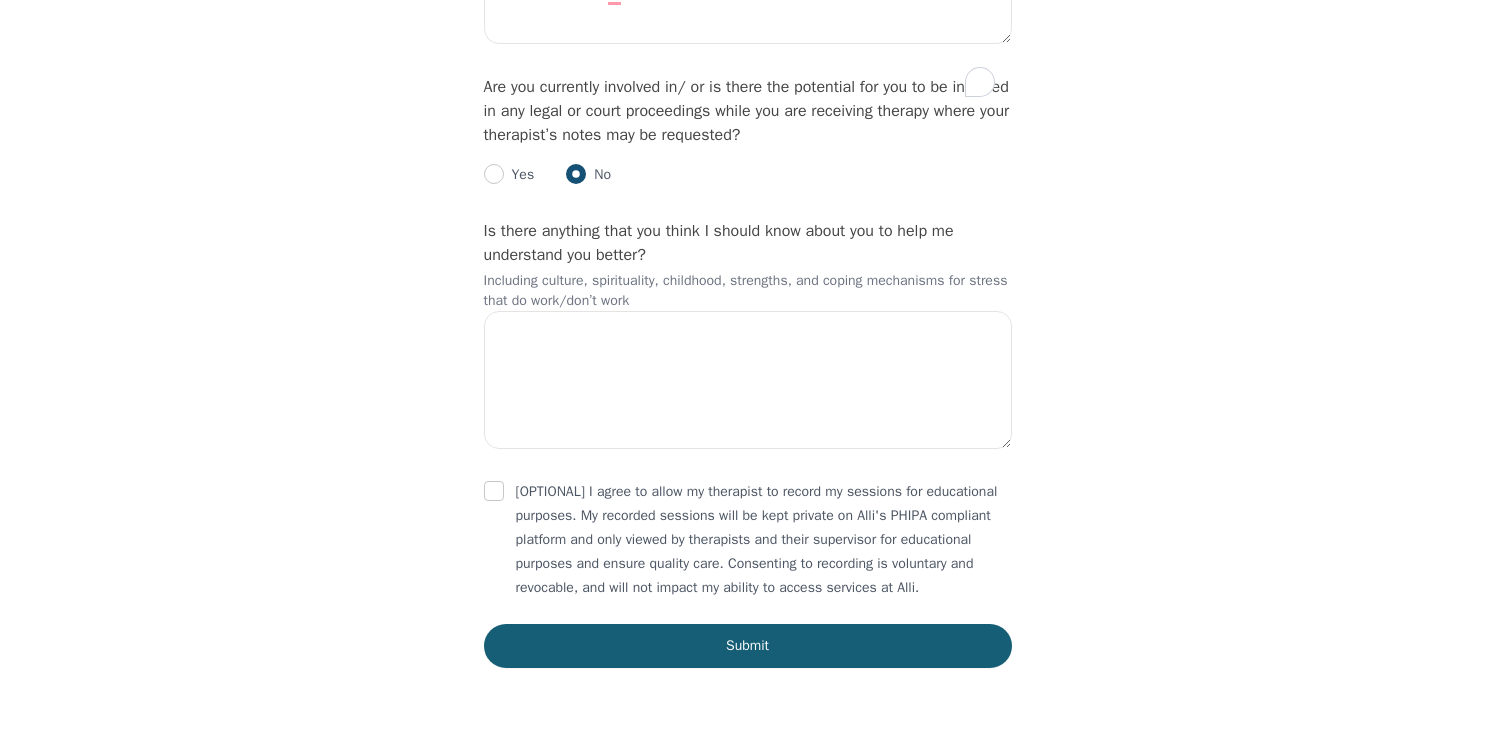scroll, scrollTop: 3590, scrollLeft: 0, axis: vertical 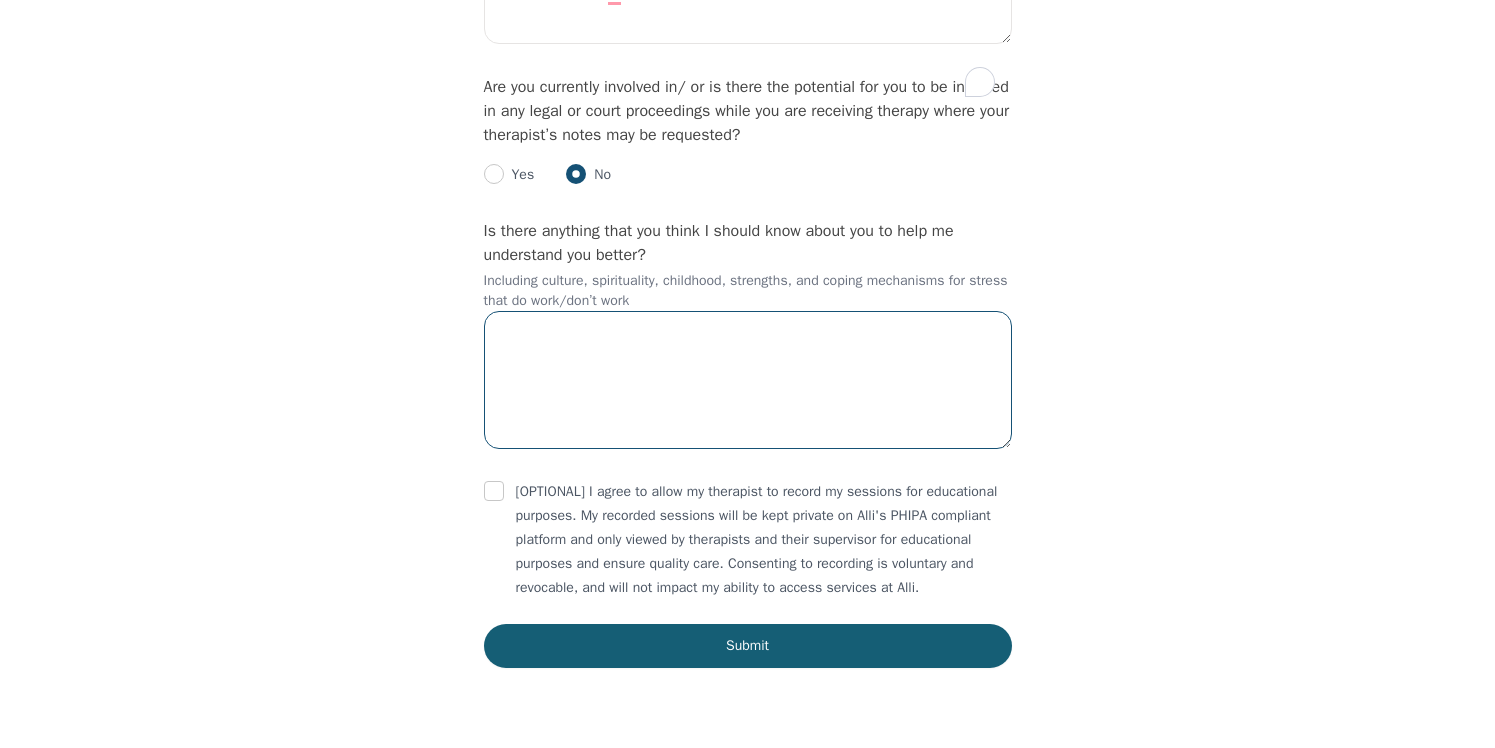 click at bounding box center [748, 380] 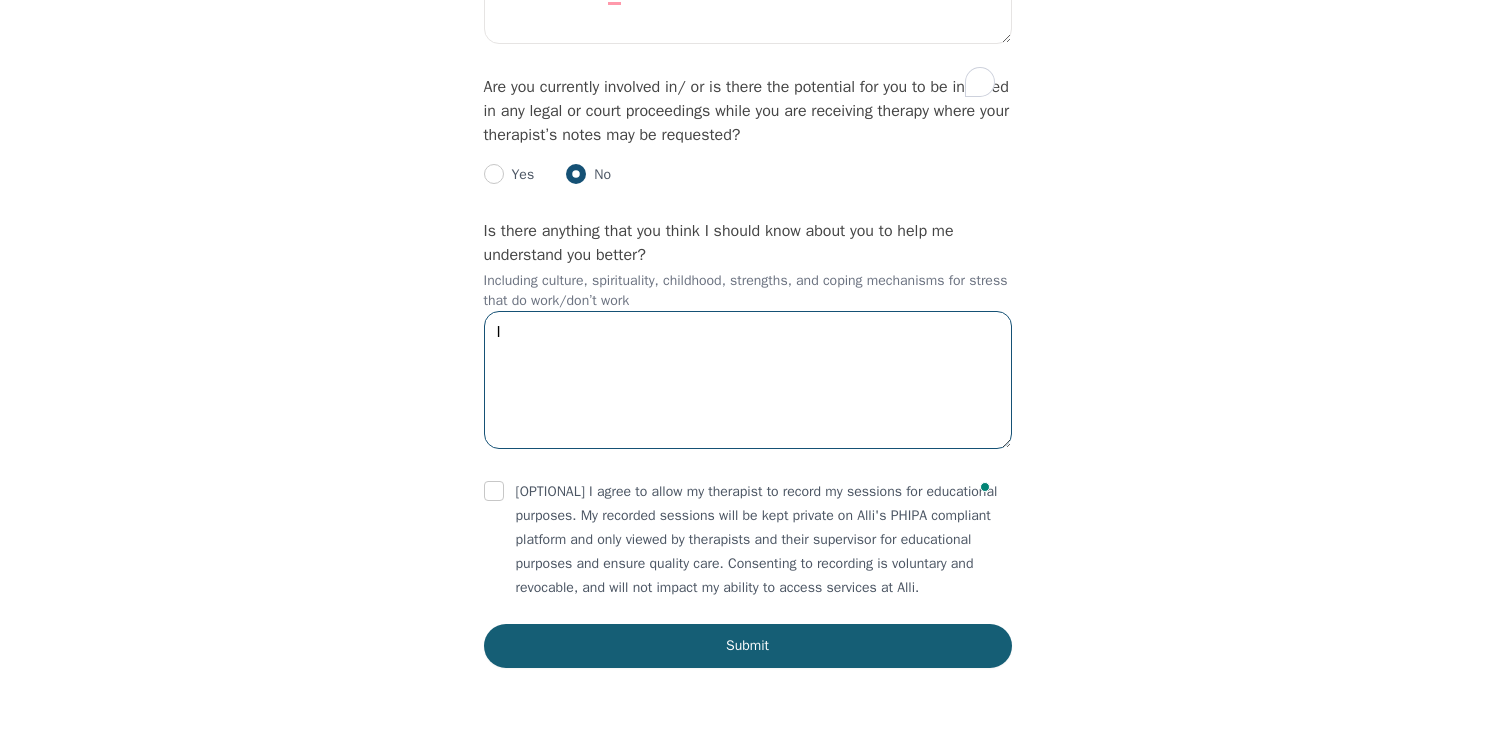 type on "I" 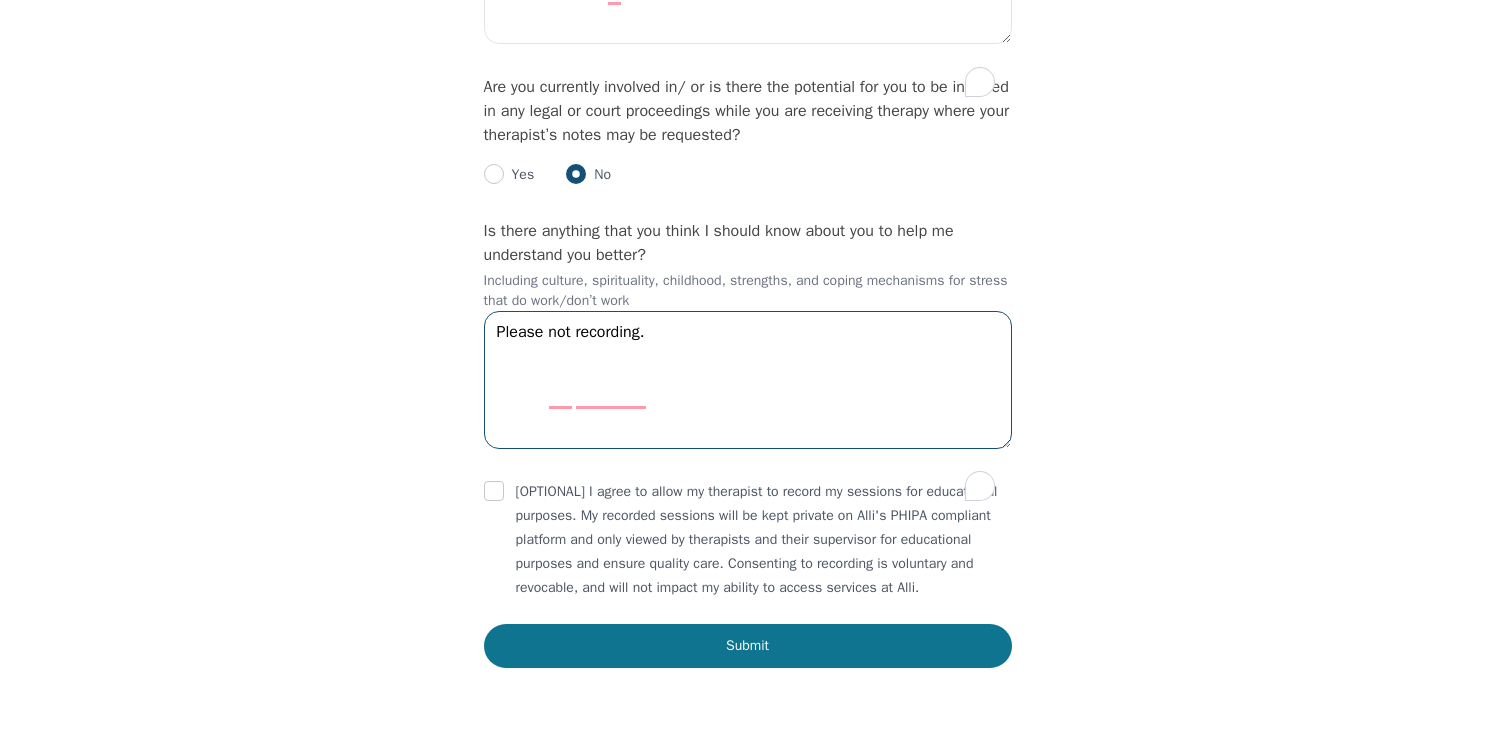 type on "Please not recording." 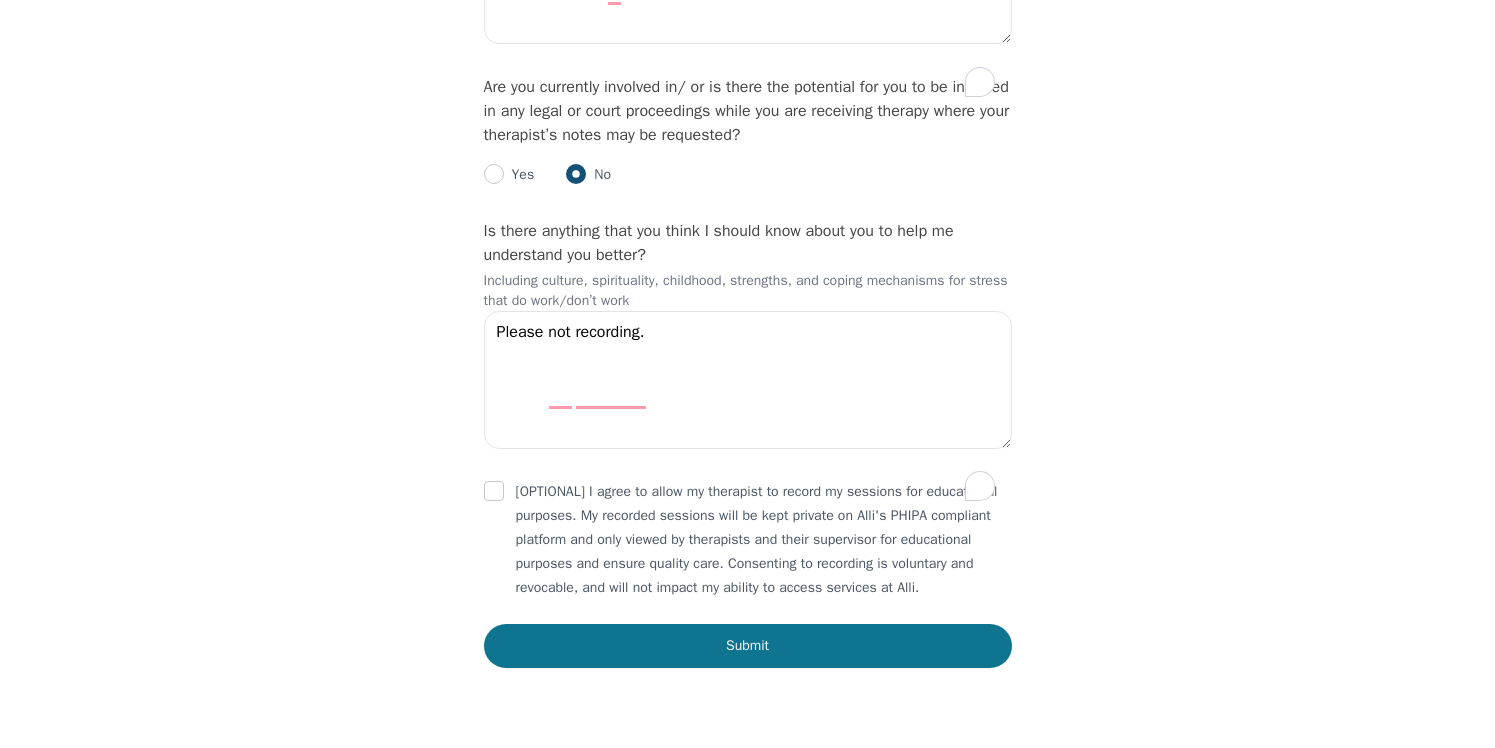 click on "Submit" at bounding box center (748, 646) 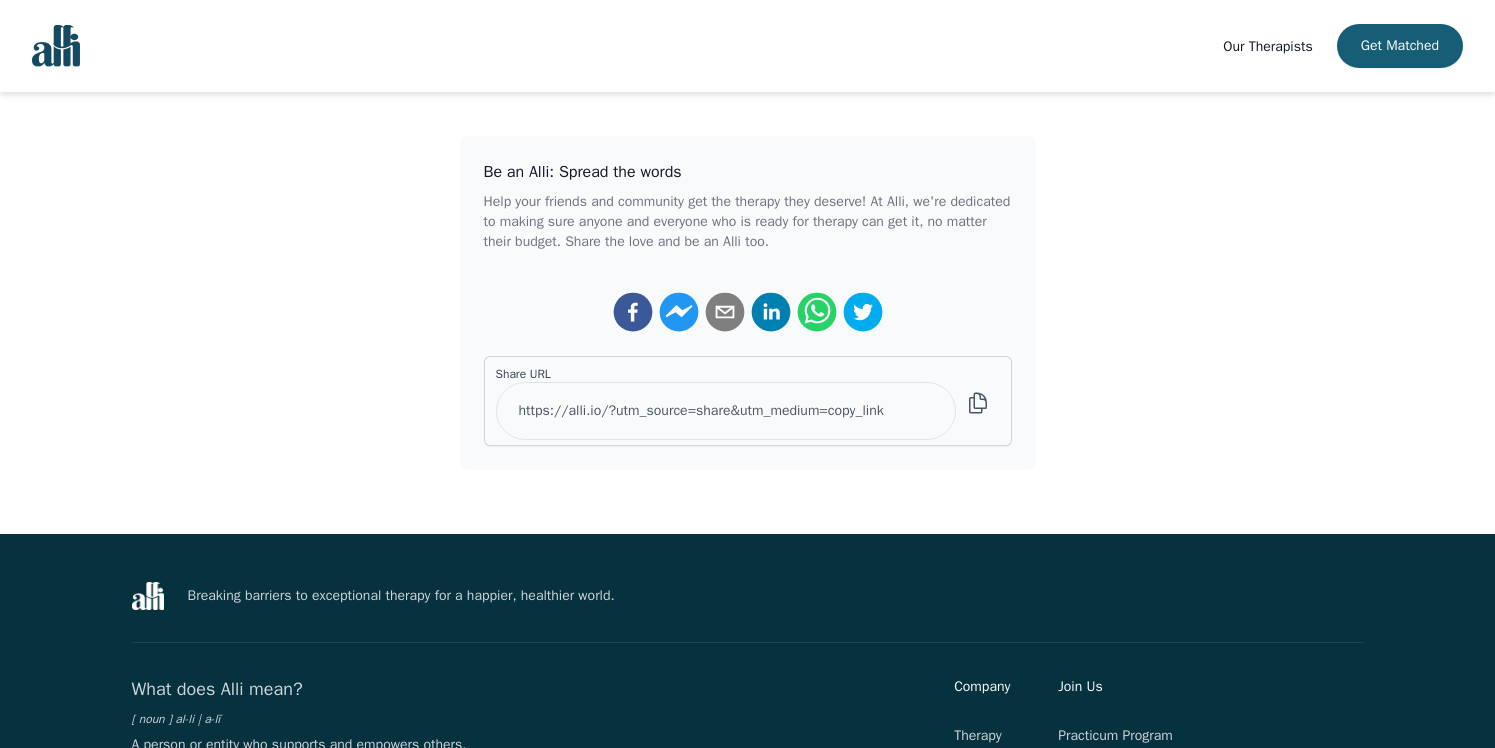 scroll, scrollTop: 422, scrollLeft: 0, axis: vertical 